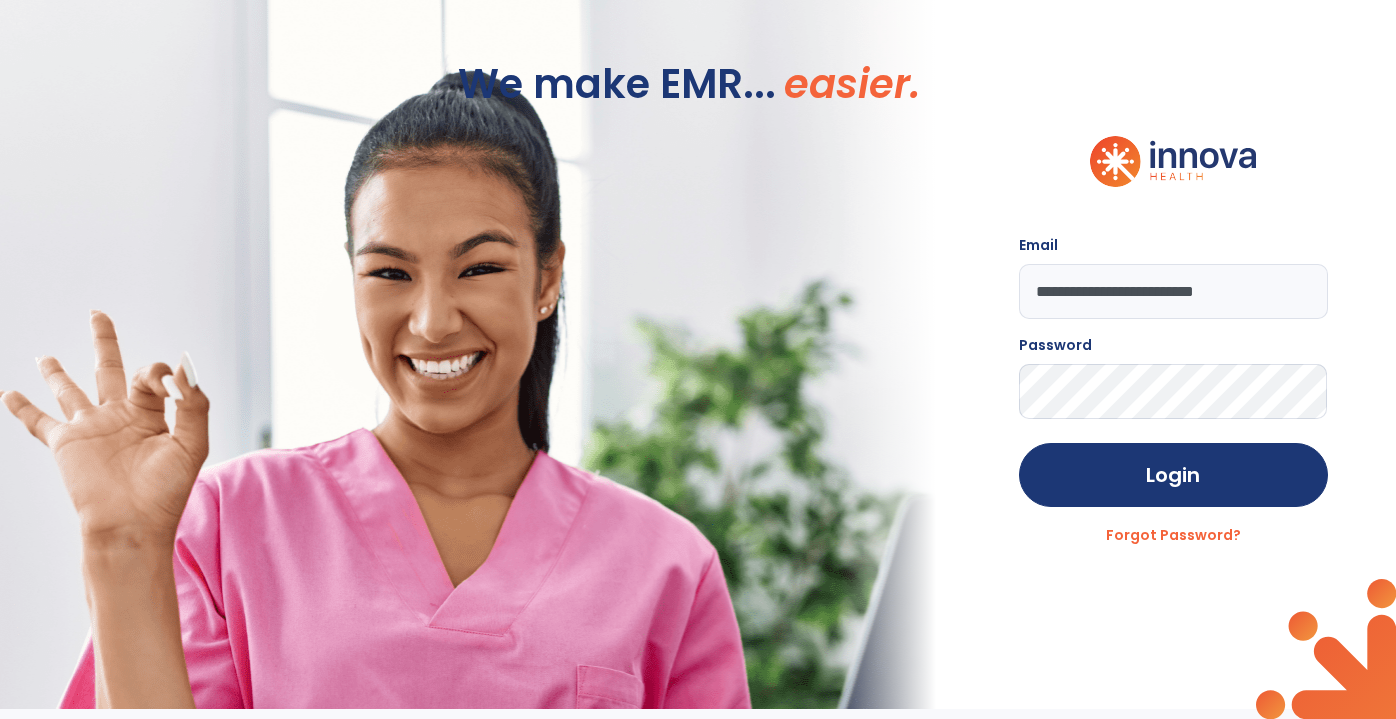 scroll, scrollTop: 0, scrollLeft: 0, axis: both 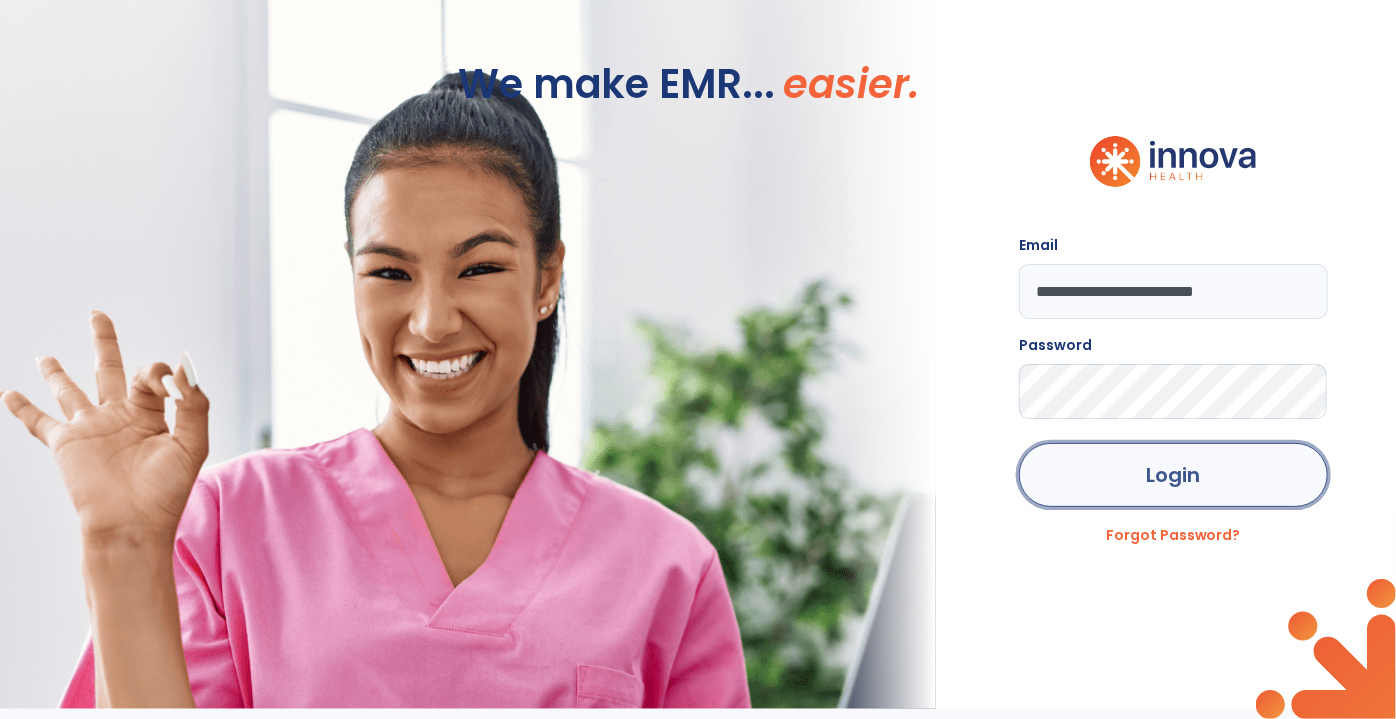 click on "Login" 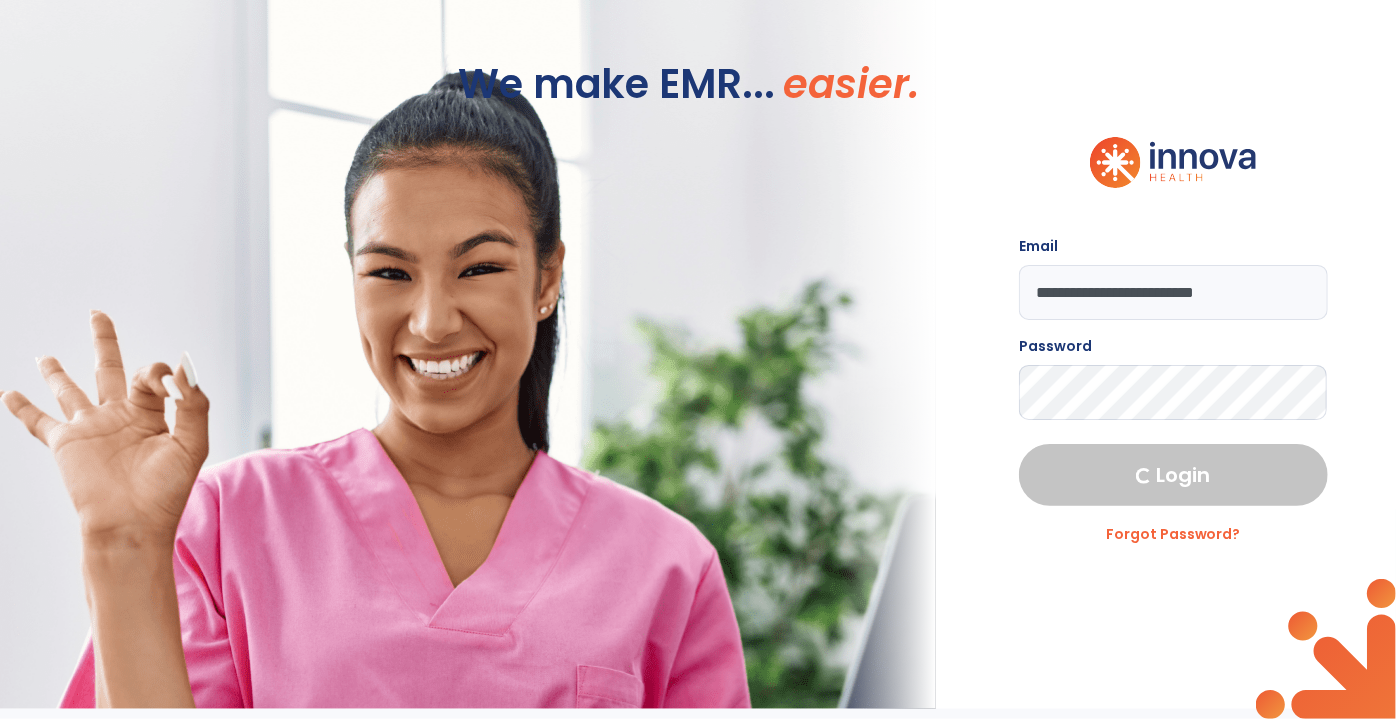 select on "***" 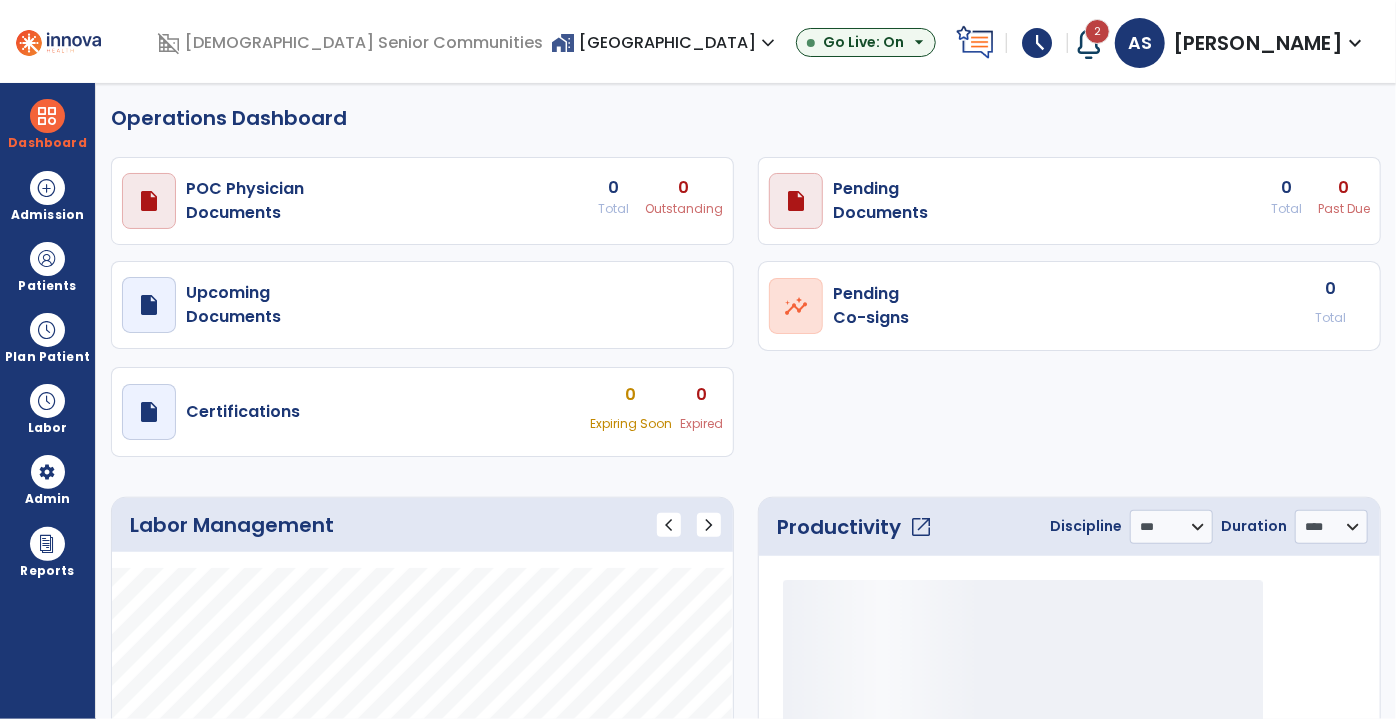 select on "***" 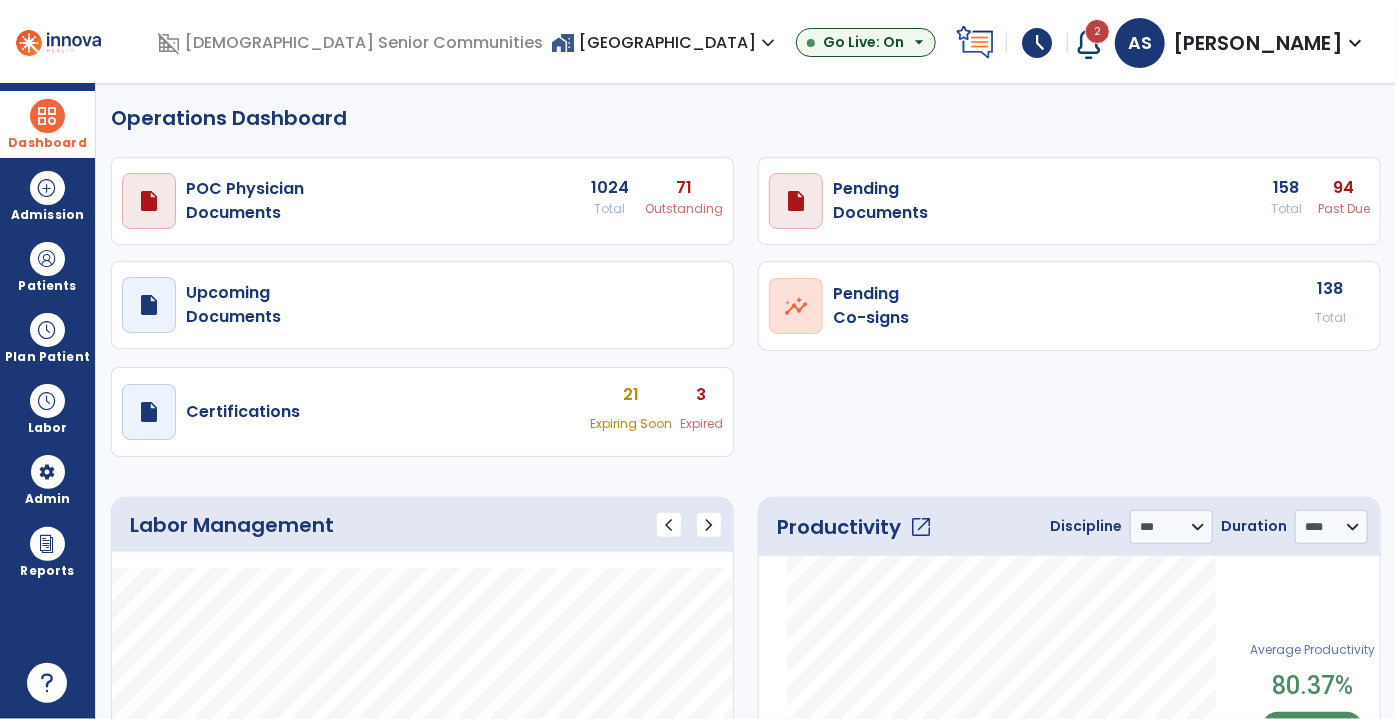 click at bounding box center (47, 116) 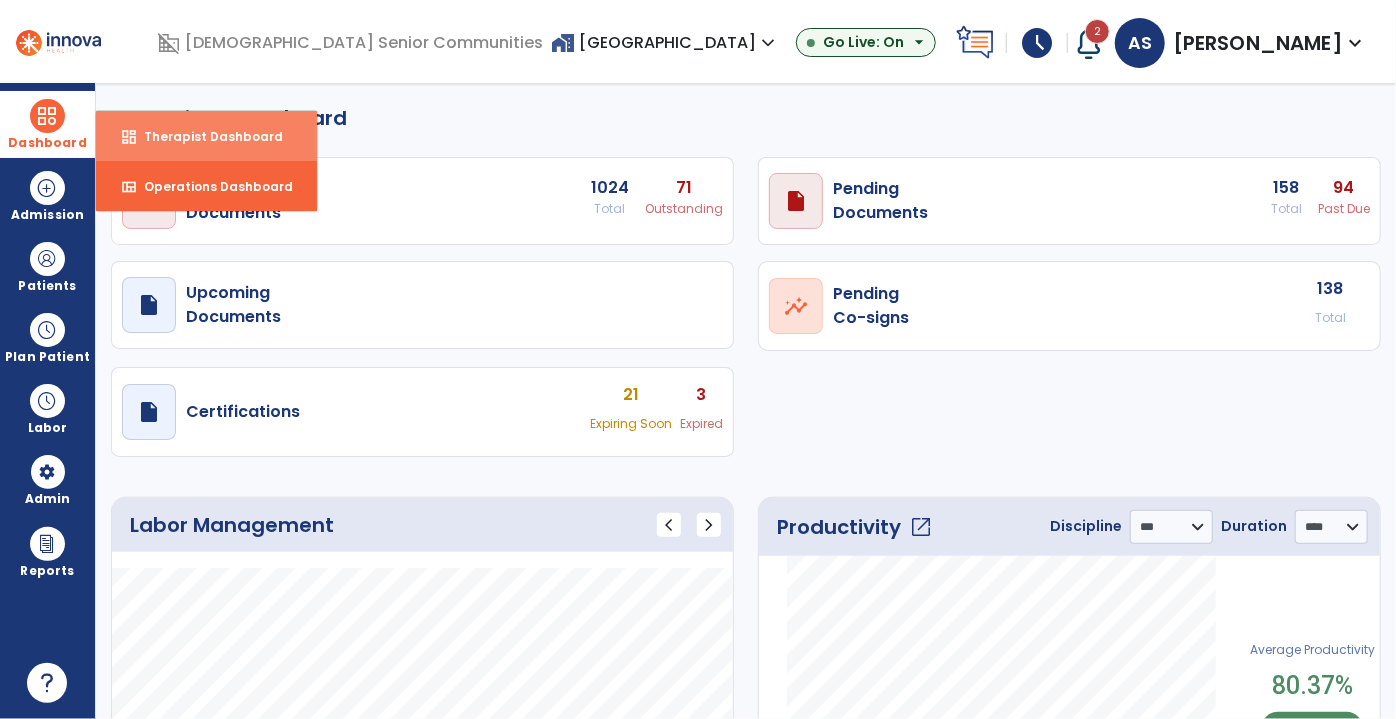 click on "dashboard" at bounding box center (129, 137) 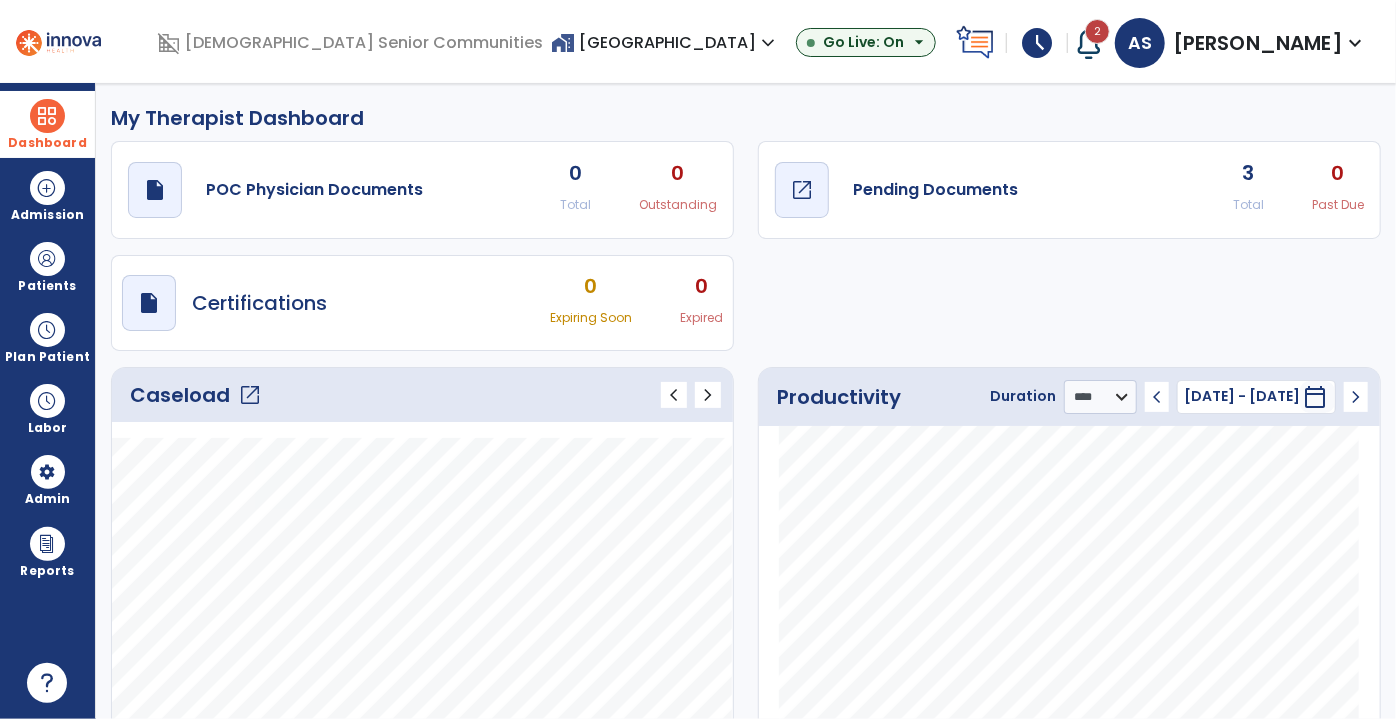 click on "Pending Documents" 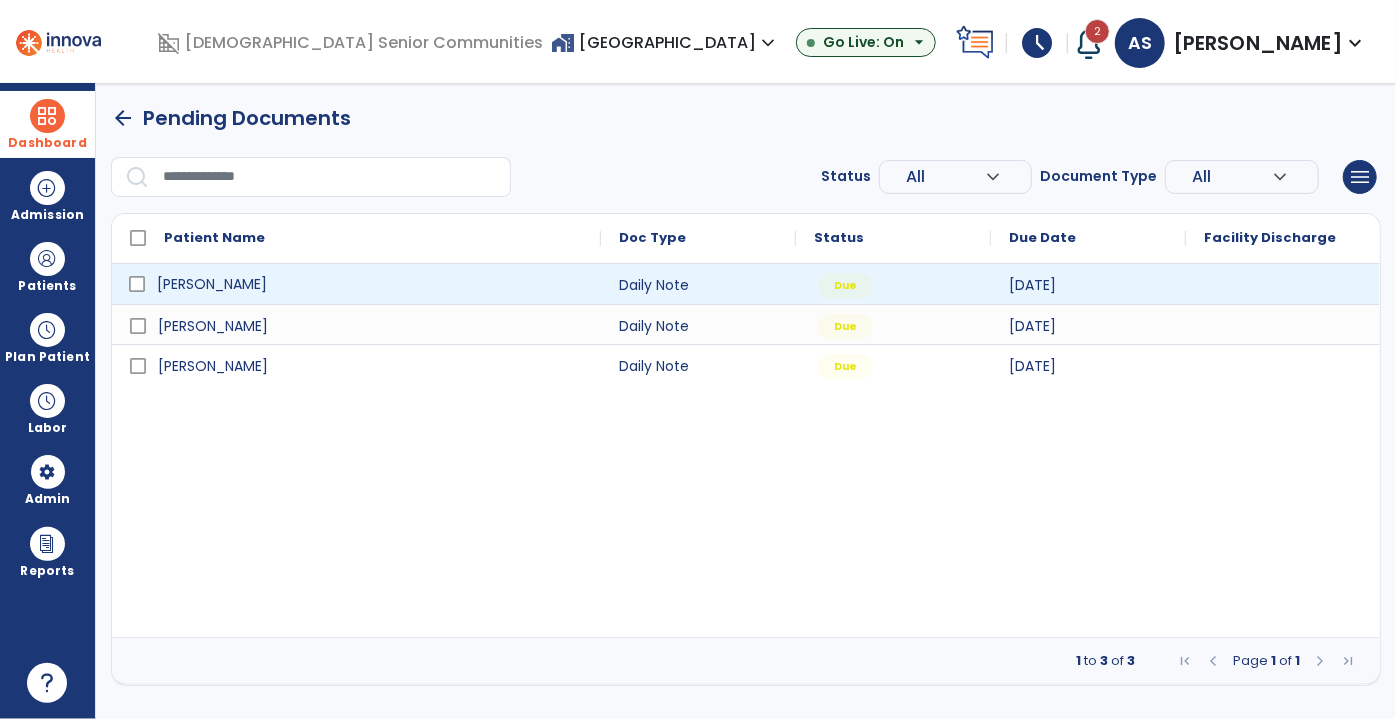 click on "[PERSON_NAME]" at bounding box center [370, 284] 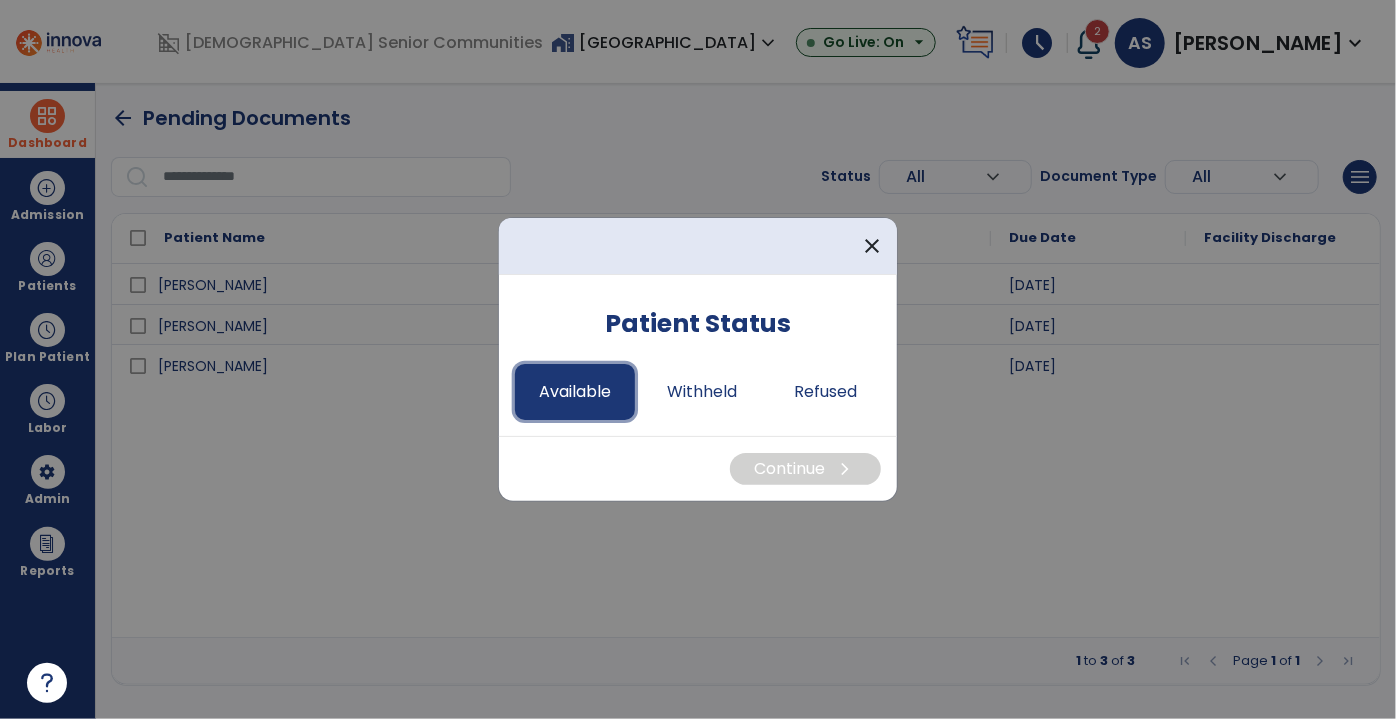 click on "Available" at bounding box center [575, 392] 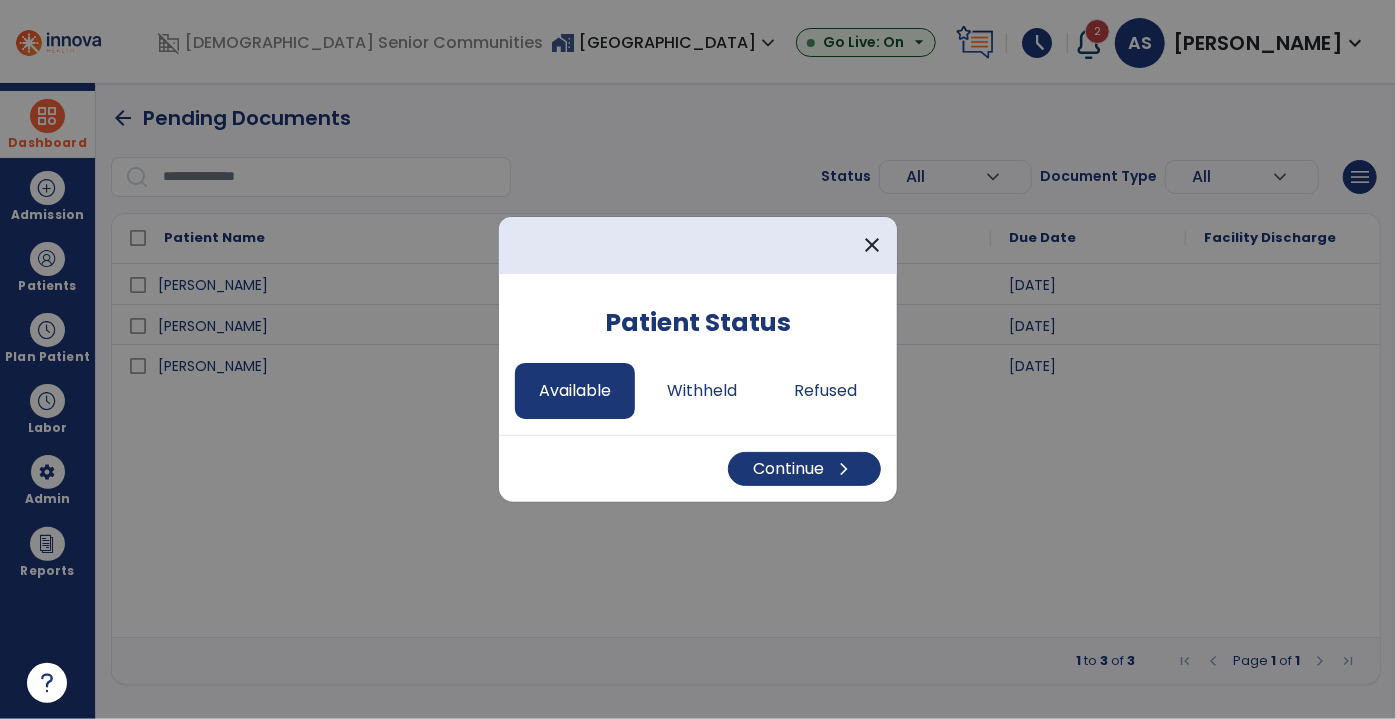 click on "Continue   chevron_right" at bounding box center [698, 468] 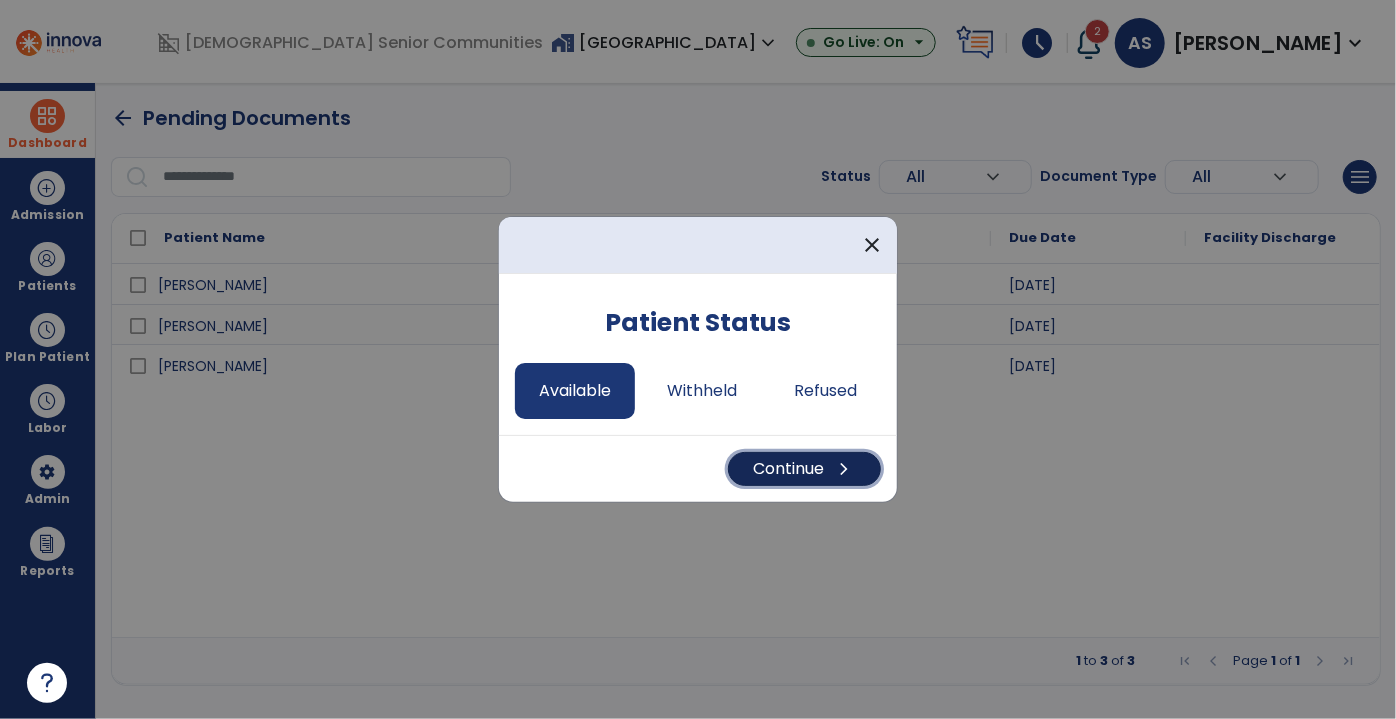 click on "Continue   chevron_right" at bounding box center [804, 469] 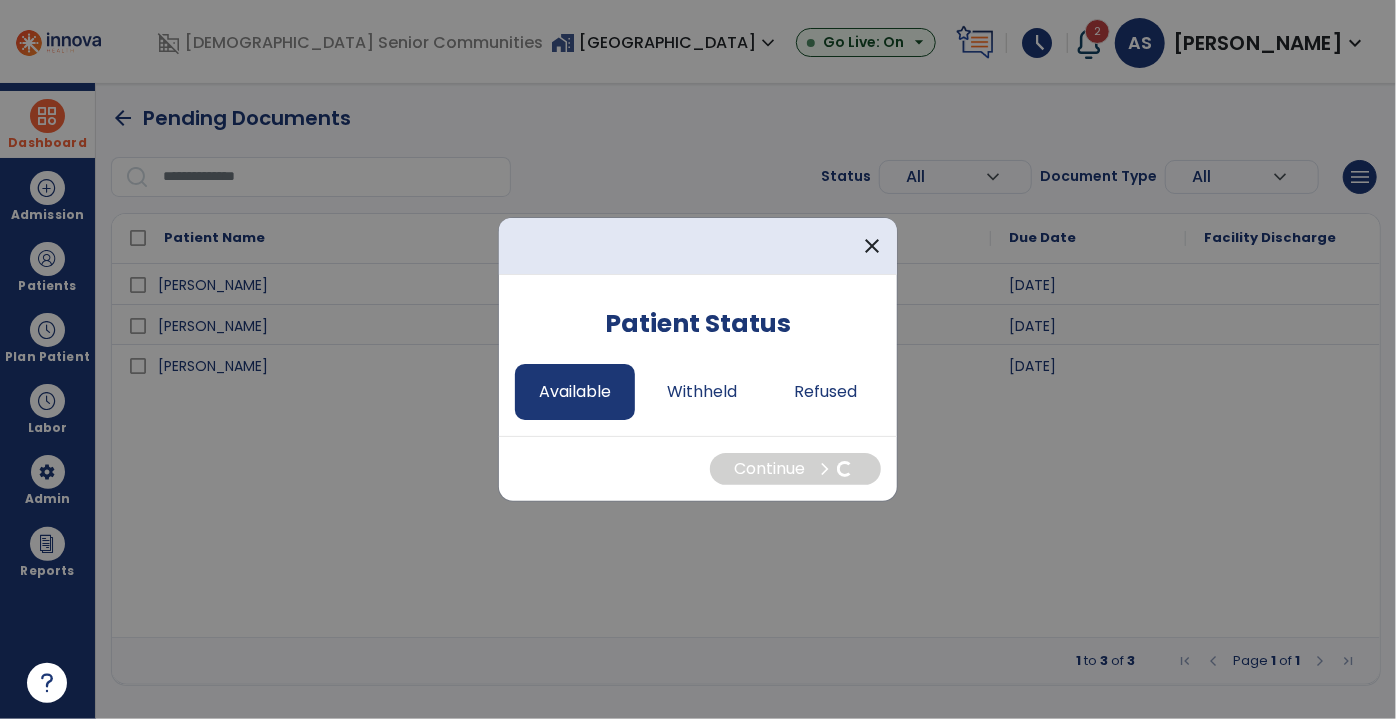 select on "*" 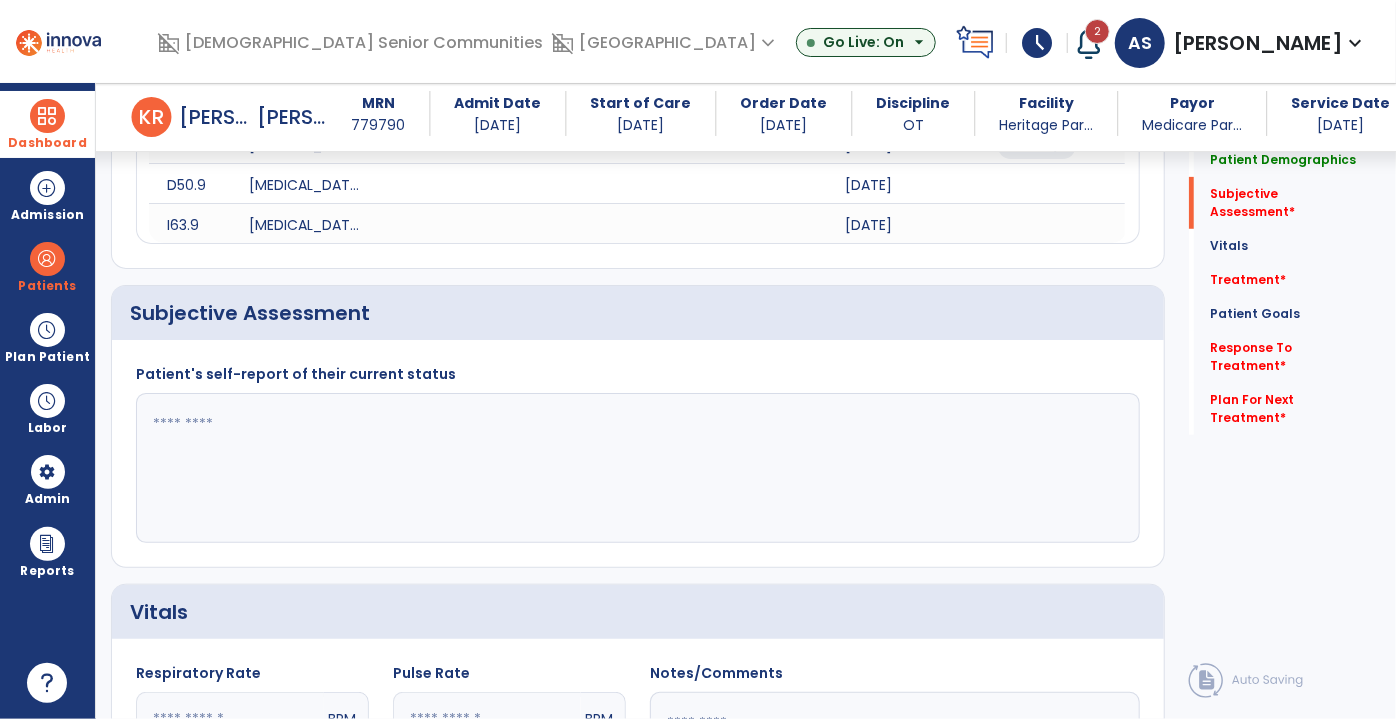 scroll, scrollTop: 454, scrollLeft: 0, axis: vertical 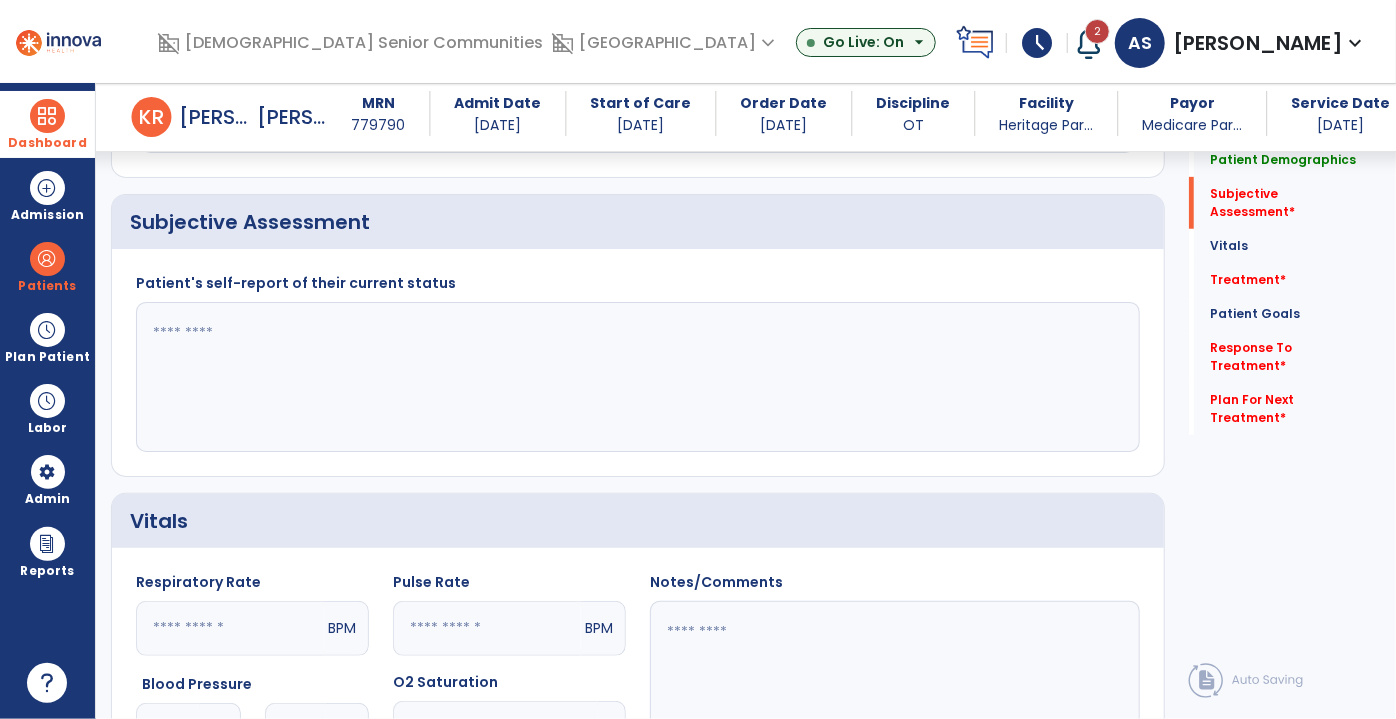 click 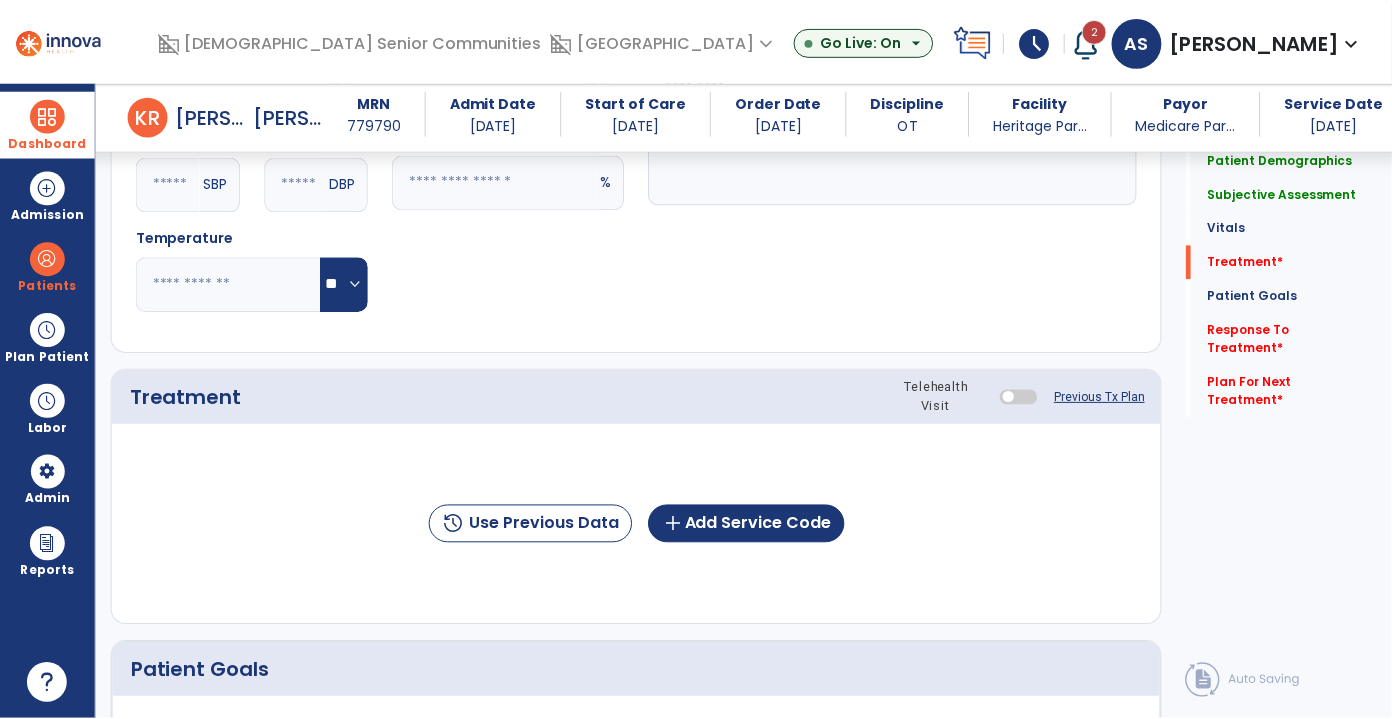 scroll, scrollTop: 1181, scrollLeft: 0, axis: vertical 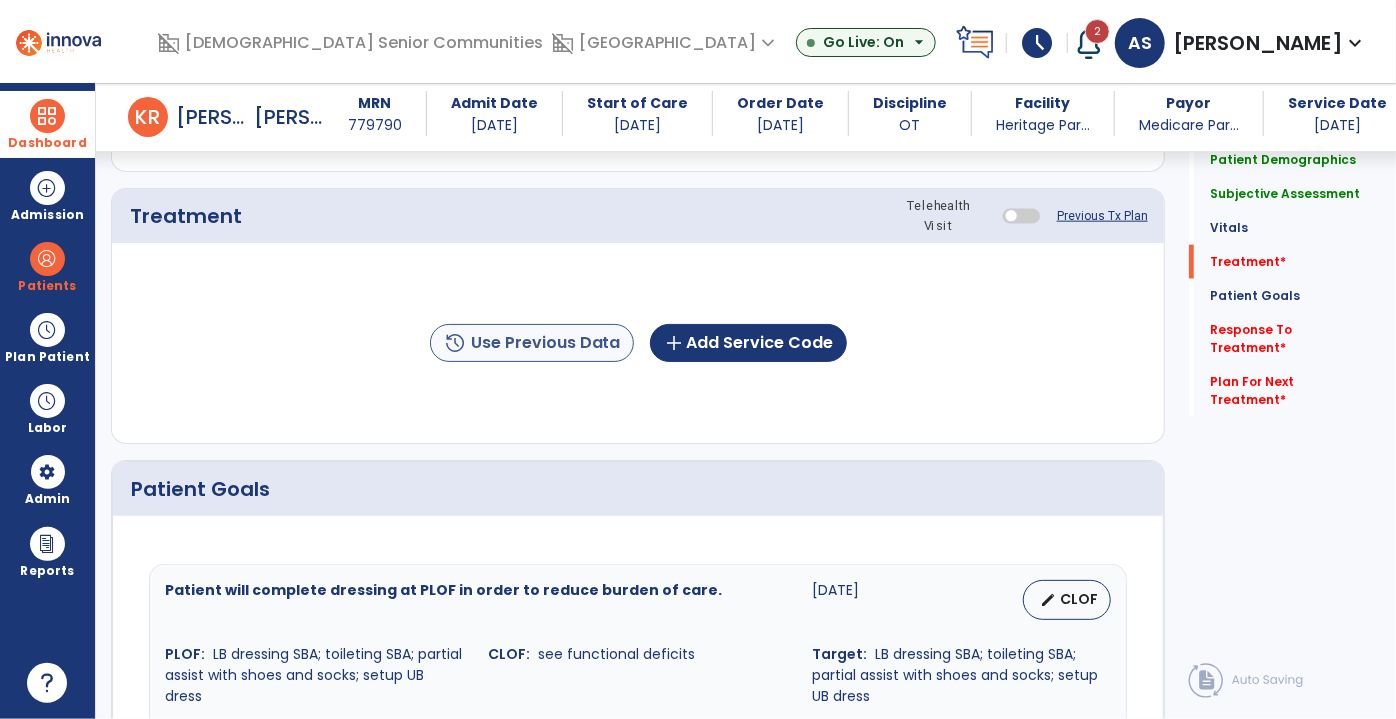 type on "**********" 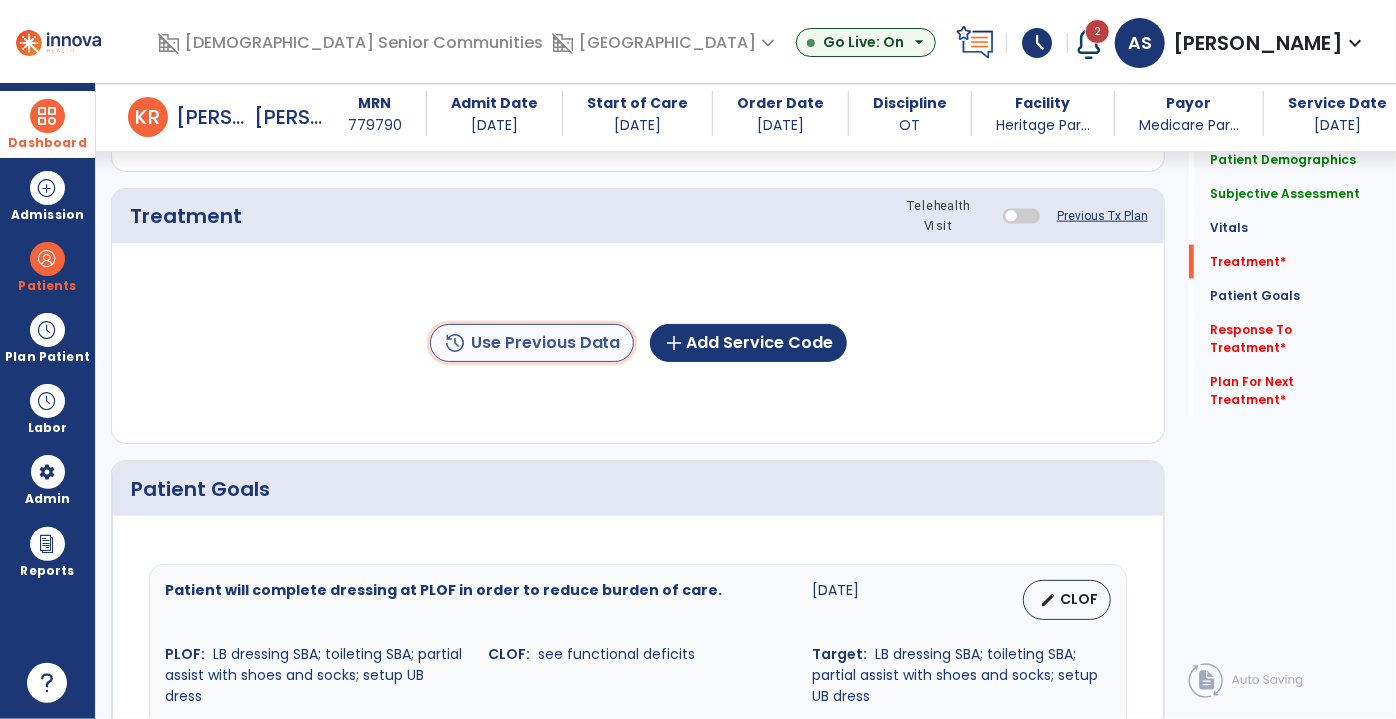 click on "history  Use Previous Data" 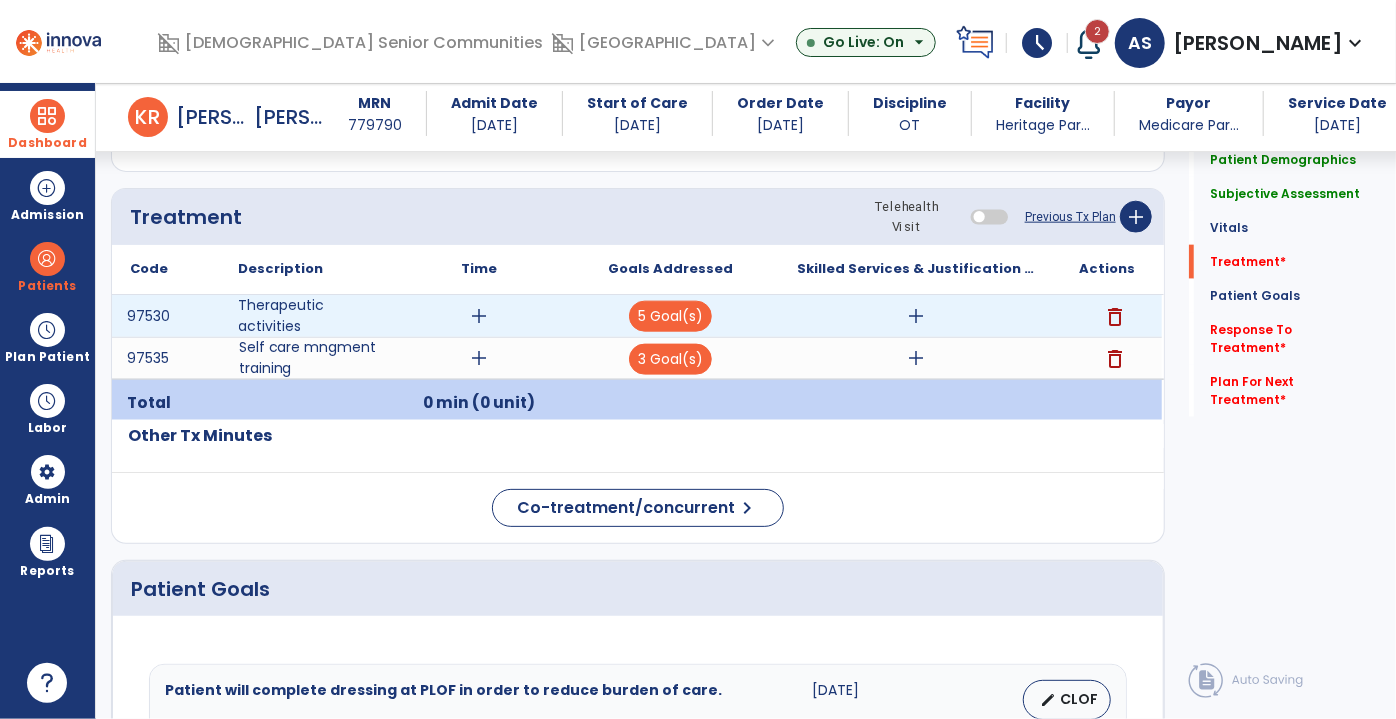 click on "add" at bounding box center (480, 316) 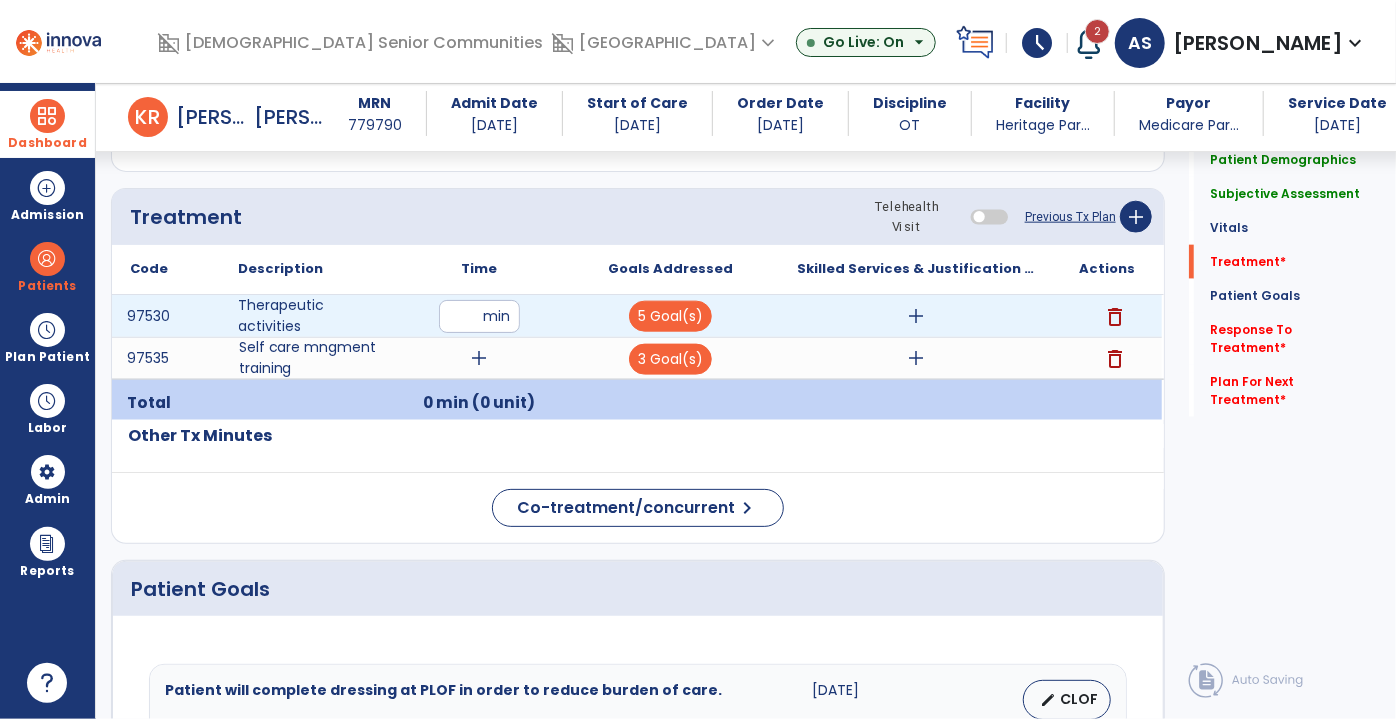 type on "**" 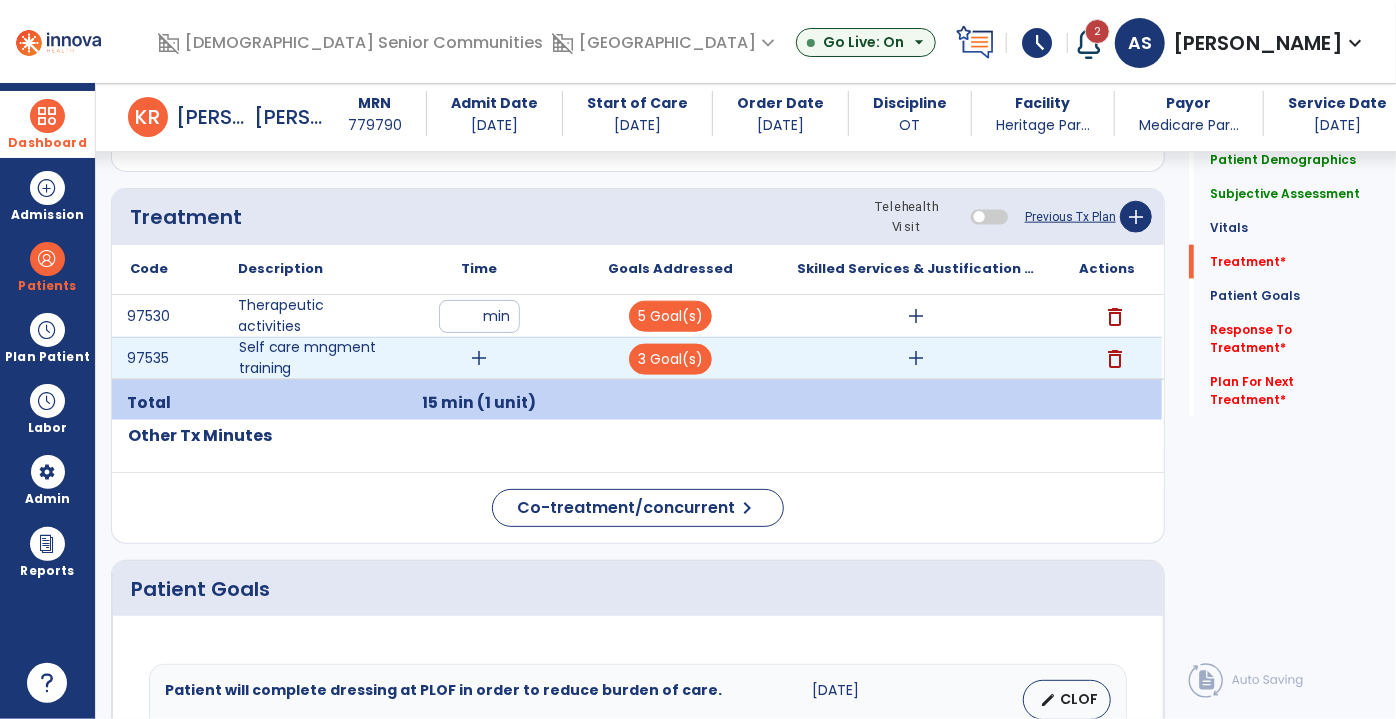 click on "add" at bounding box center [480, 358] 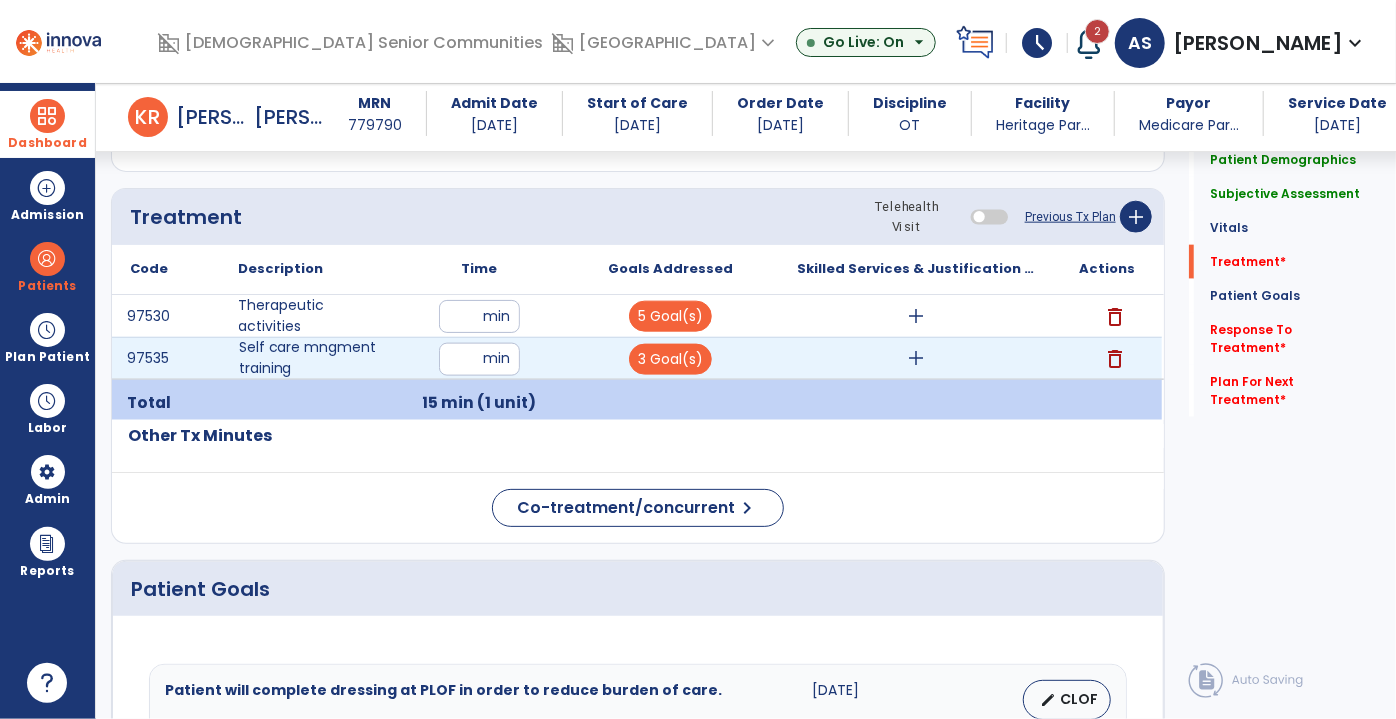 type on "**" 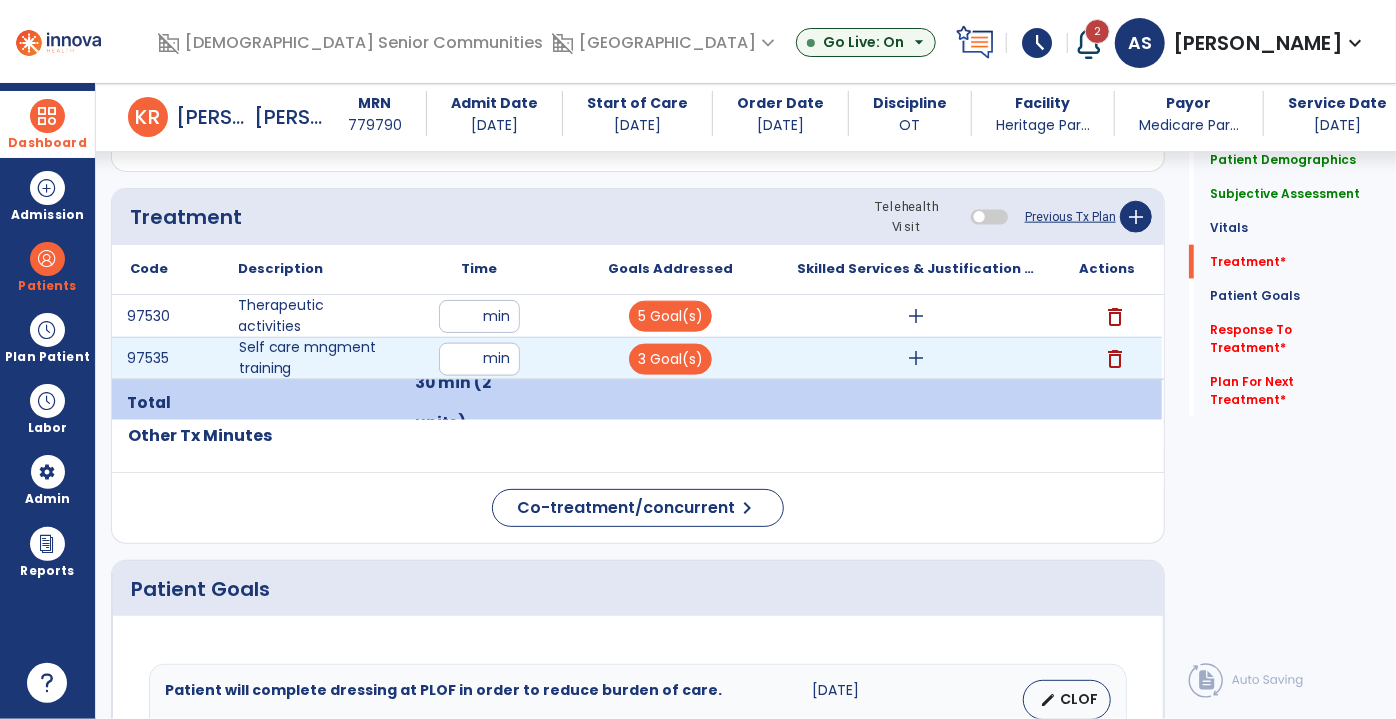 click on "add" at bounding box center [916, 358] 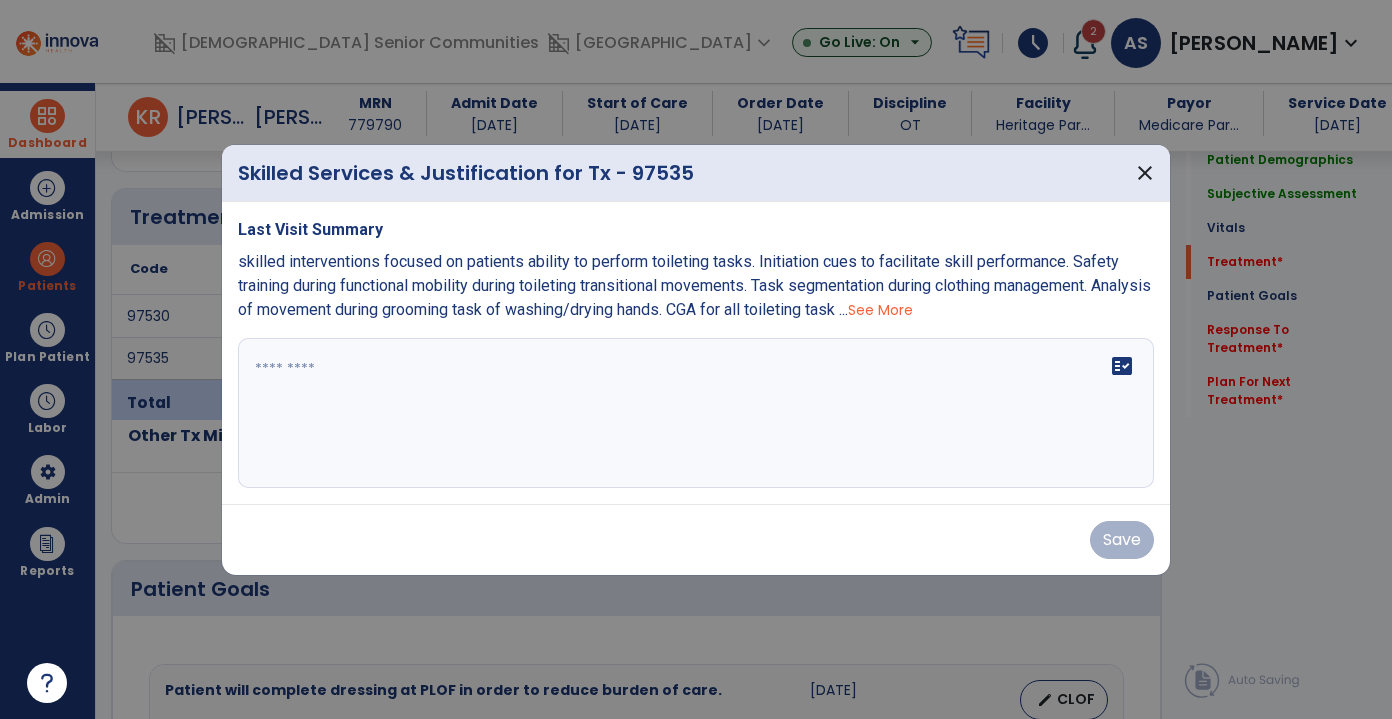 scroll, scrollTop: 1181, scrollLeft: 0, axis: vertical 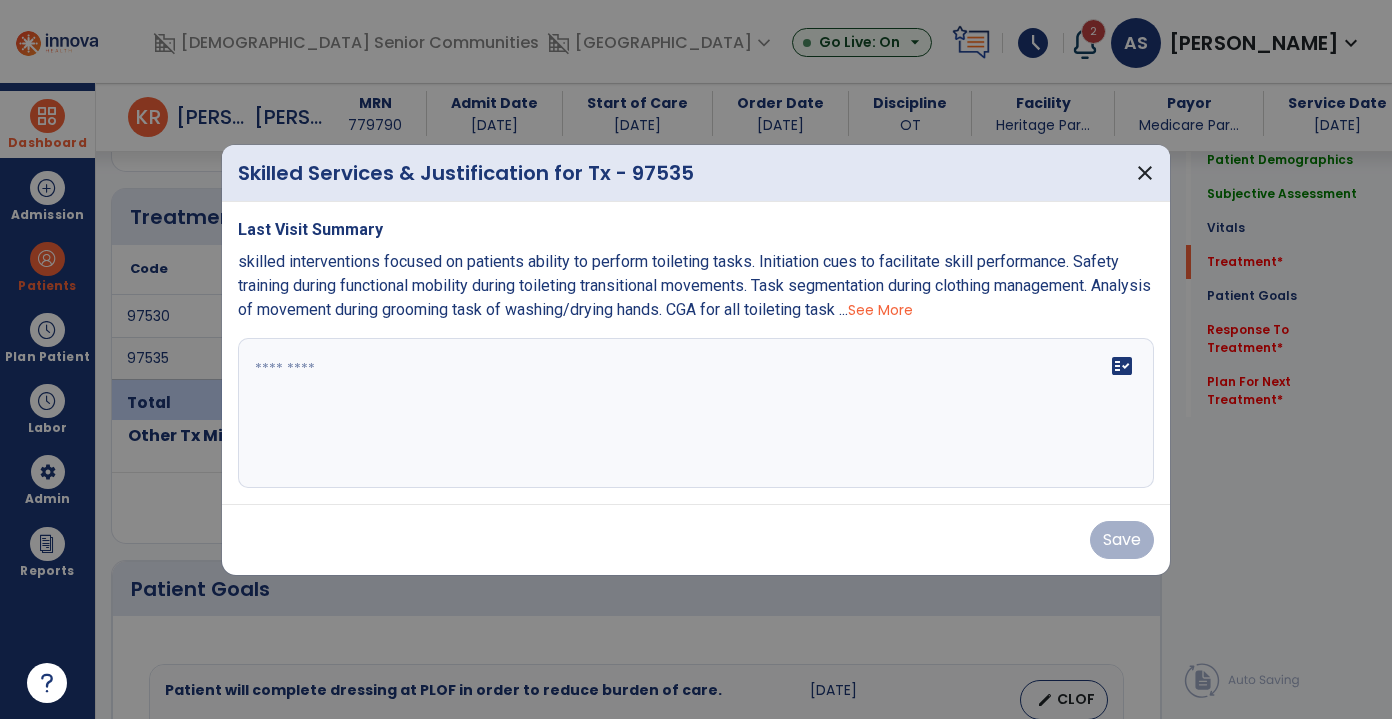 click at bounding box center [696, 413] 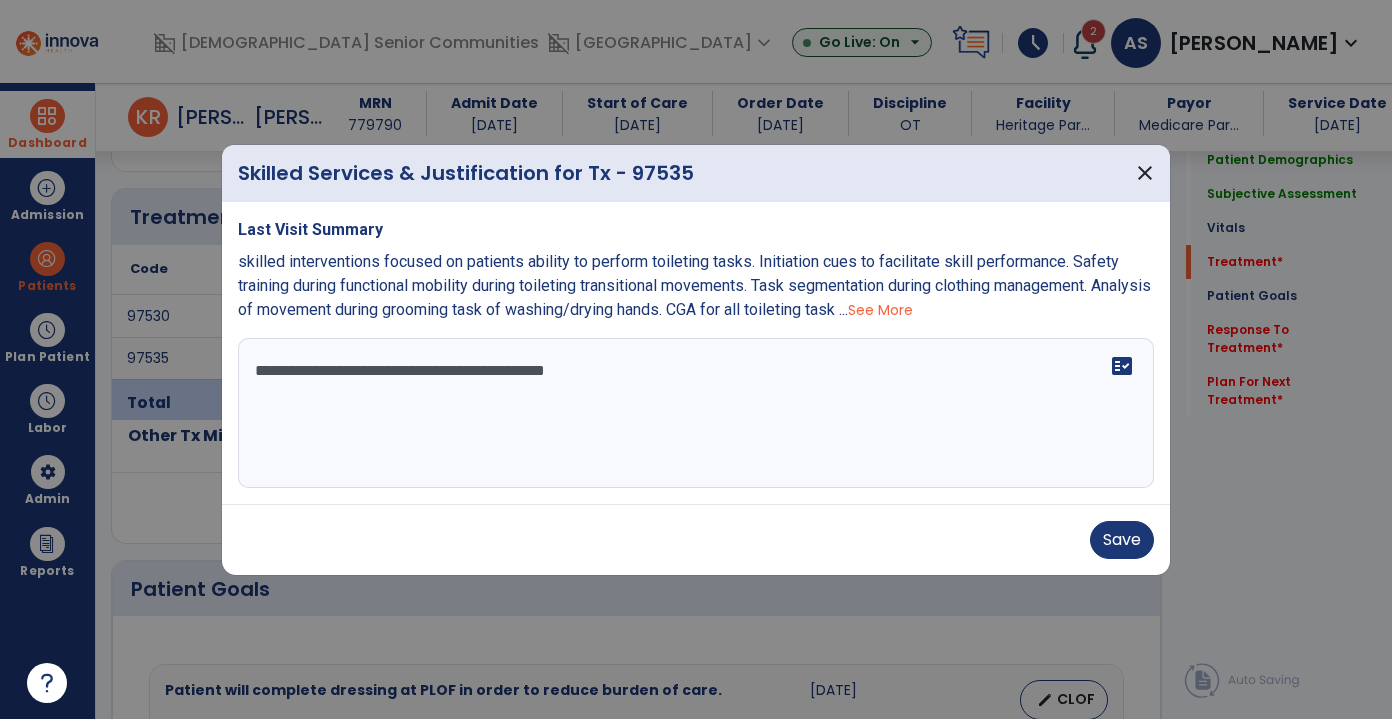 click on "**********" at bounding box center [696, 413] 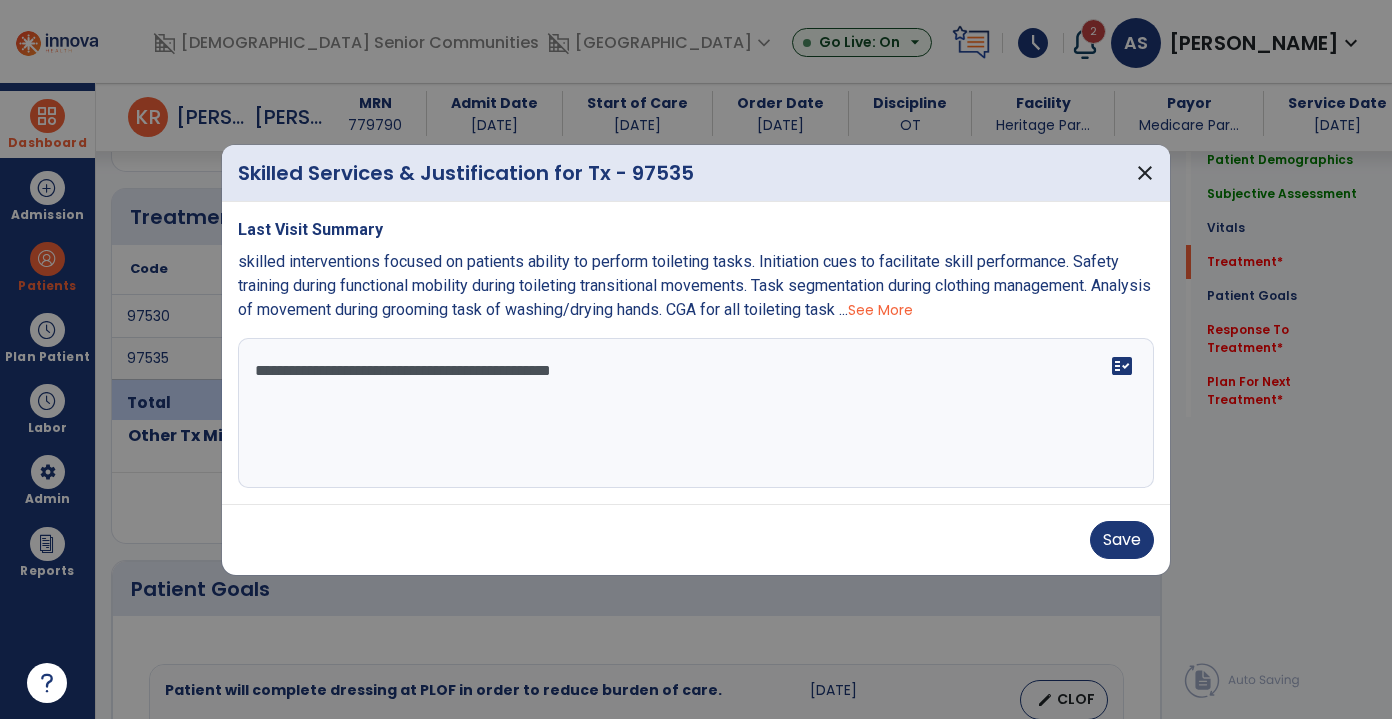 click on "**********" at bounding box center [696, 413] 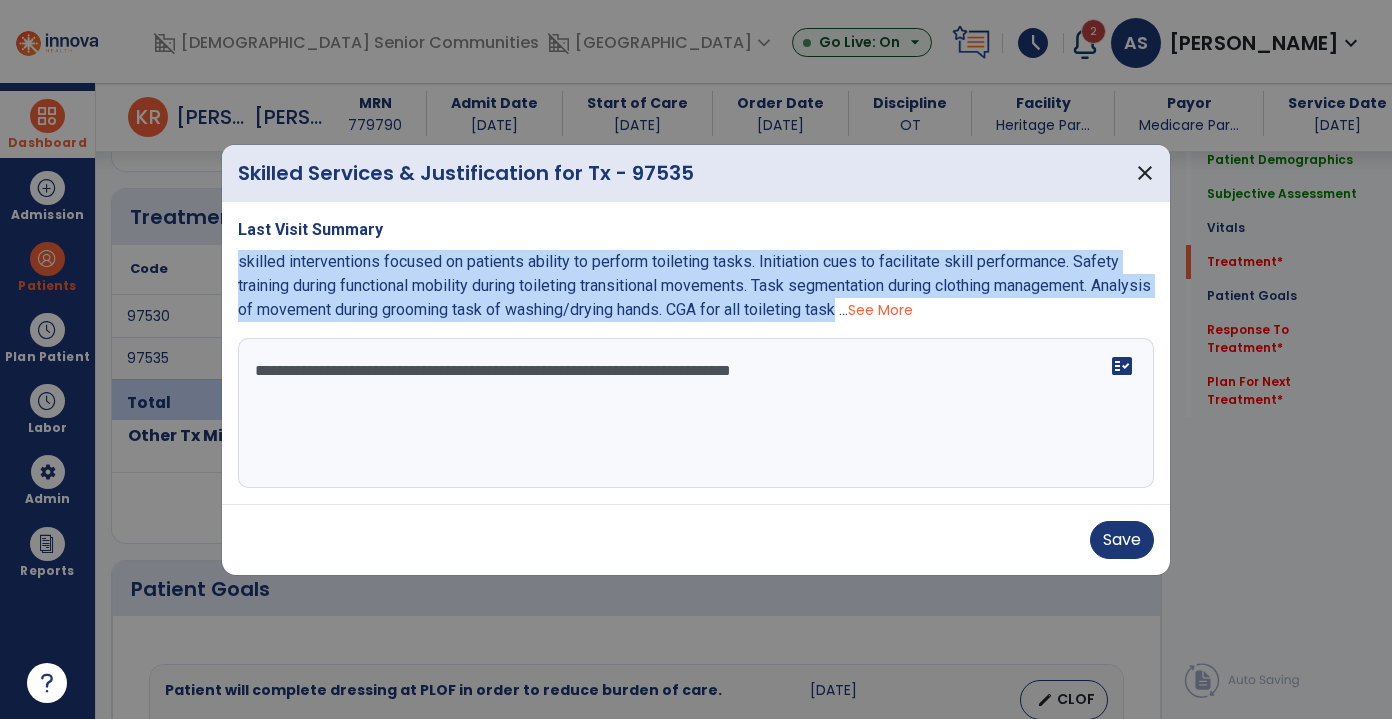 drag, startPoint x: 910, startPoint y: 310, endPoint x: 237, endPoint y: 263, distance: 674.63916 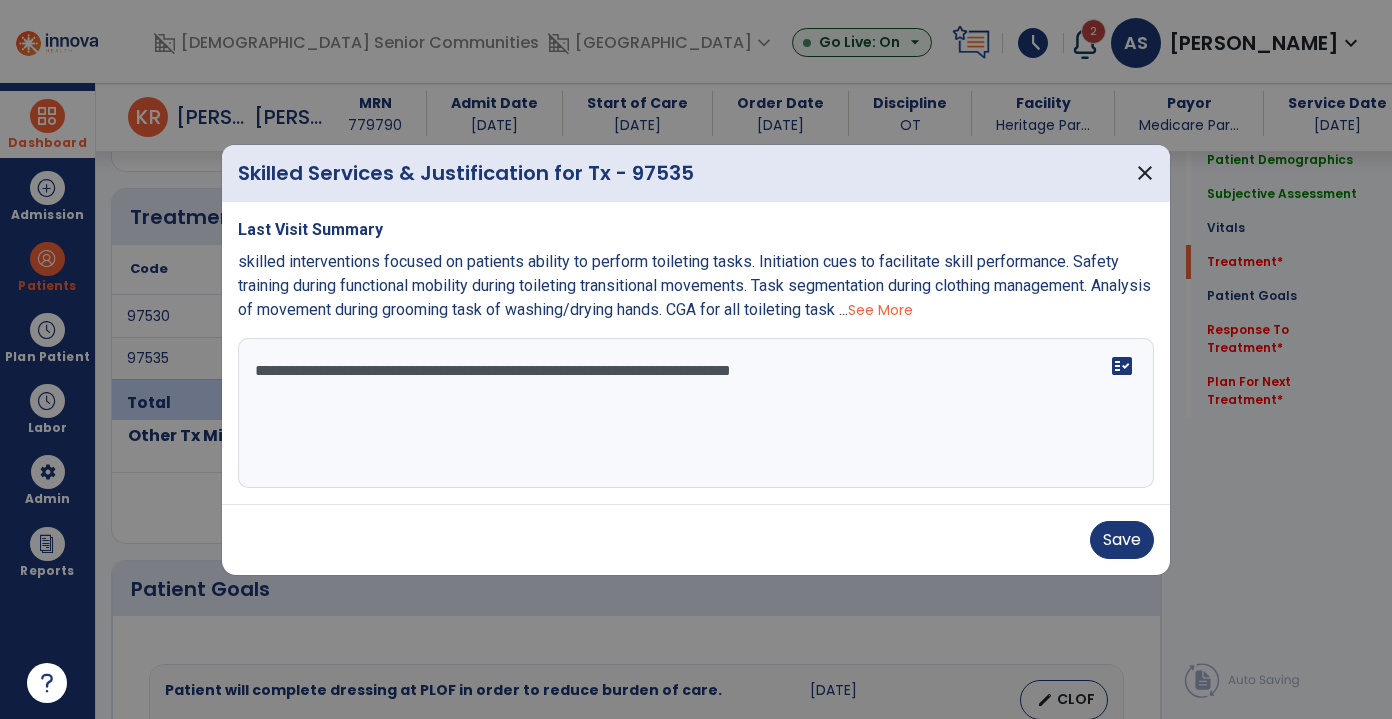 click on "**********" at bounding box center (696, 413) 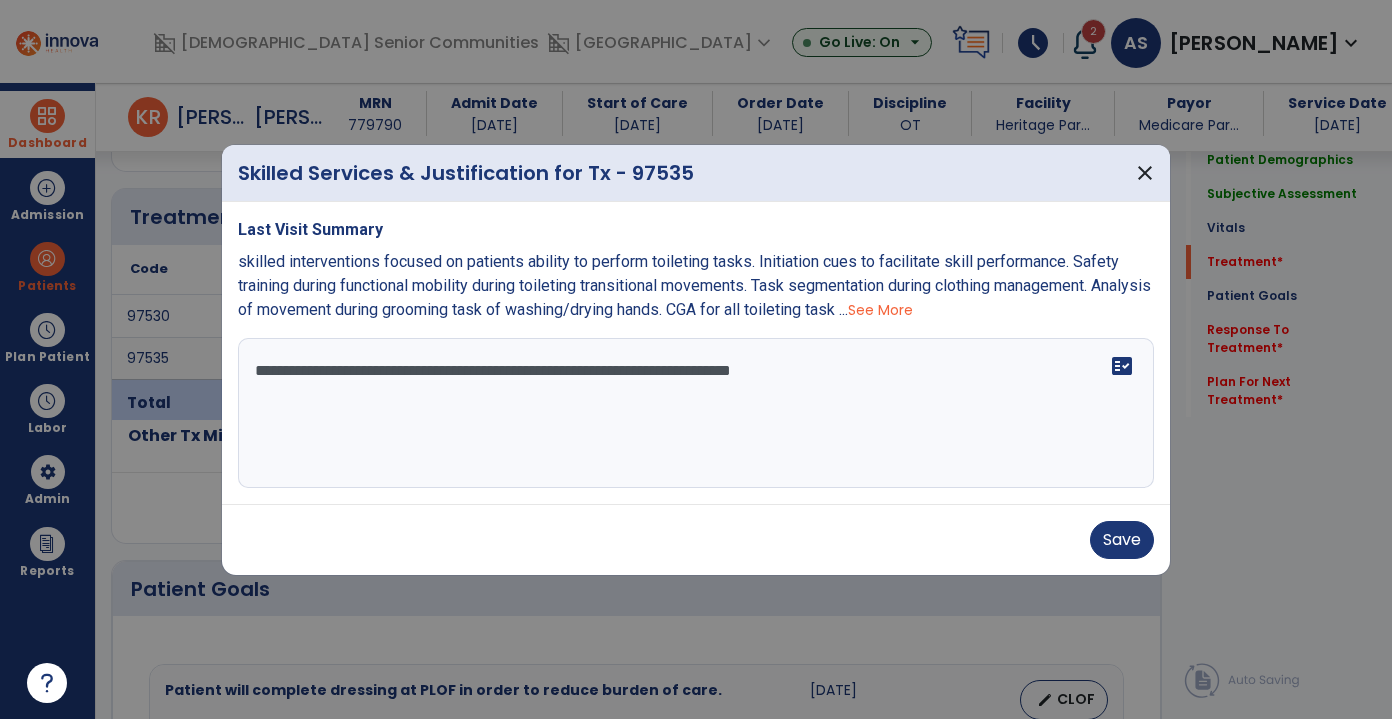 paste on "**********" 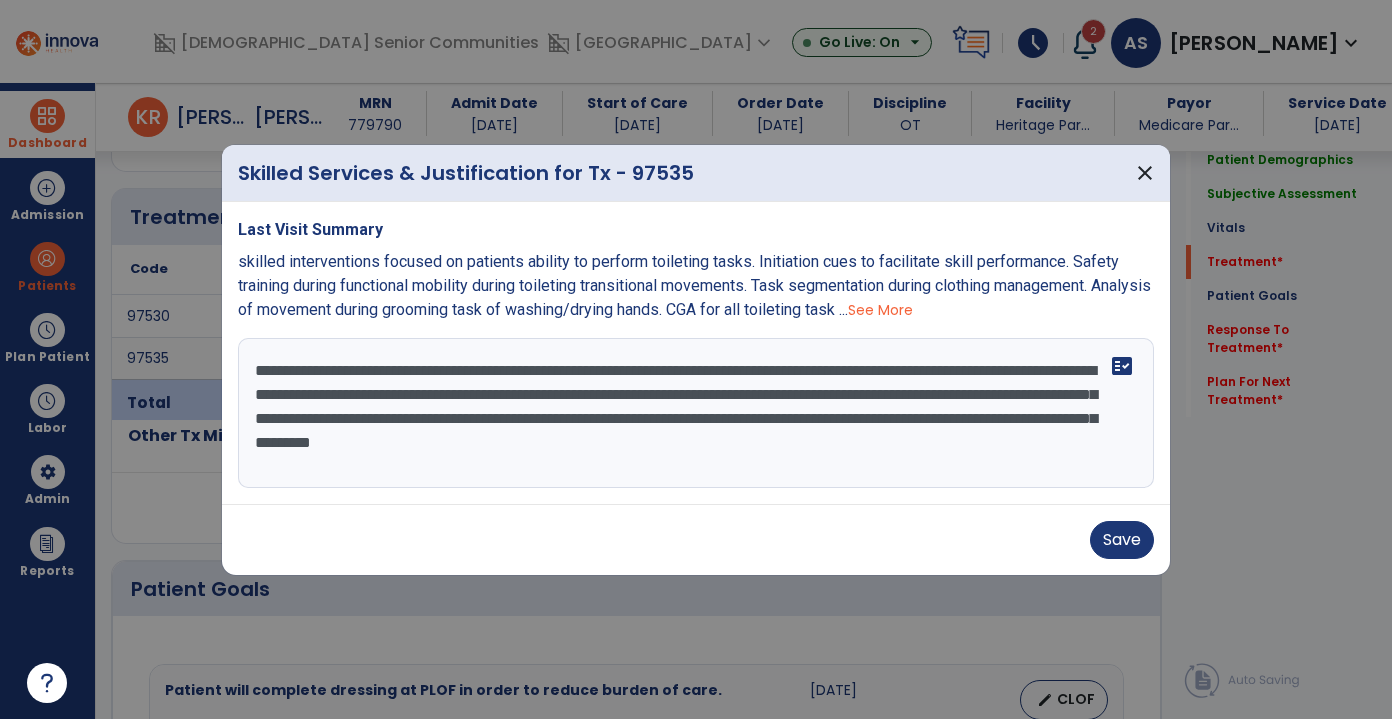 click on "**********" at bounding box center [696, 413] 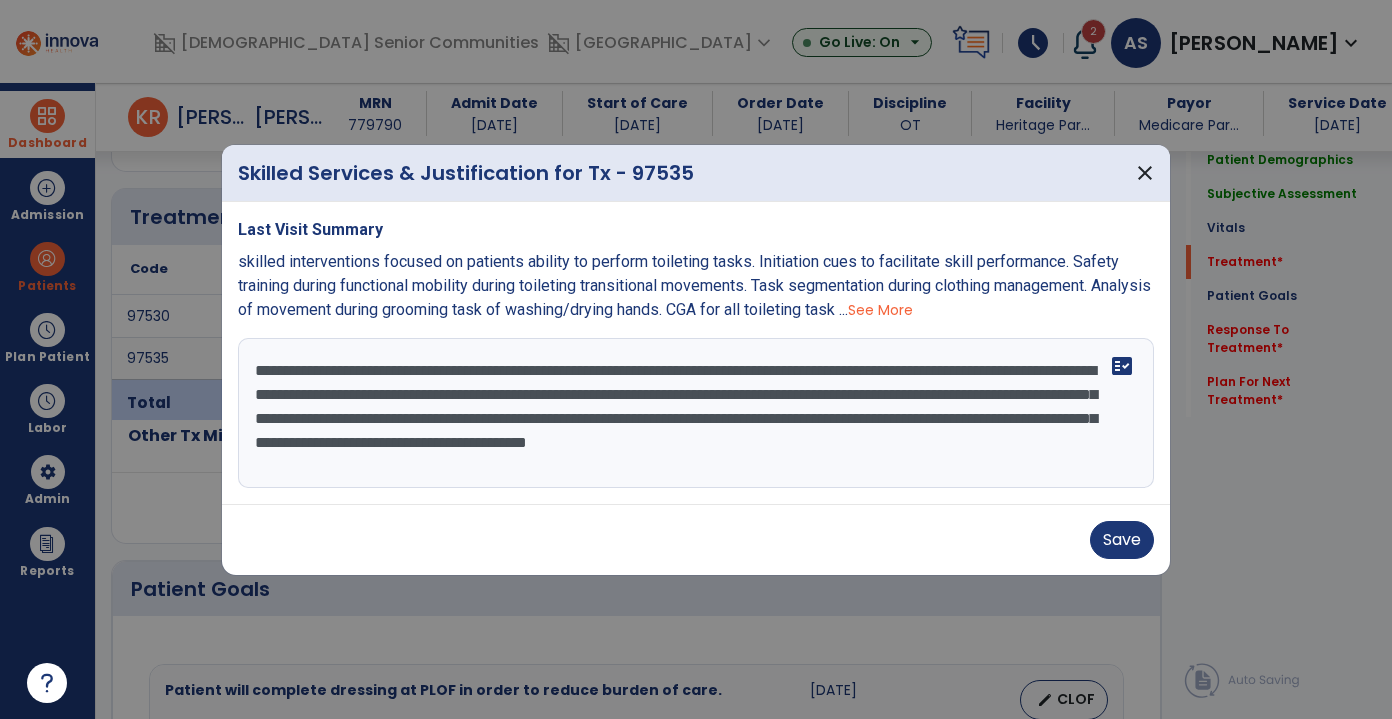 click on "**********" at bounding box center (696, 413) 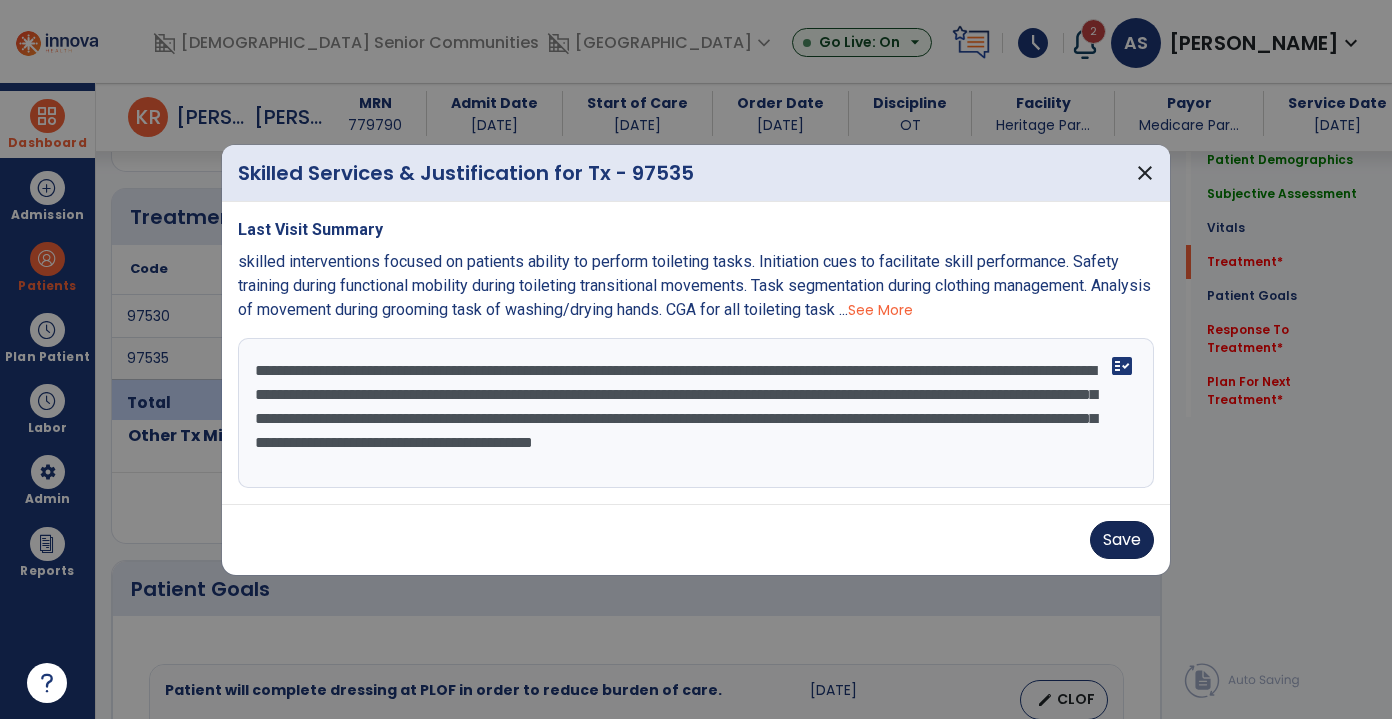 type on "**********" 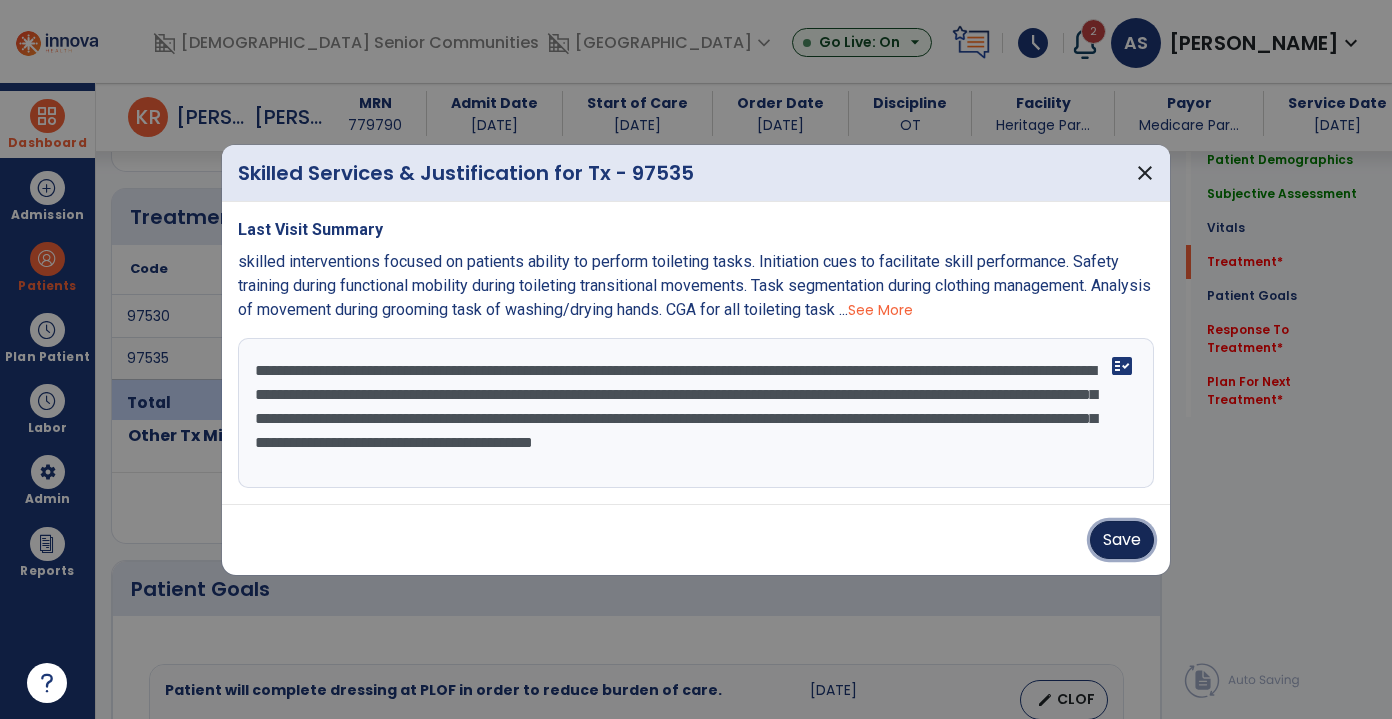 click on "Save" at bounding box center [1122, 540] 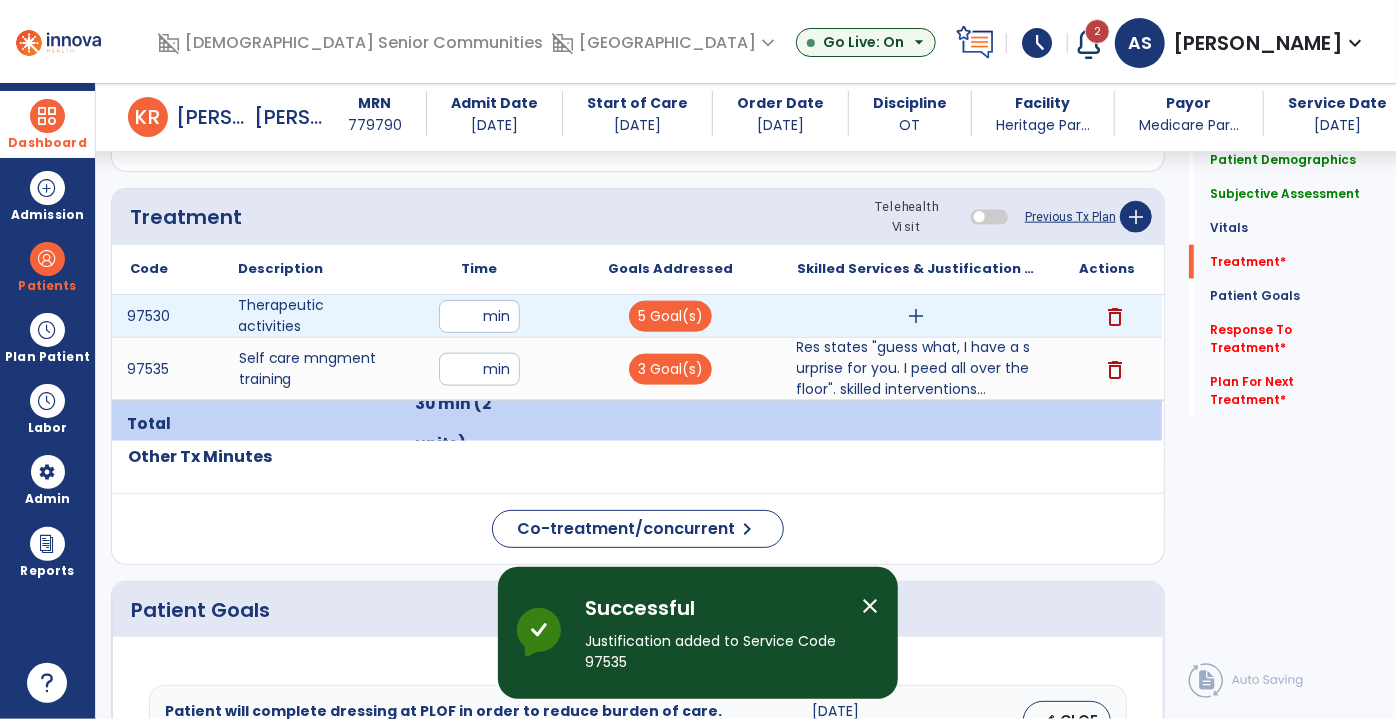 click on "add" at bounding box center (916, 316) 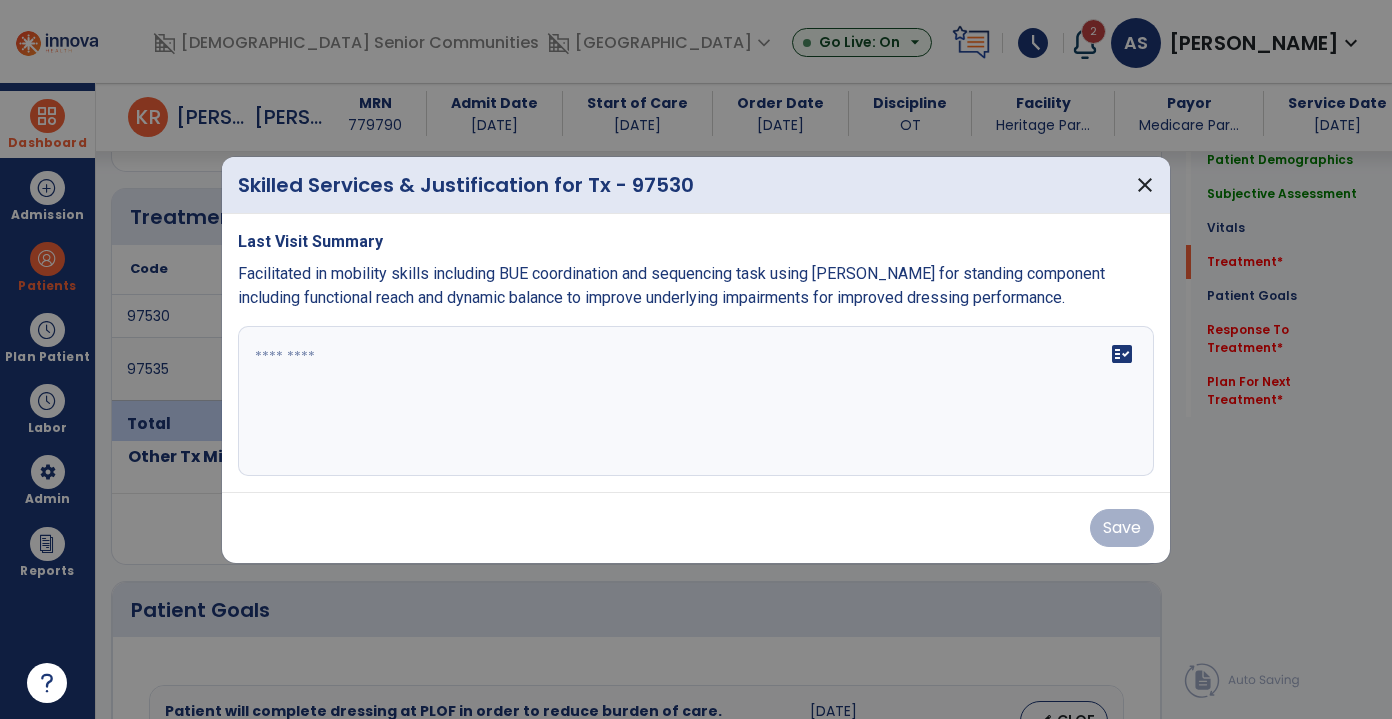 scroll, scrollTop: 1181, scrollLeft: 0, axis: vertical 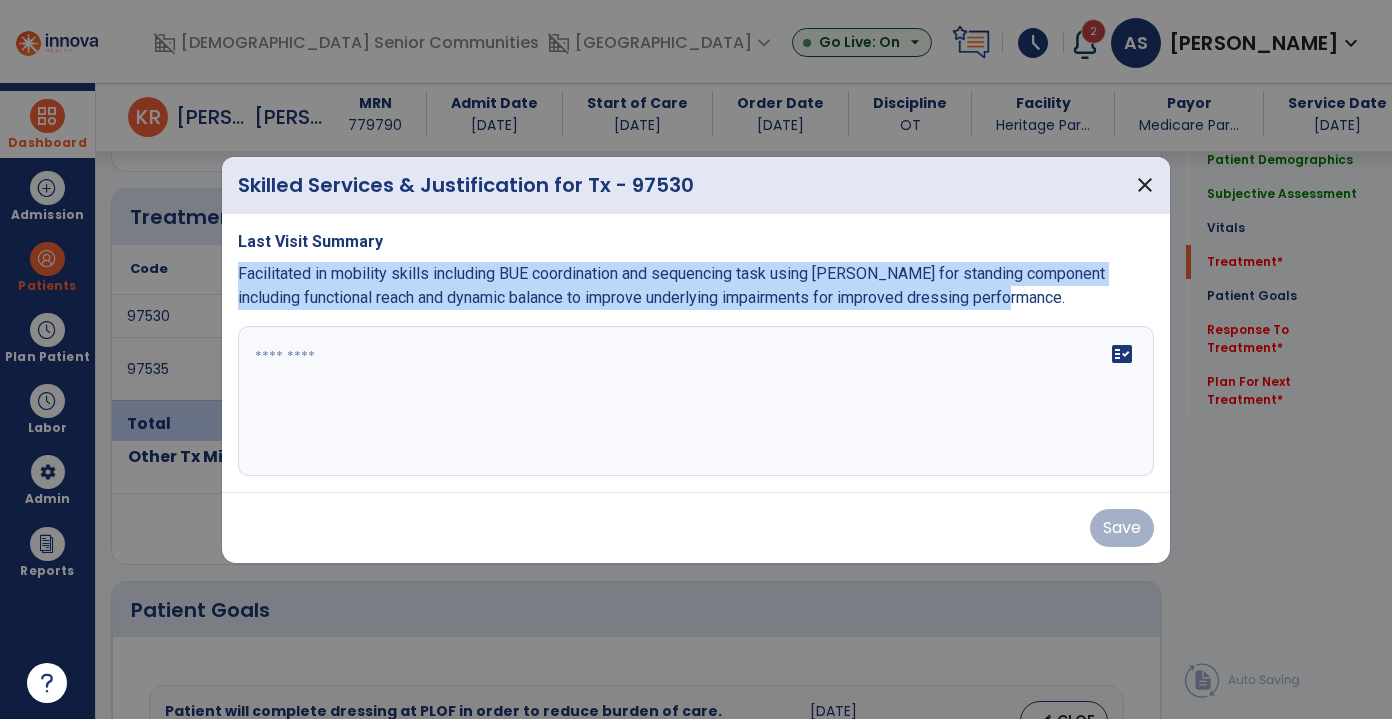 drag, startPoint x: 1047, startPoint y: 294, endPoint x: 264, endPoint y: 290, distance: 783.0102 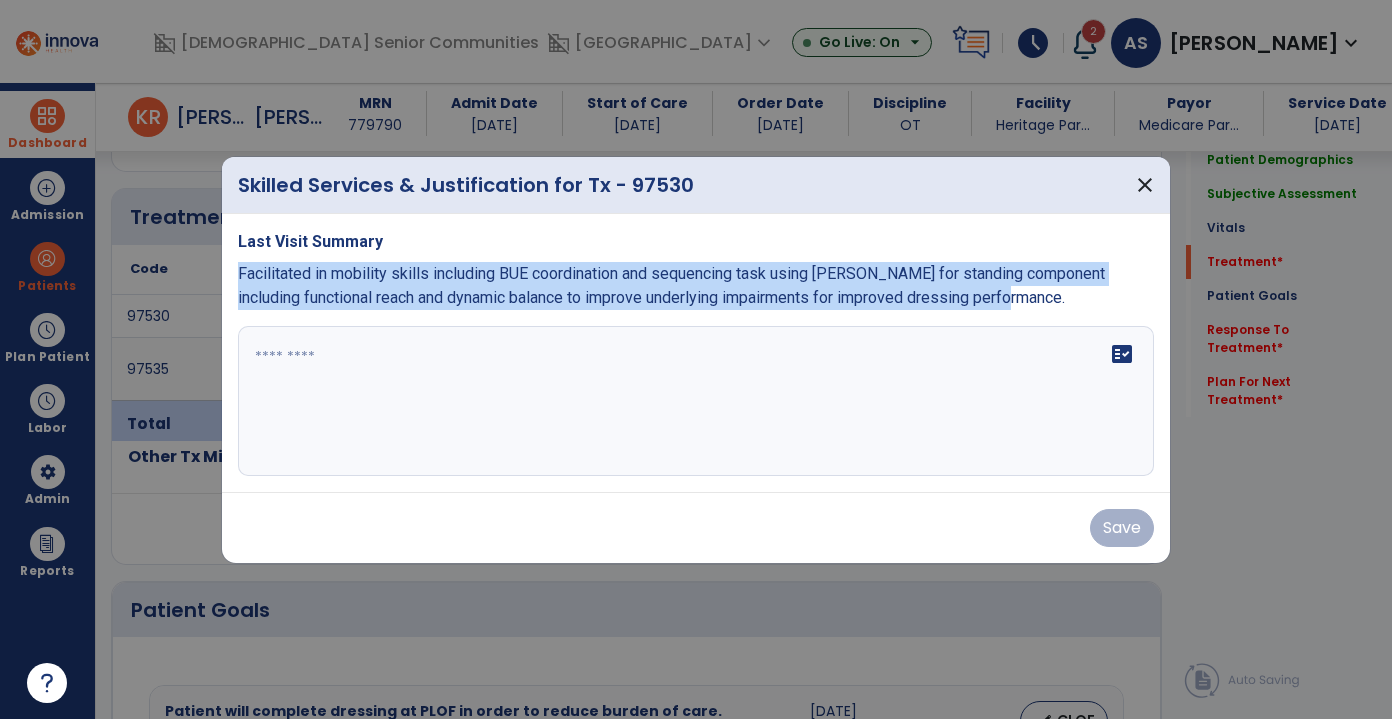 click on "Last Visit Summary Facilitated in mobility skills including BUE coordination and sequencing task using [PERSON_NAME] for standing component including functional reach and dynamic balance to improve underlying impairments for improved dressing performance.   fact_check" at bounding box center [696, 353] 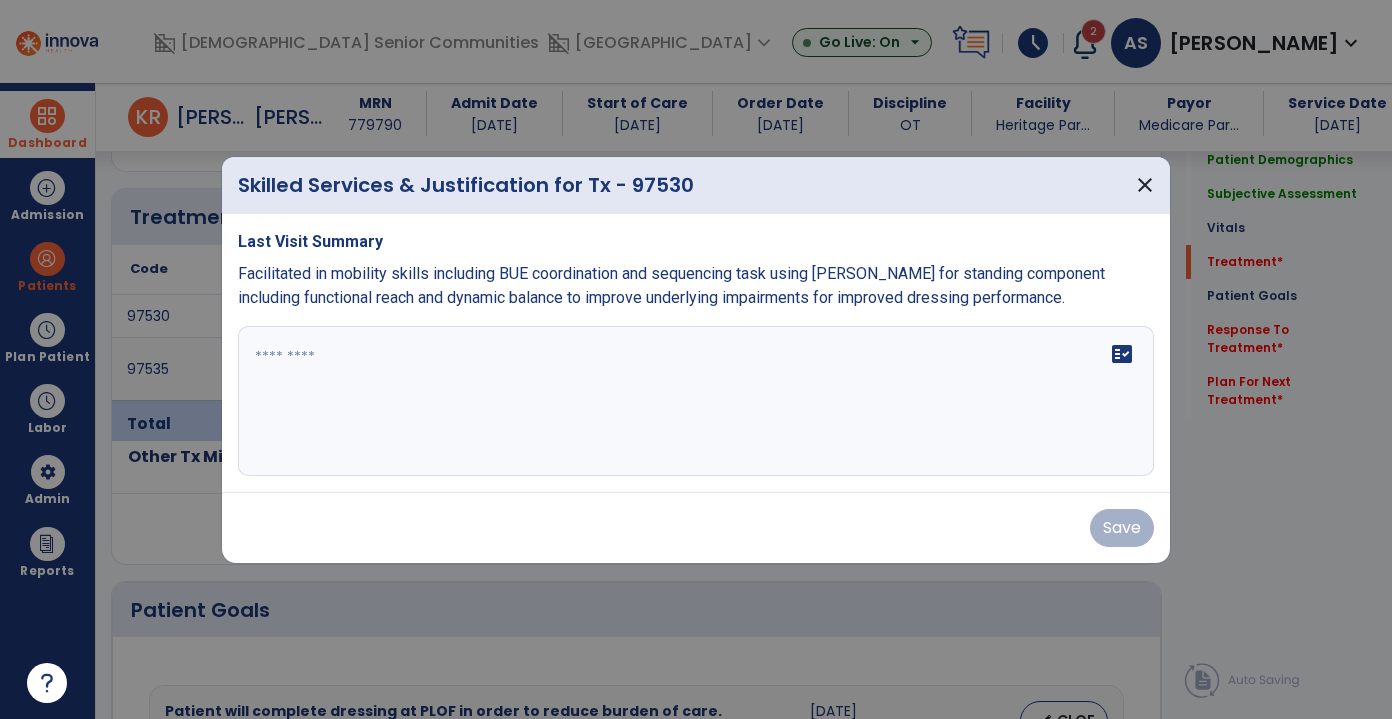 click on "fact_check" at bounding box center (696, 401) 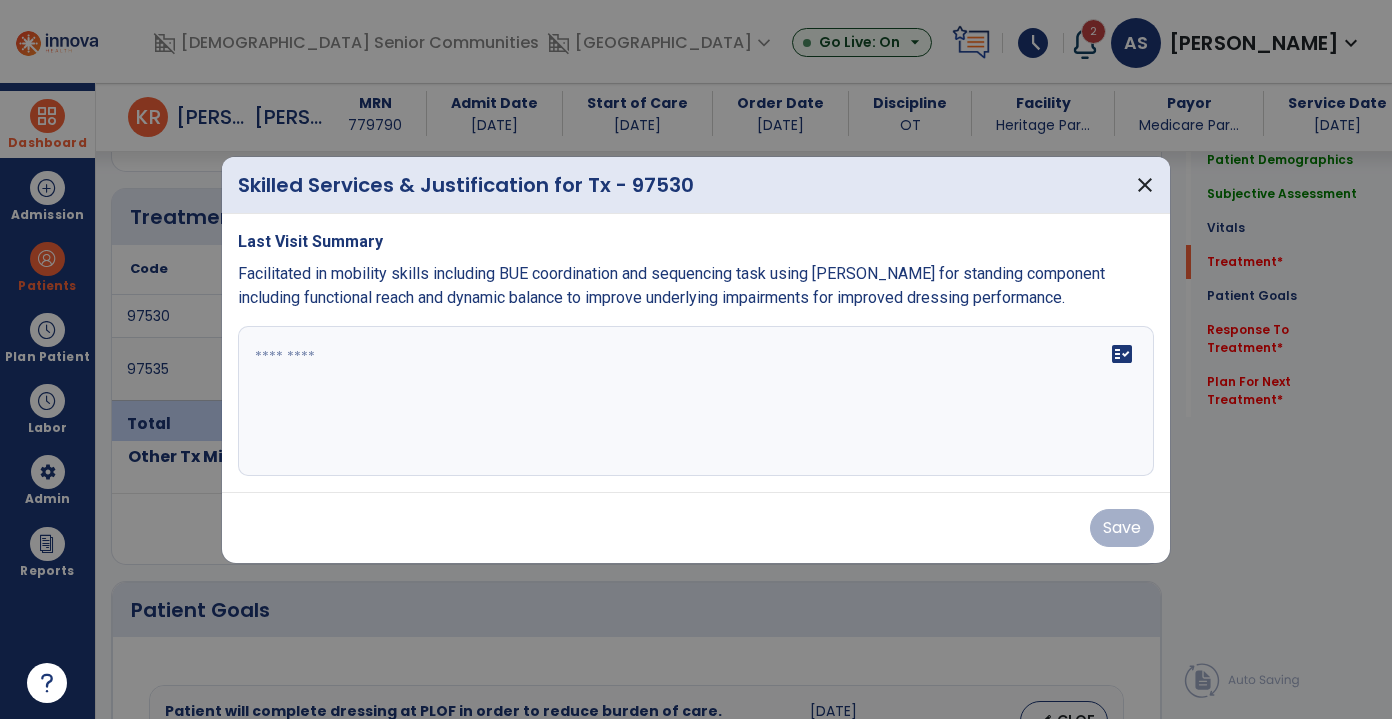 click at bounding box center (696, 401) 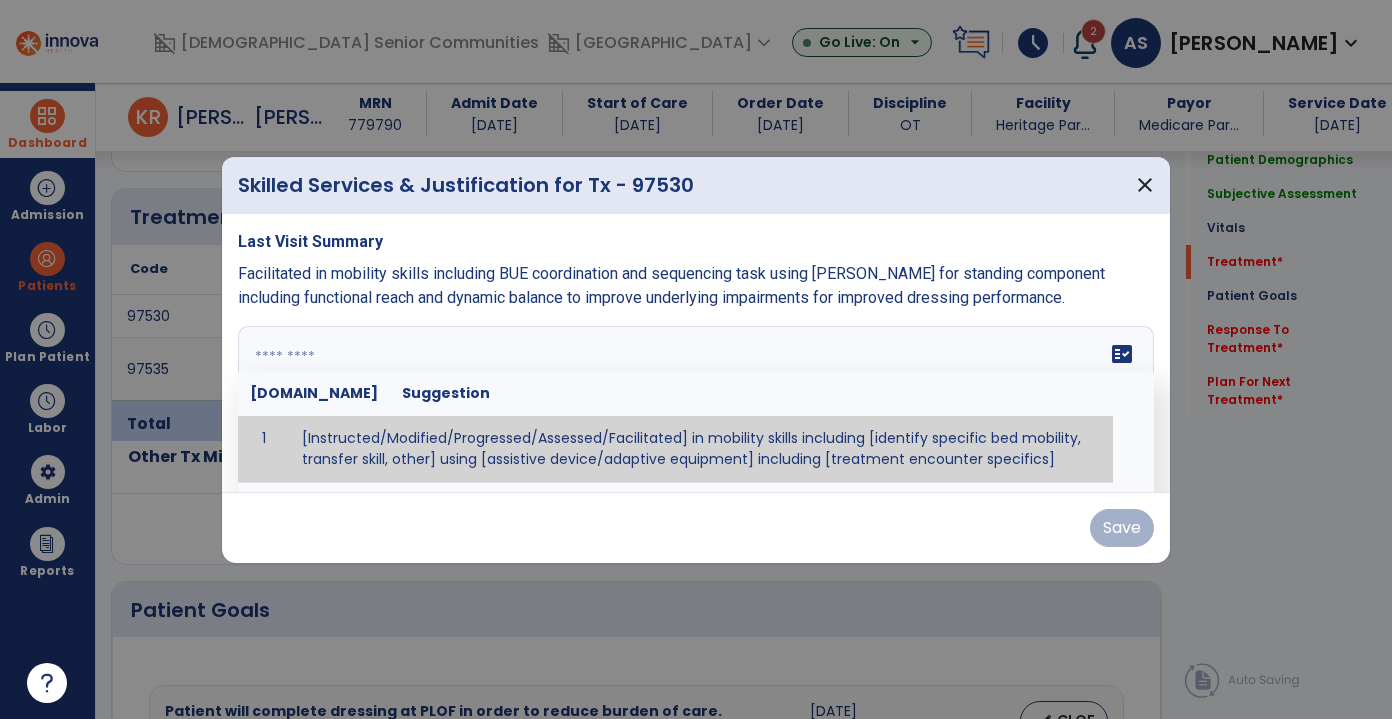 paste on "**********" 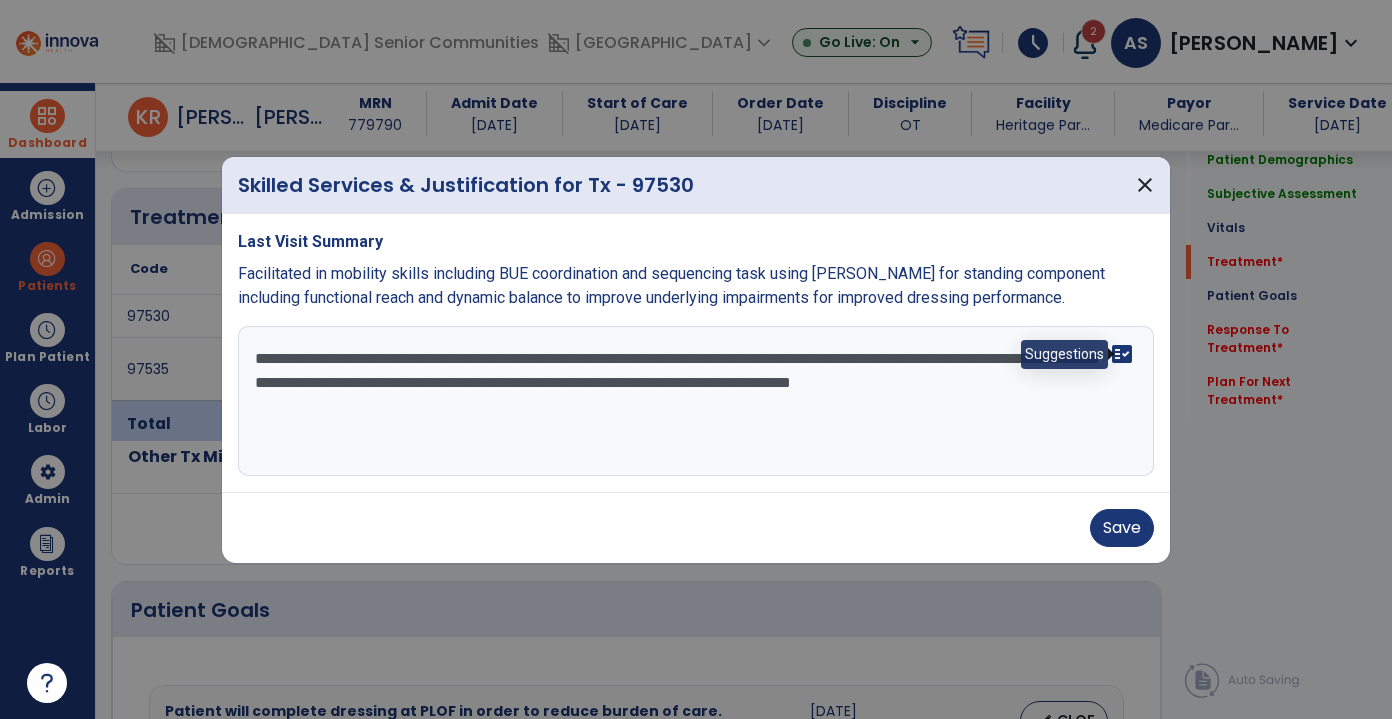 click on "fact_check" at bounding box center (1122, 354) 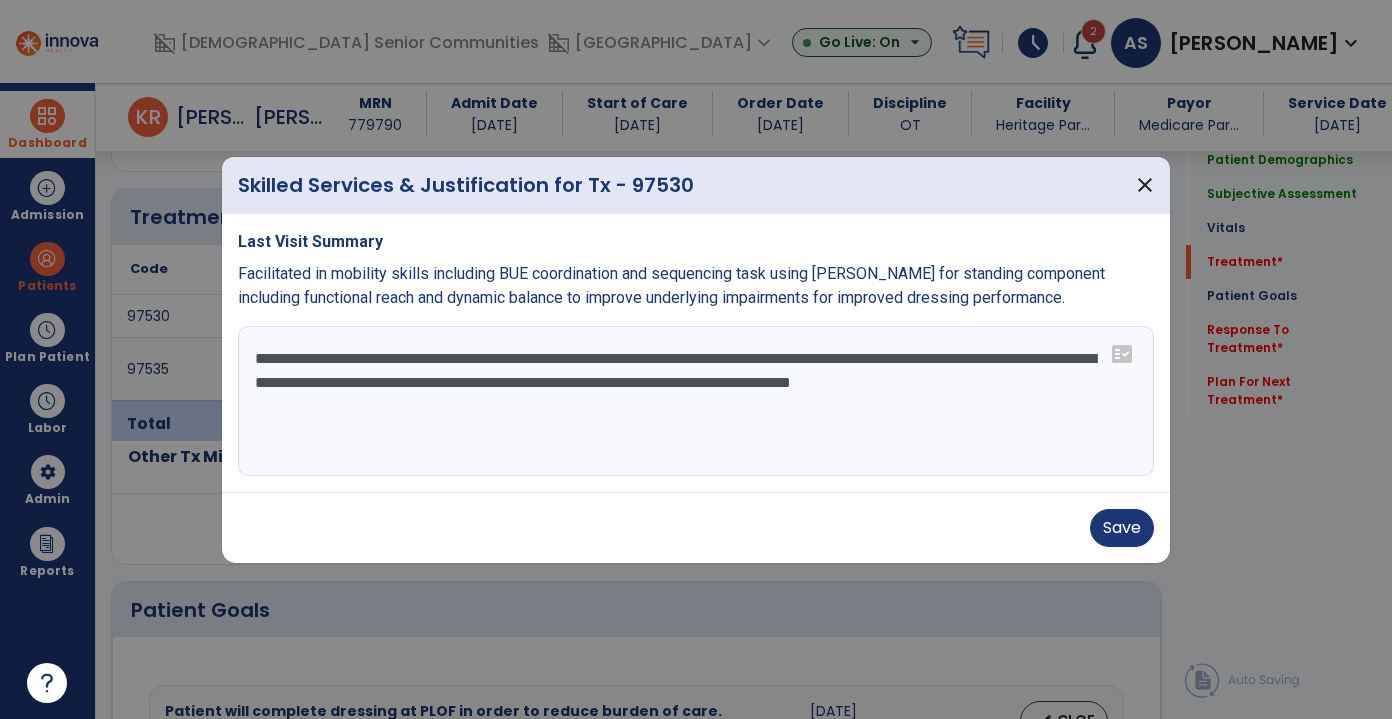 click on "**********" at bounding box center (696, 401) 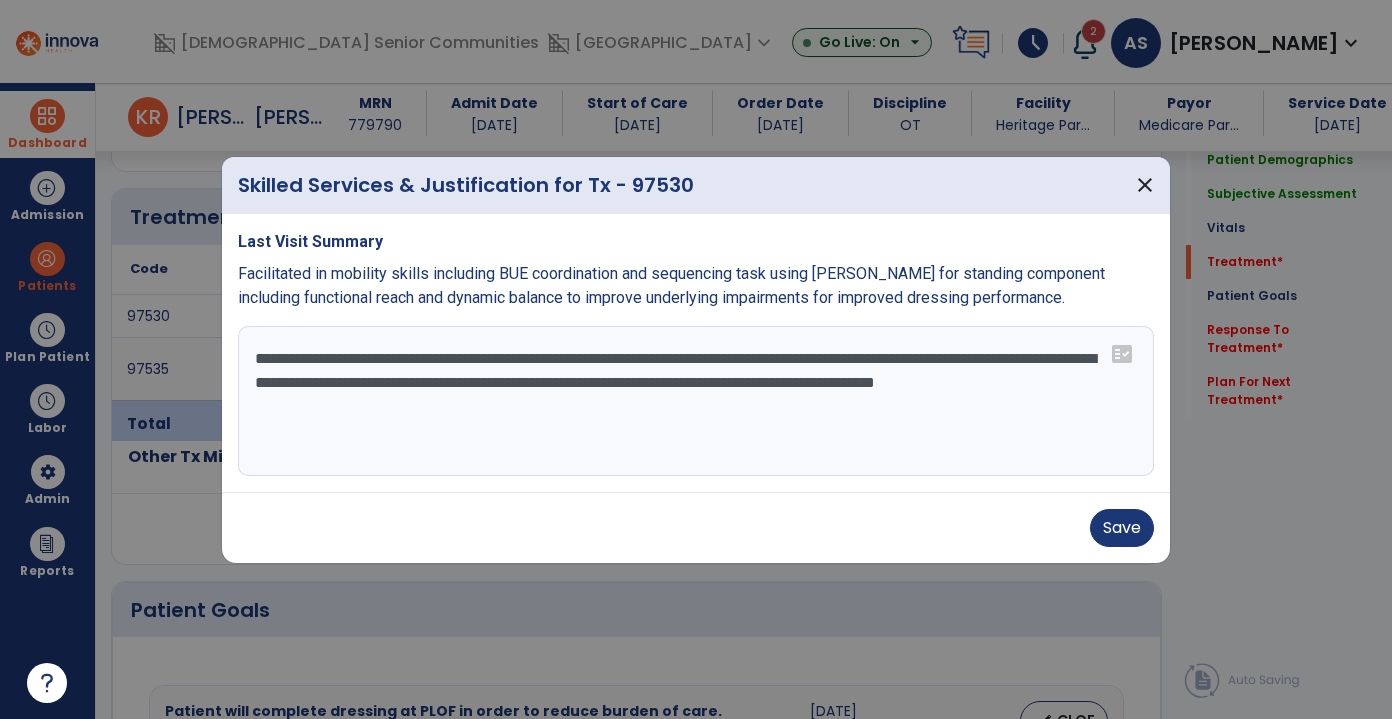 click on "**********" at bounding box center [696, 401] 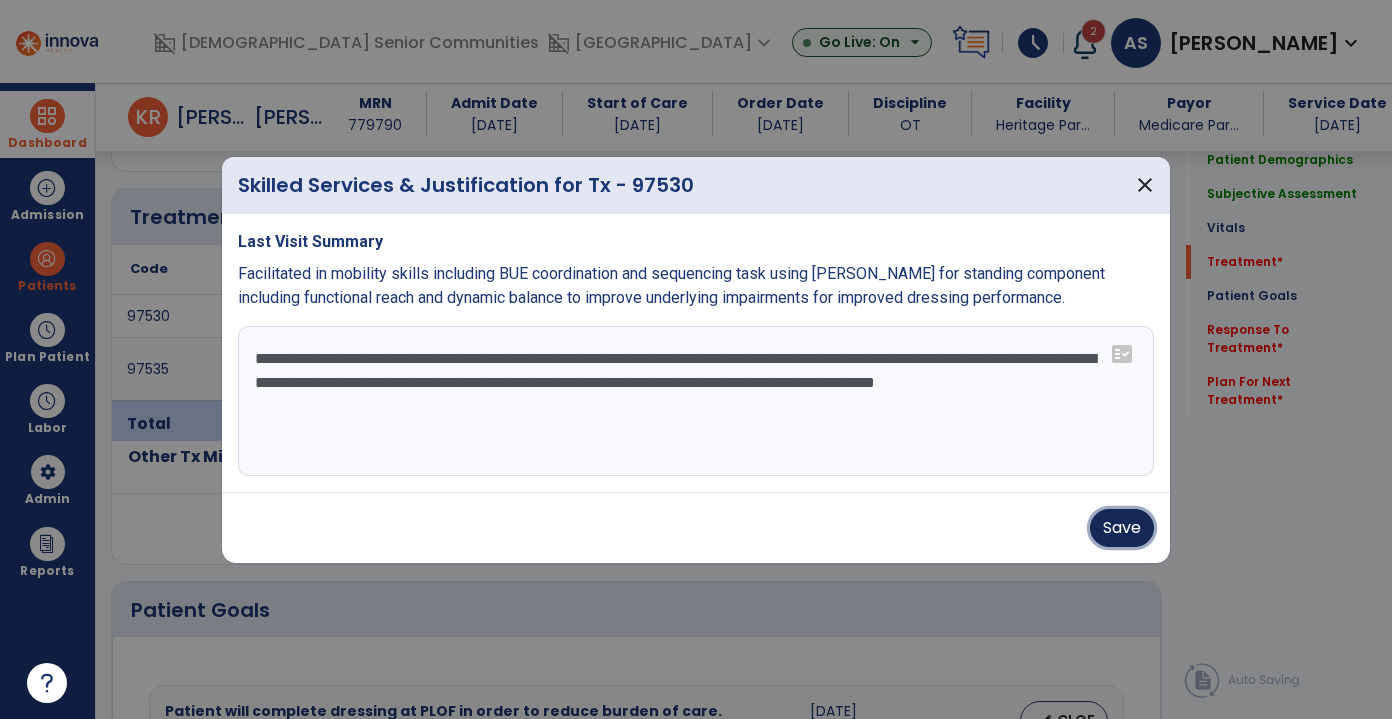 click on "Save" at bounding box center [1122, 528] 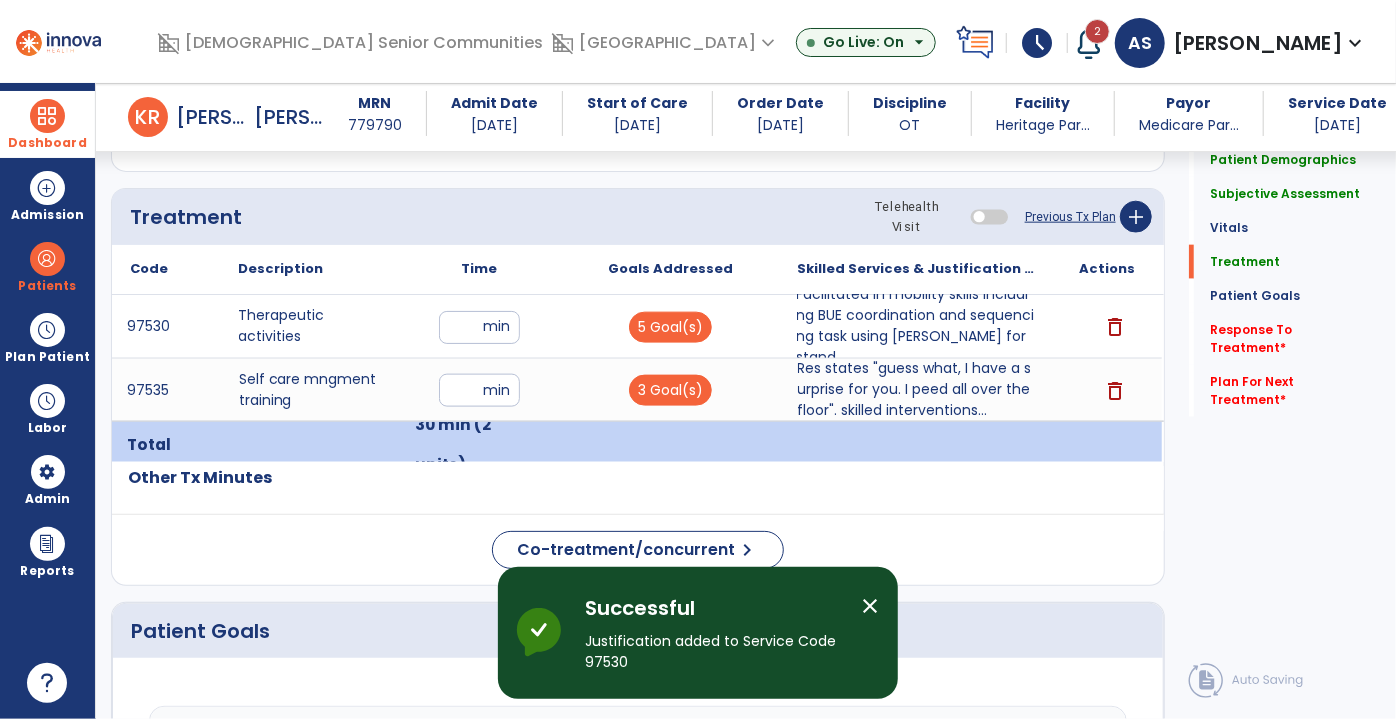 click on "Previous Tx Plan" 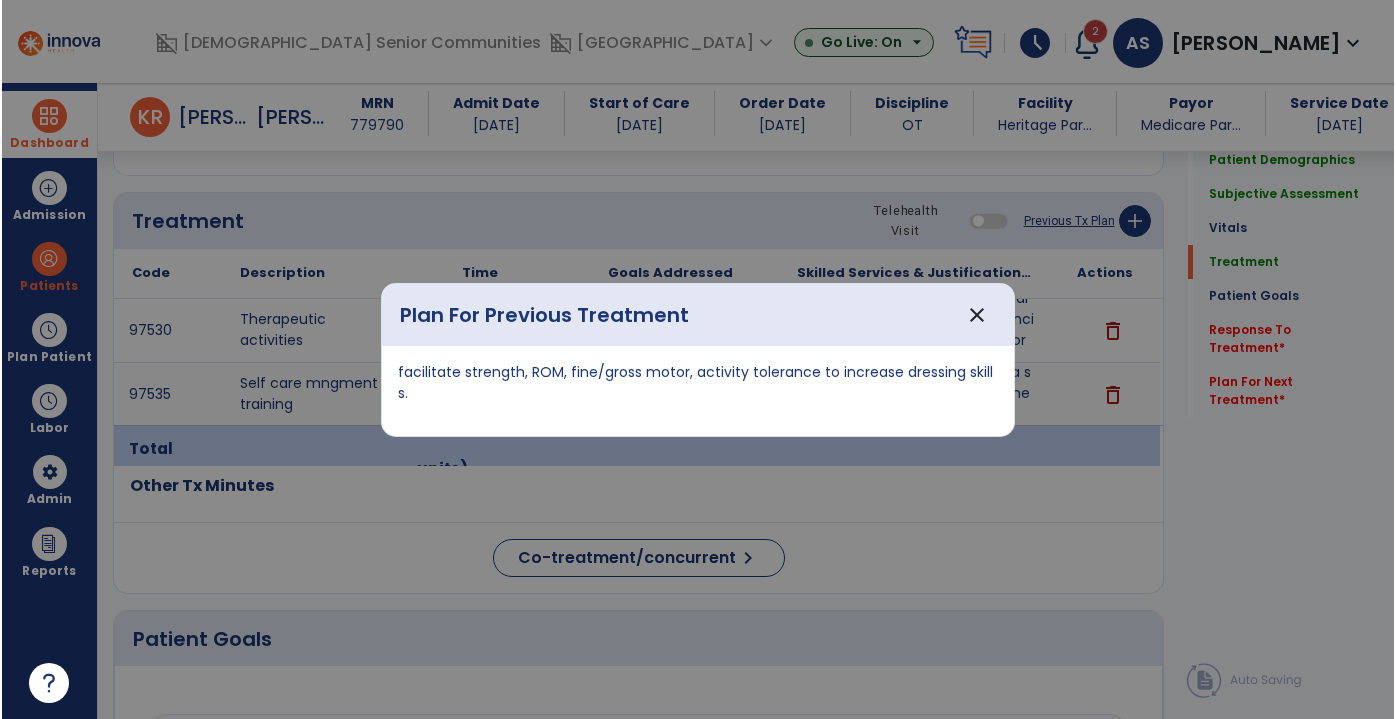 scroll, scrollTop: 1181, scrollLeft: 0, axis: vertical 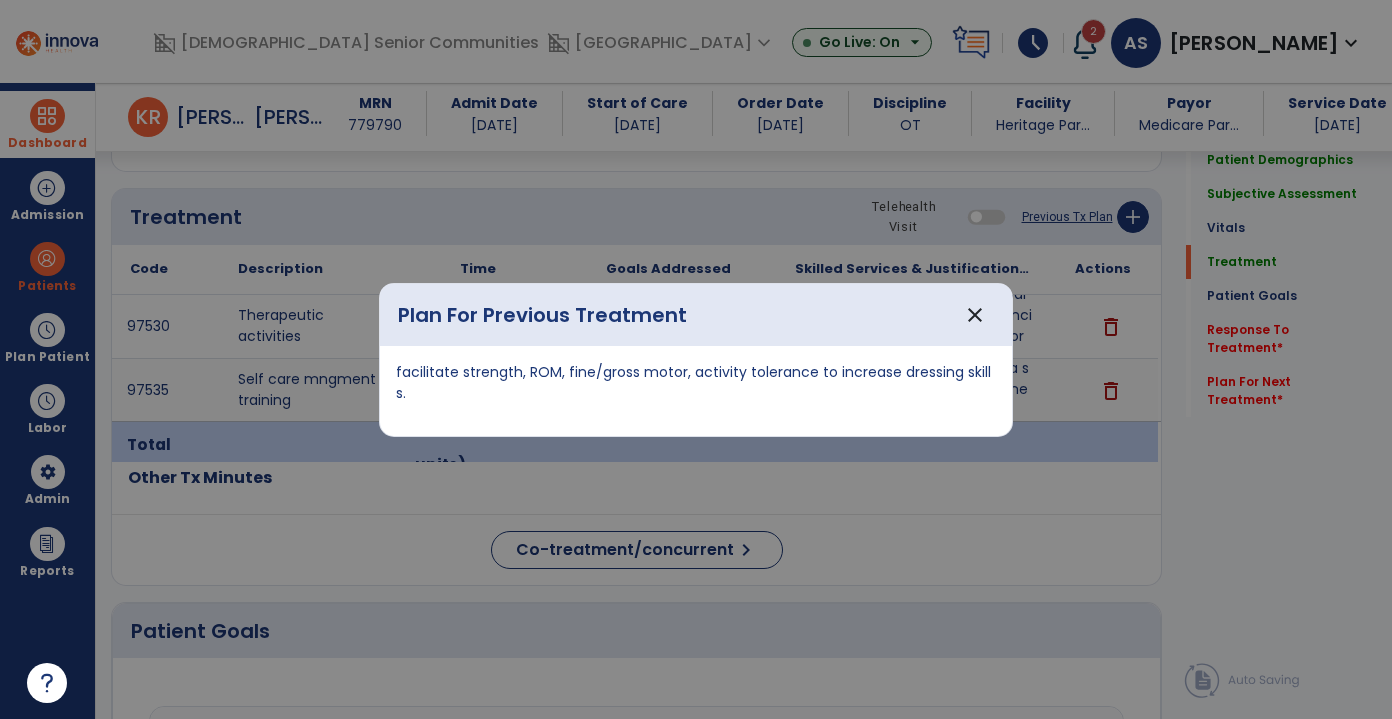 drag, startPoint x: 995, startPoint y: 380, endPoint x: 391, endPoint y: 386, distance: 604.0298 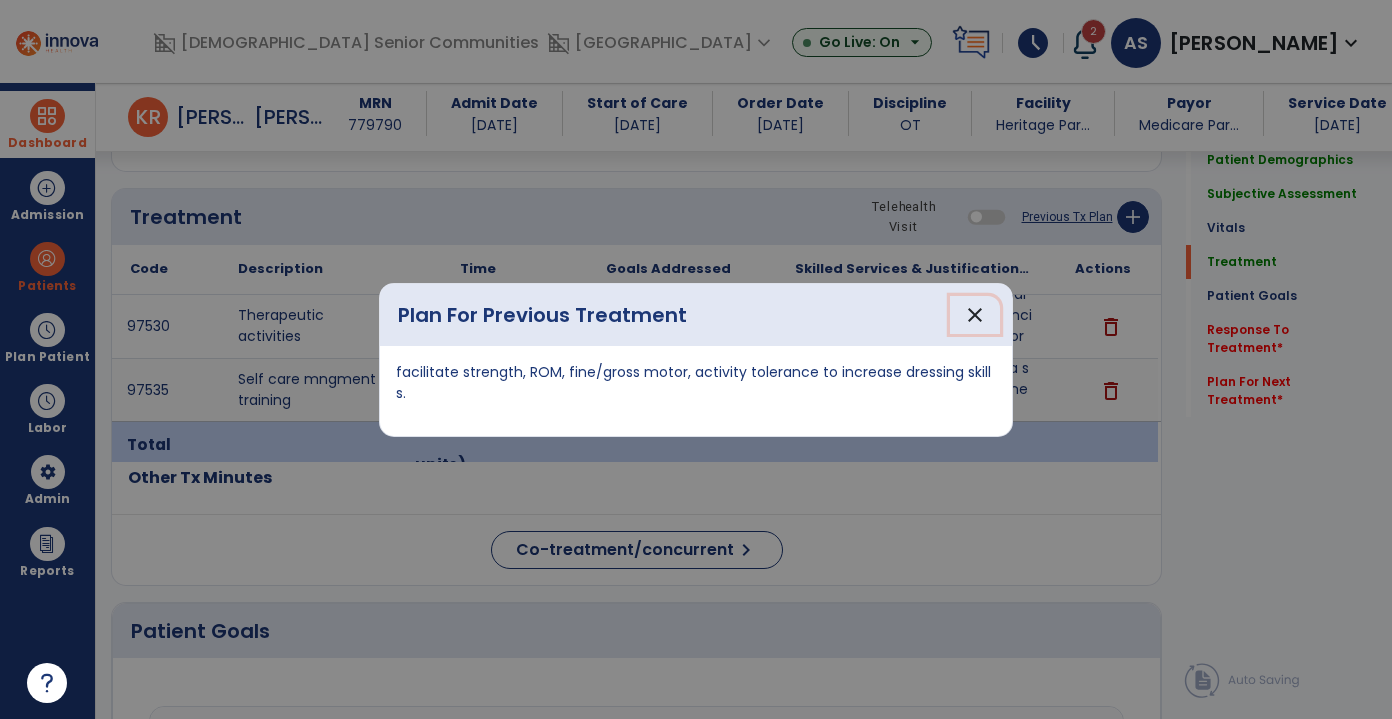 click on "close" at bounding box center (975, 315) 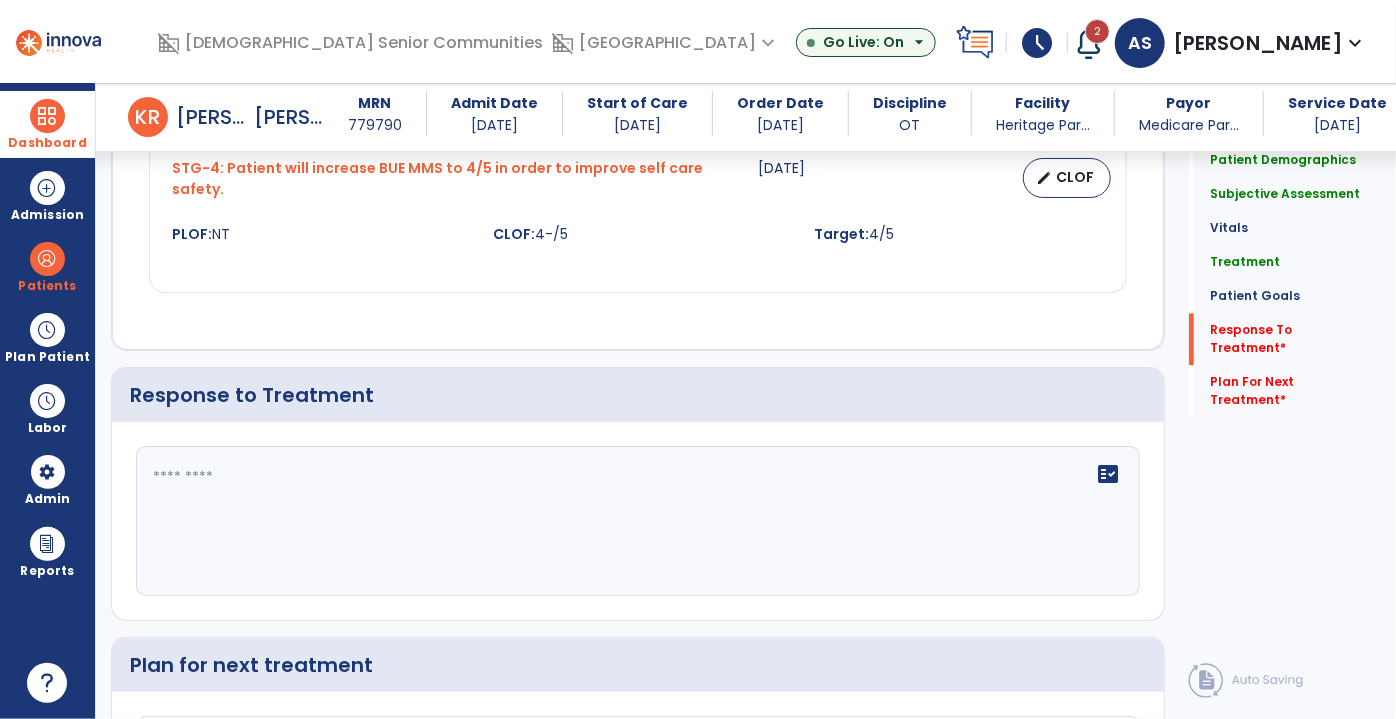 scroll, scrollTop: 2504, scrollLeft: 0, axis: vertical 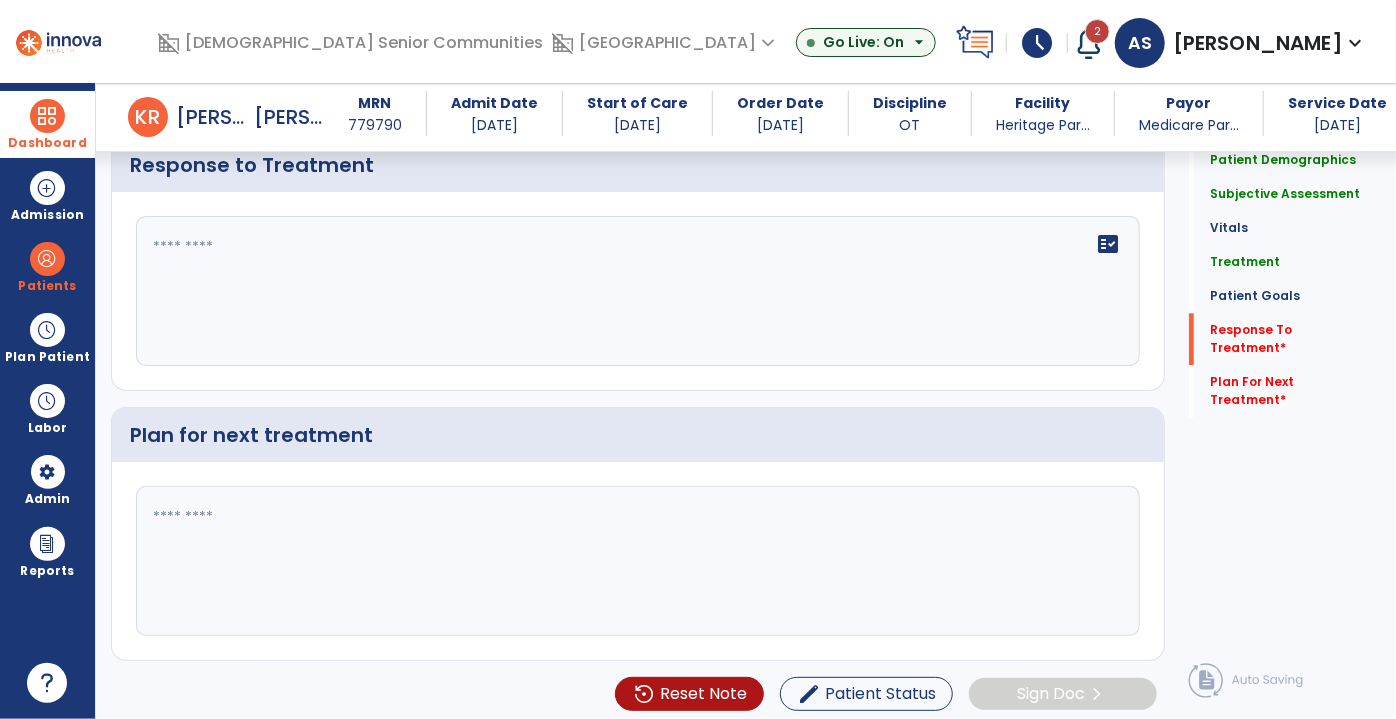 click 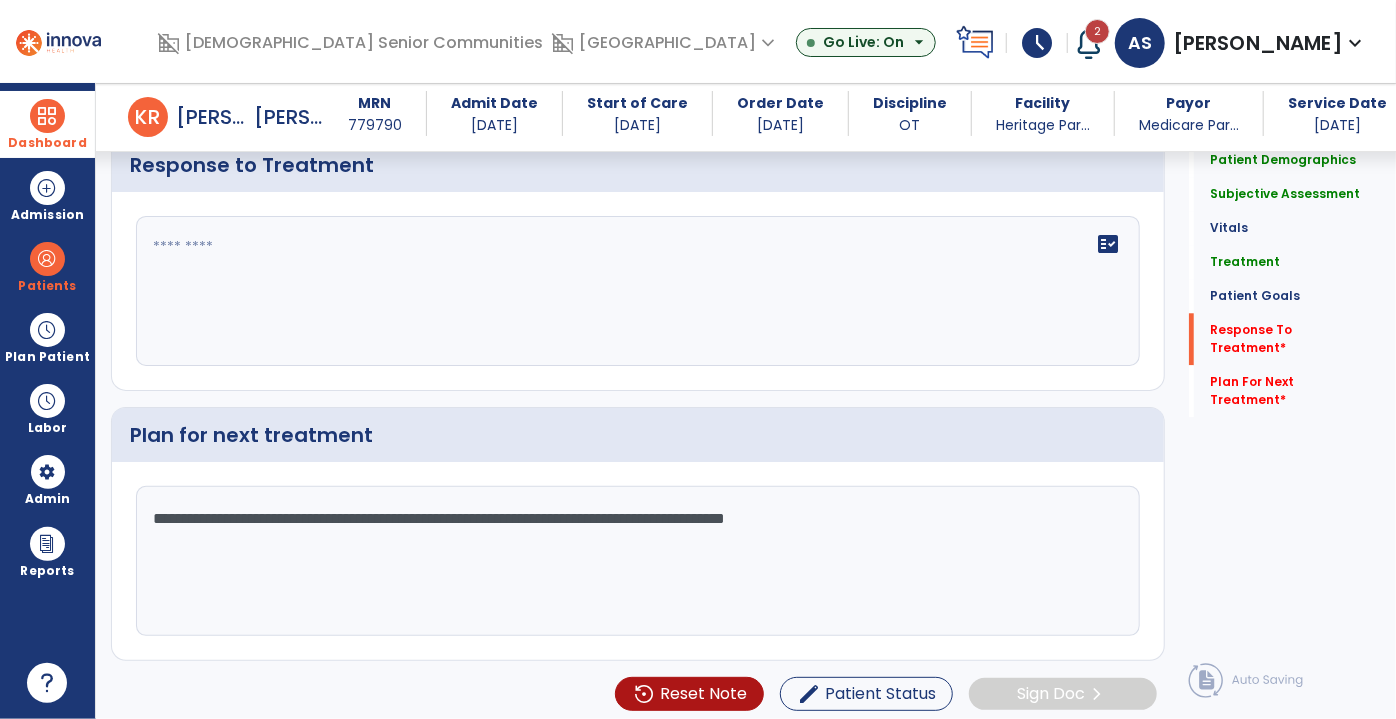 type on "**********" 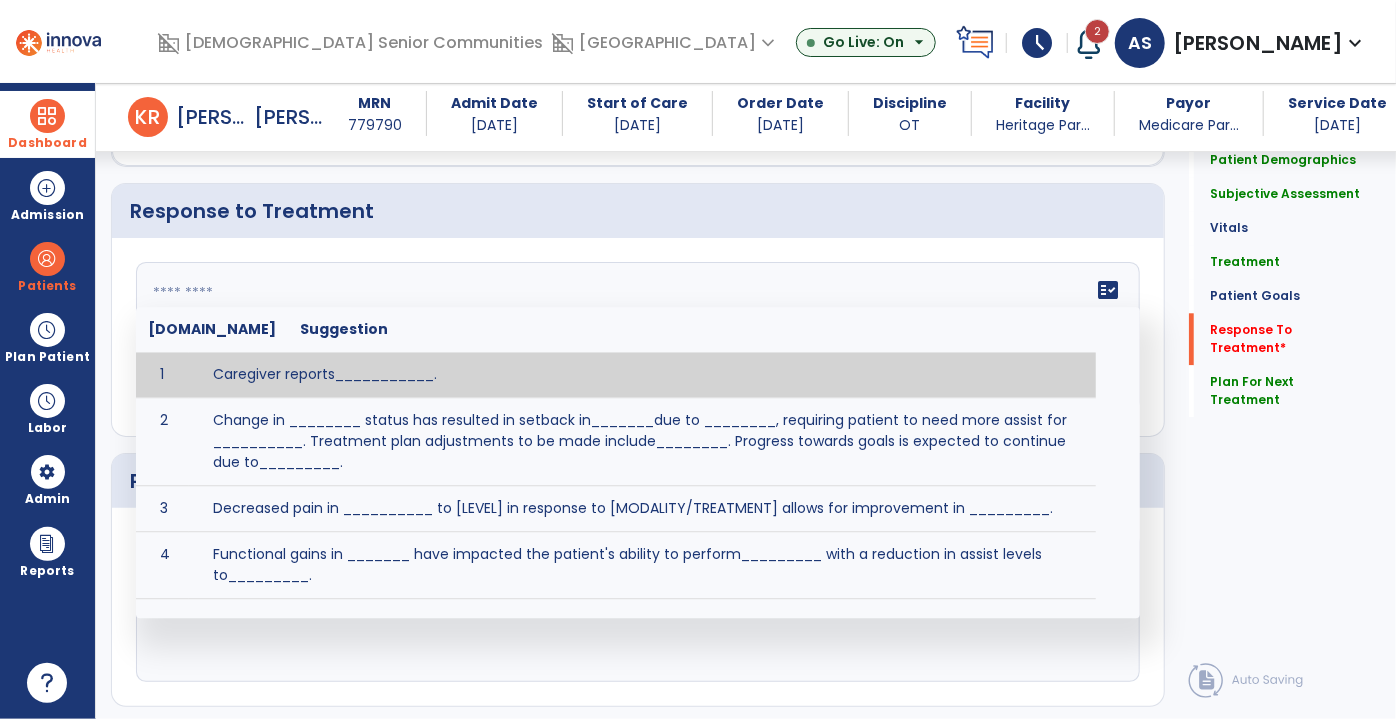 scroll, scrollTop: 2504, scrollLeft: 0, axis: vertical 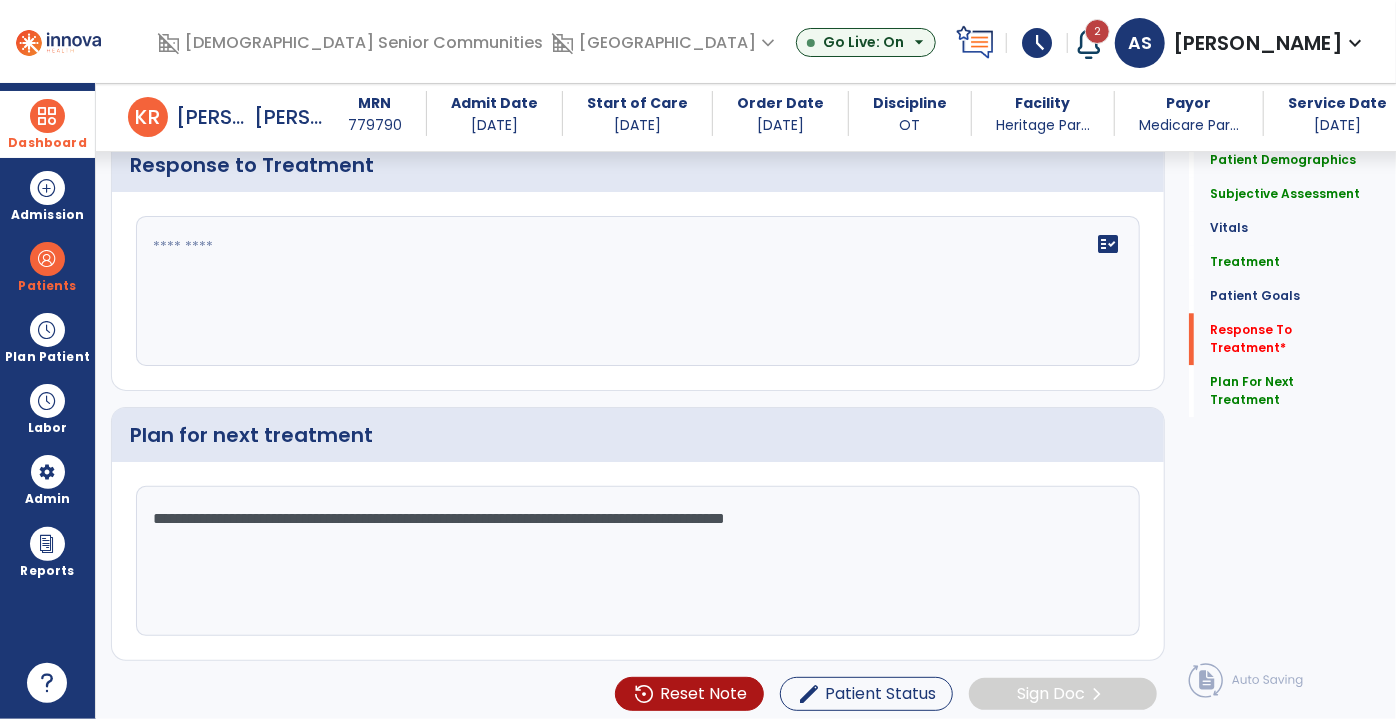 click 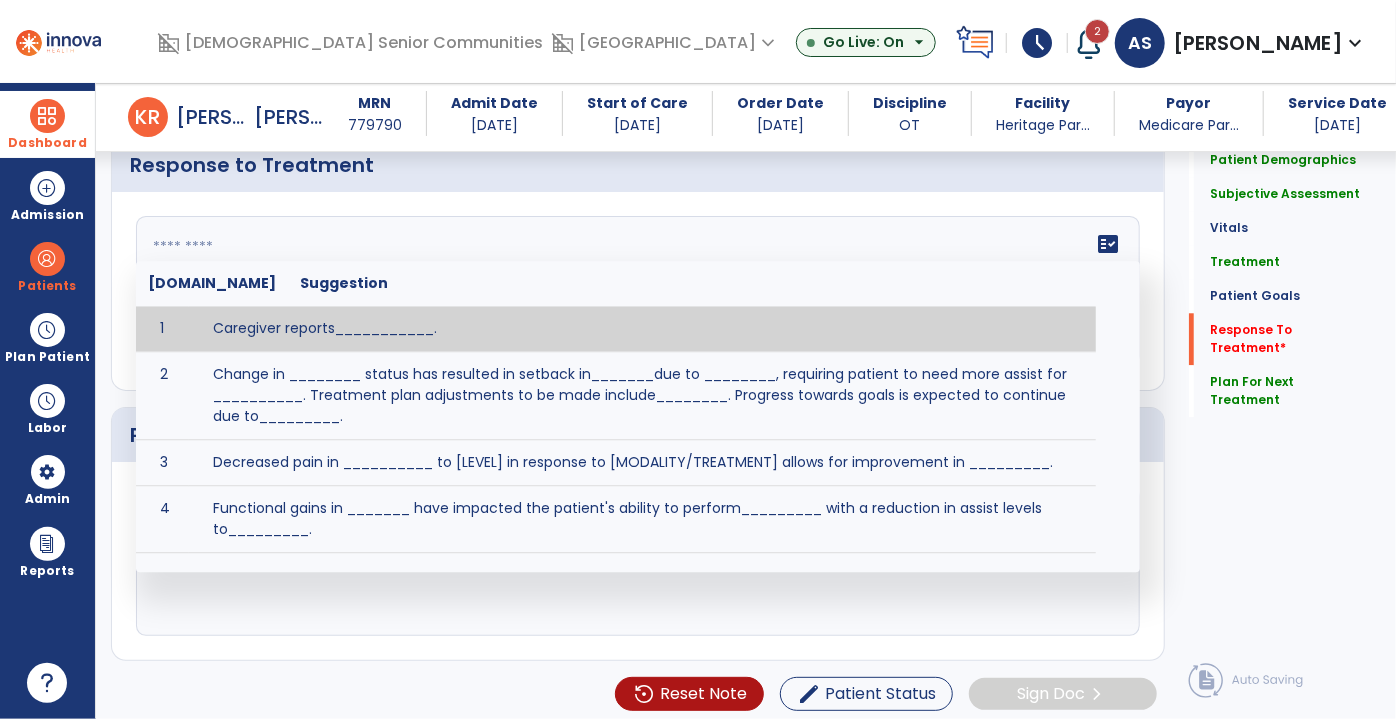 paste on "**********" 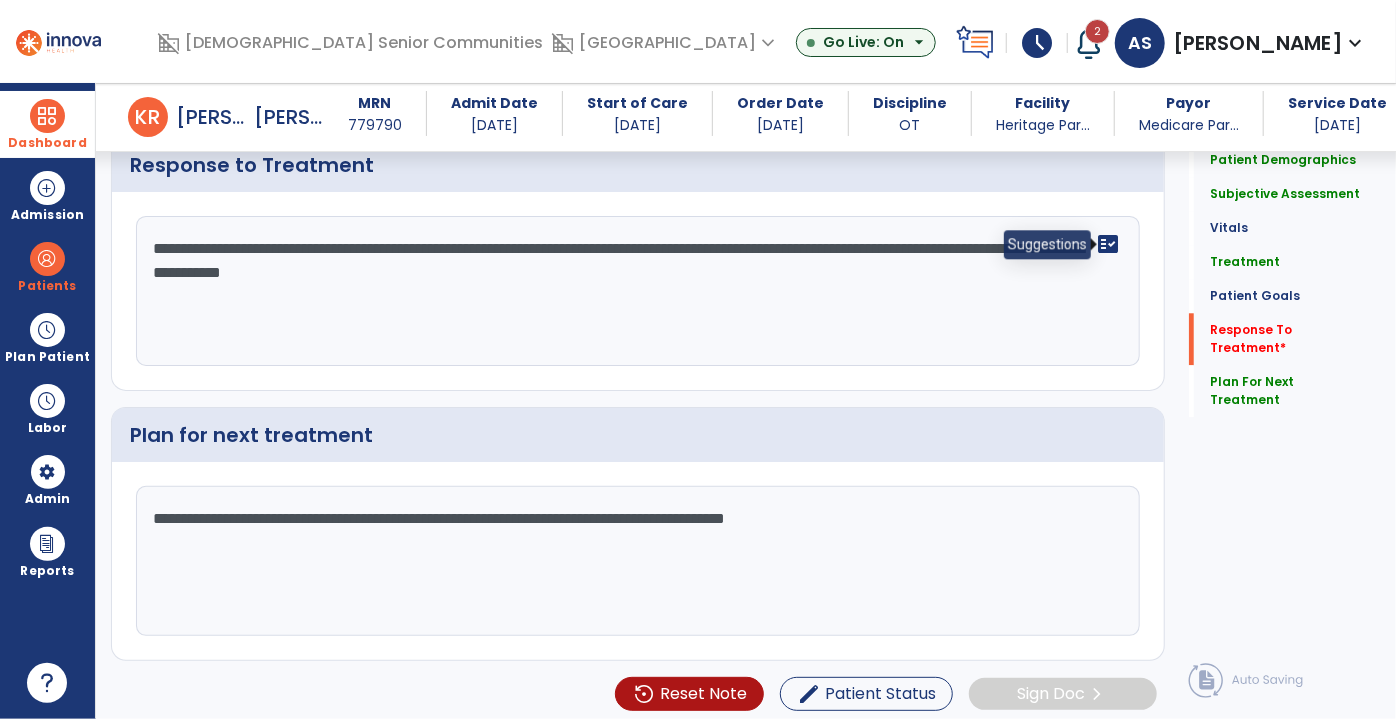 click on "fact_check" 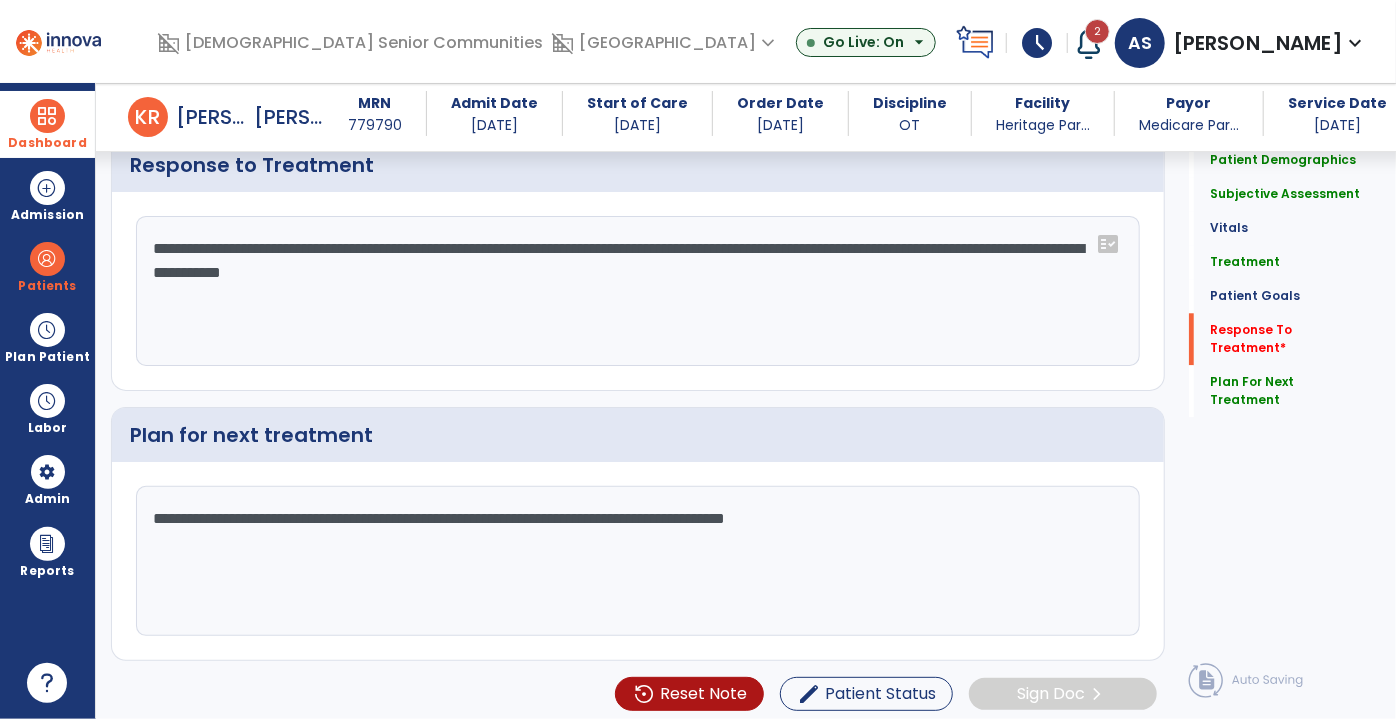click on "**********" 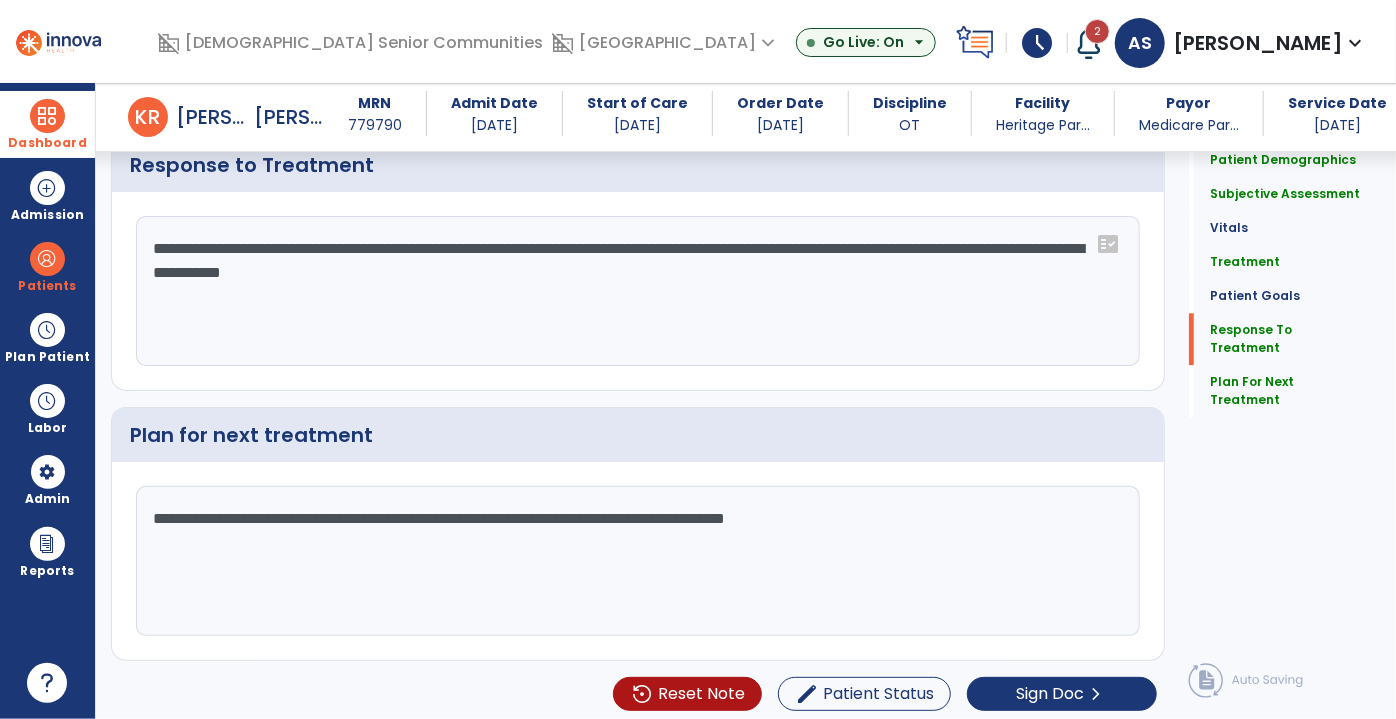 click on "**********" 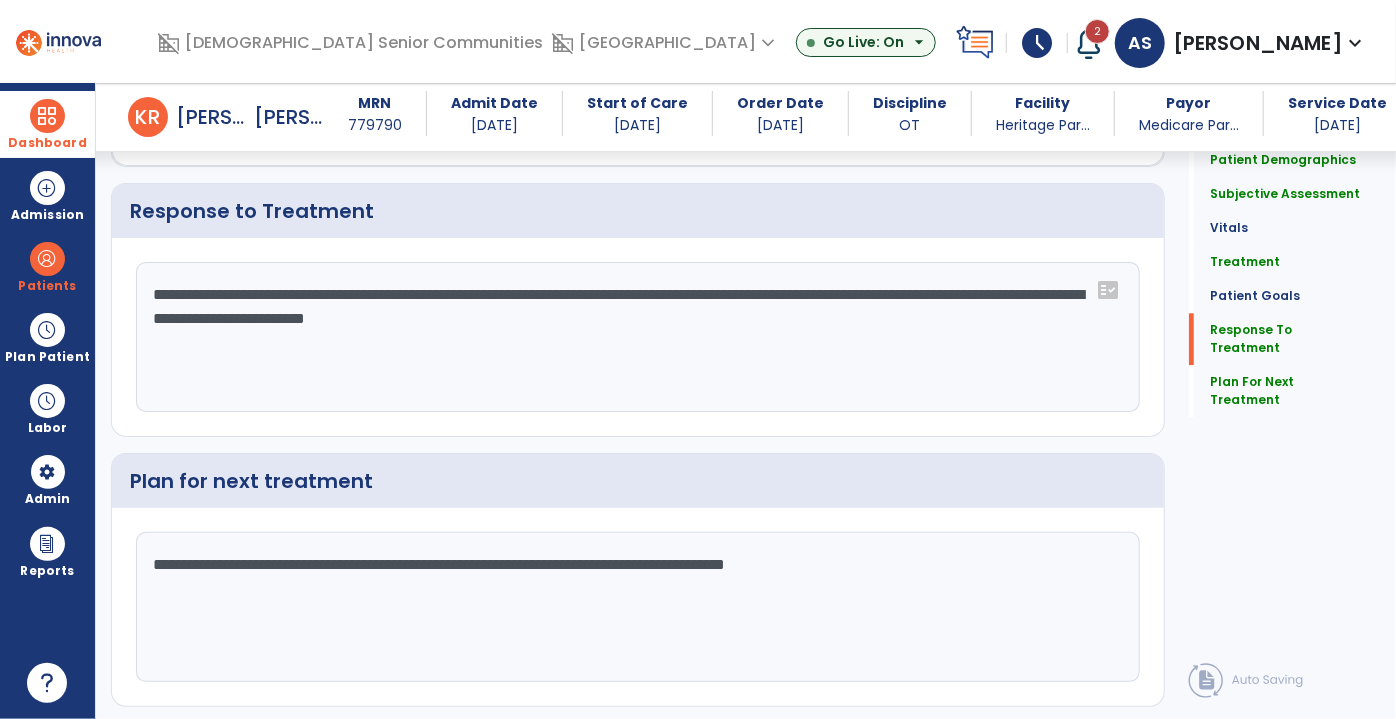 scroll, scrollTop: 2504, scrollLeft: 0, axis: vertical 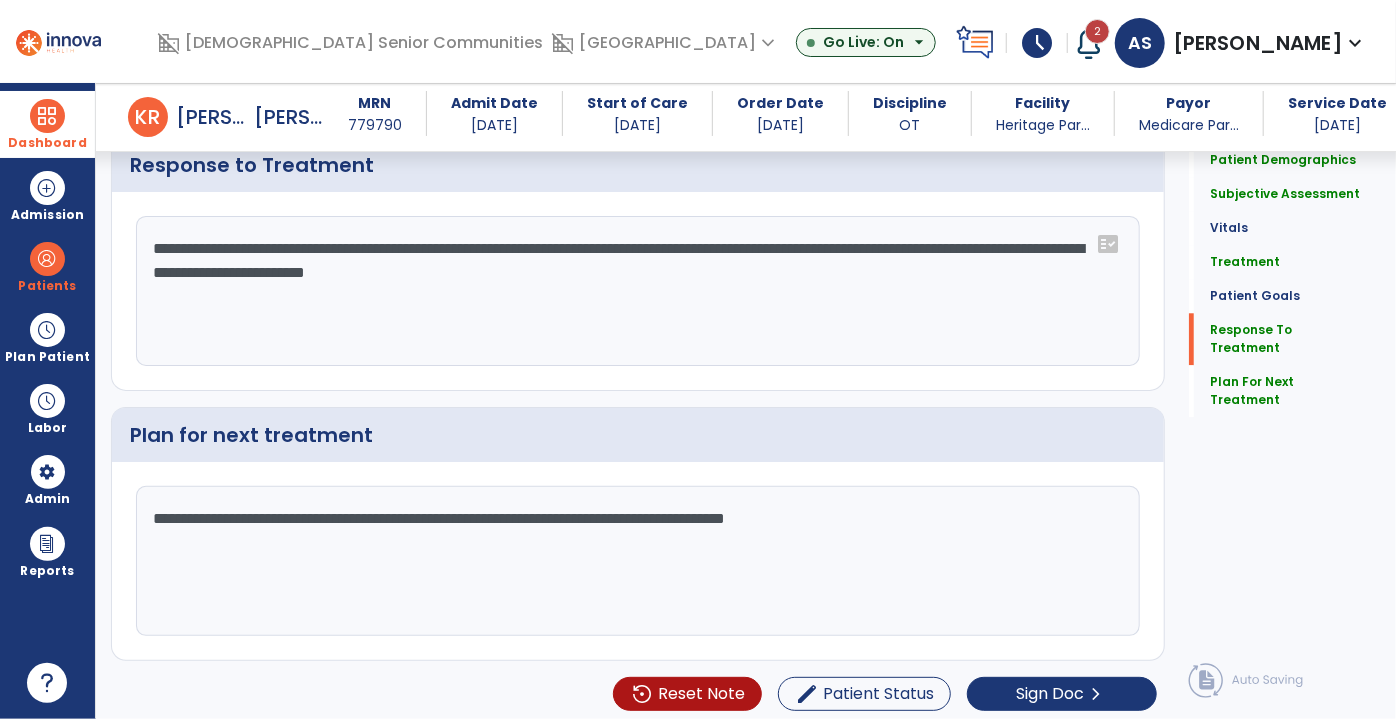 click on "**********" 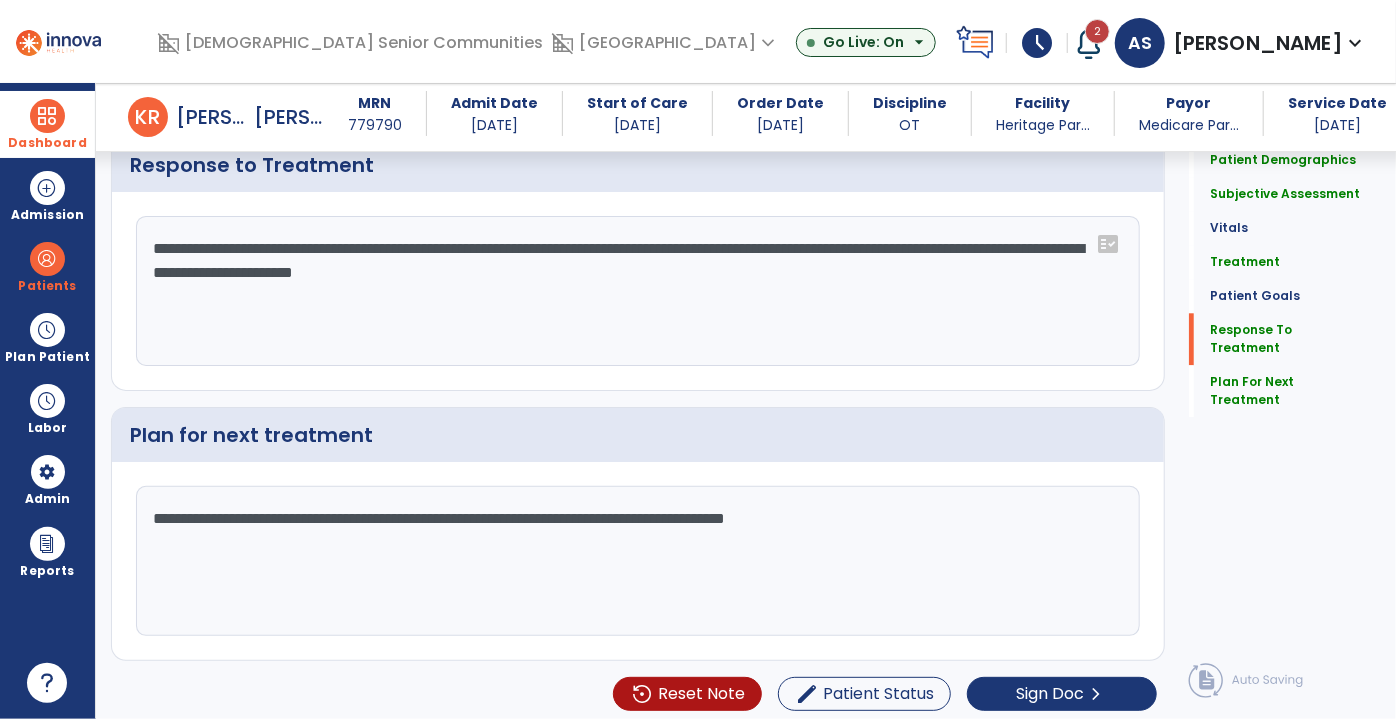 scroll, scrollTop: 2504, scrollLeft: 0, axis: vertical 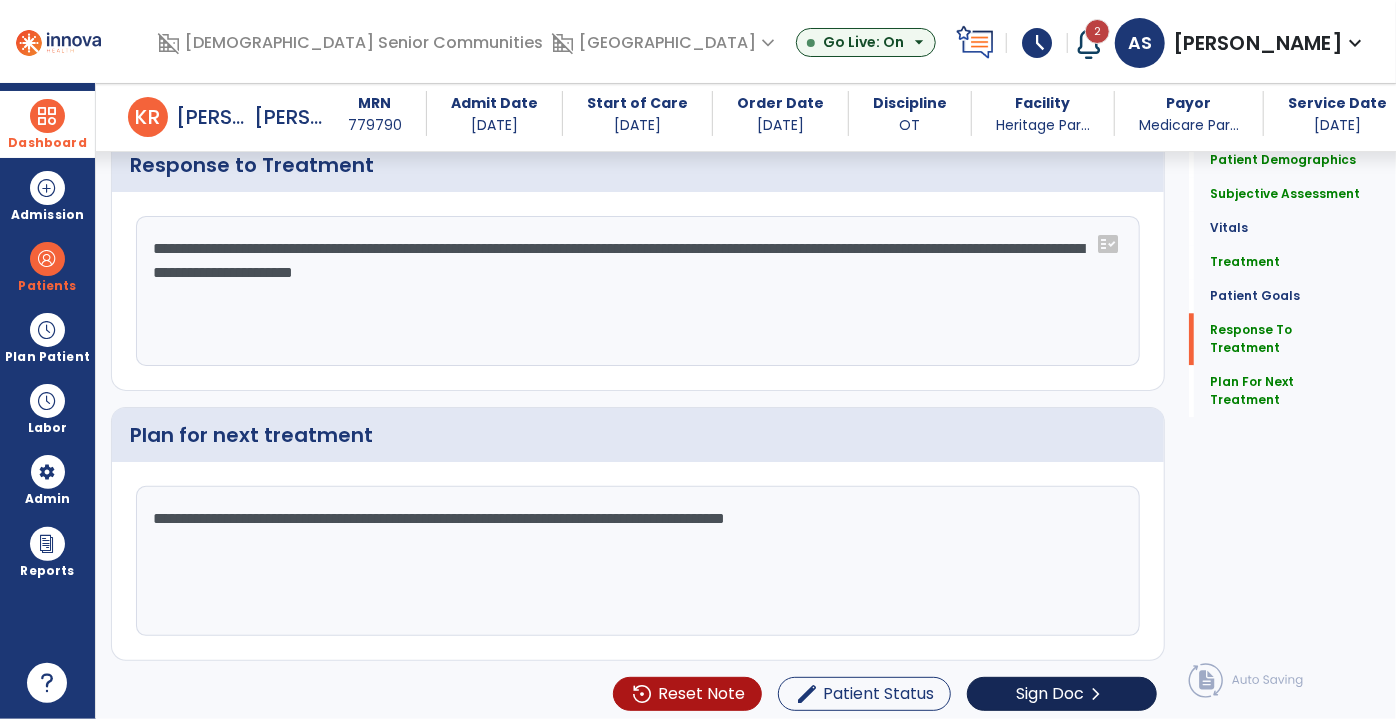 type on "**********" 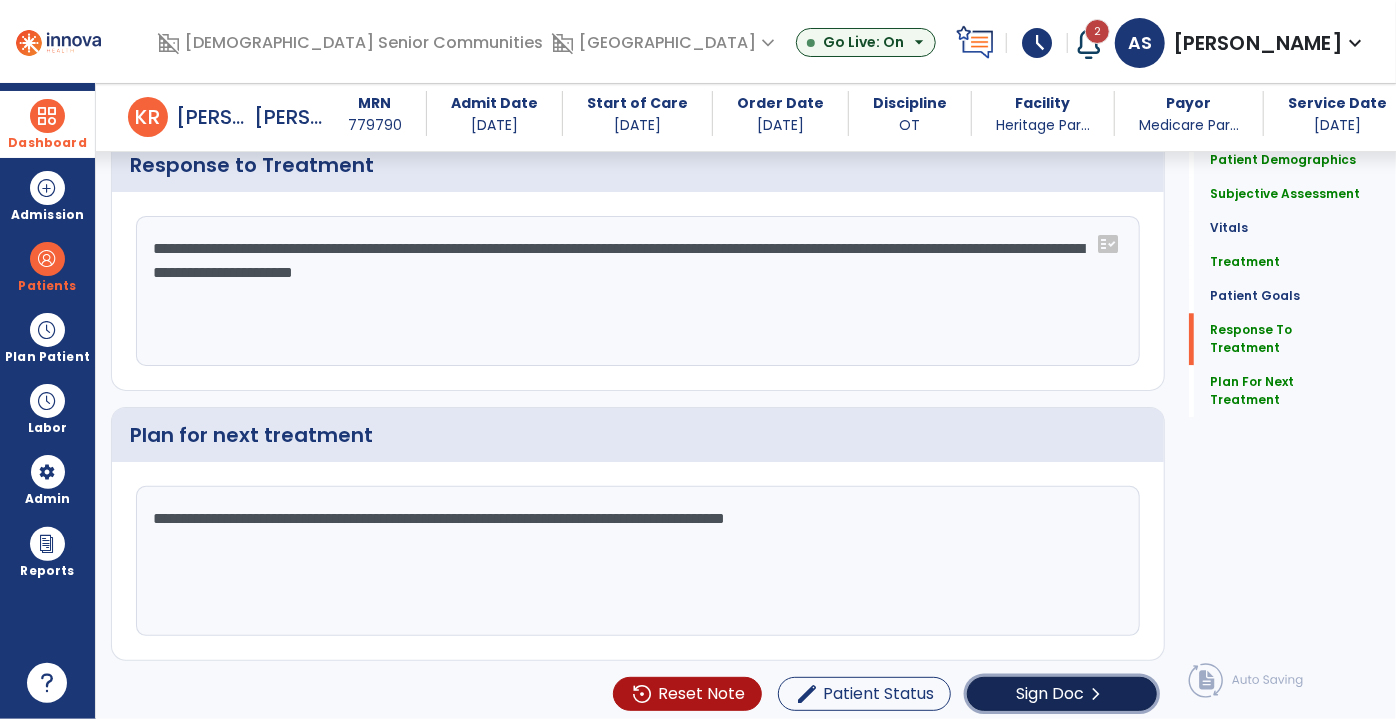 click on "Sign Doc" 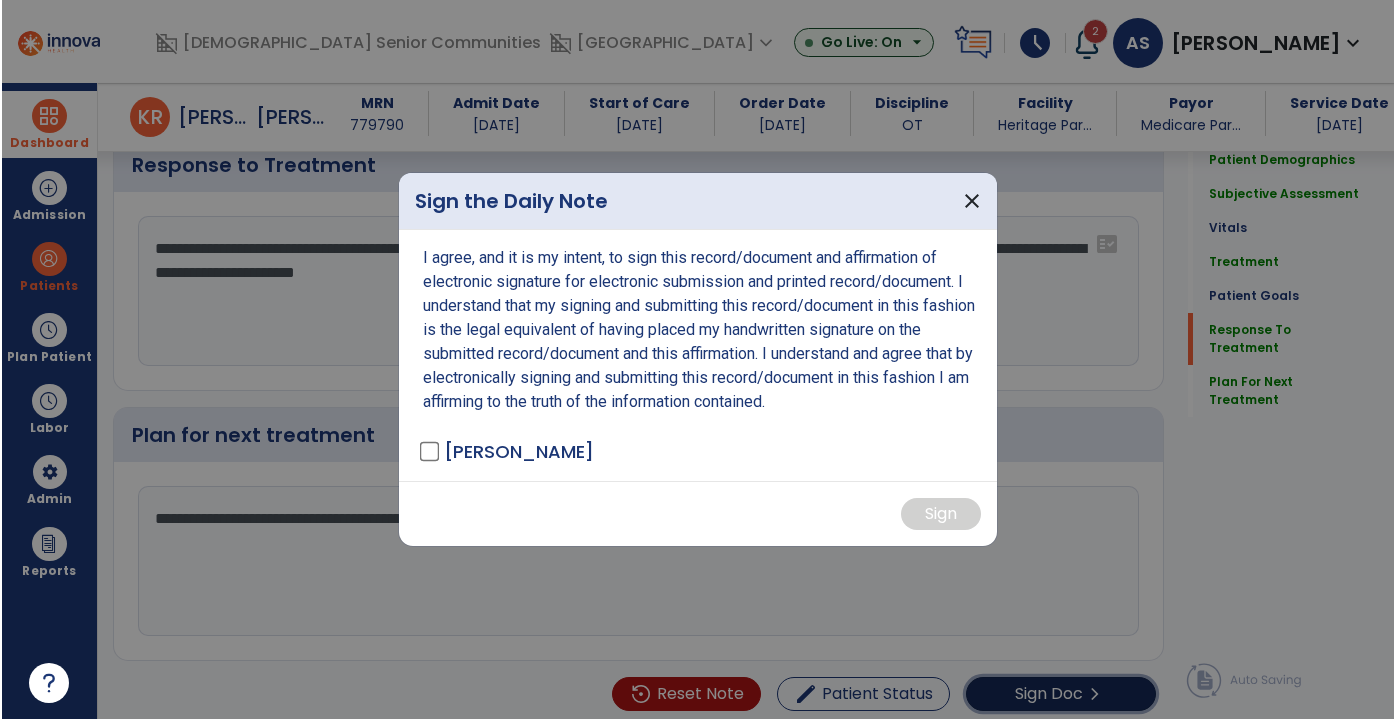scroll, scrollTop: 2504, scrollLeft: 0, axis: vertical 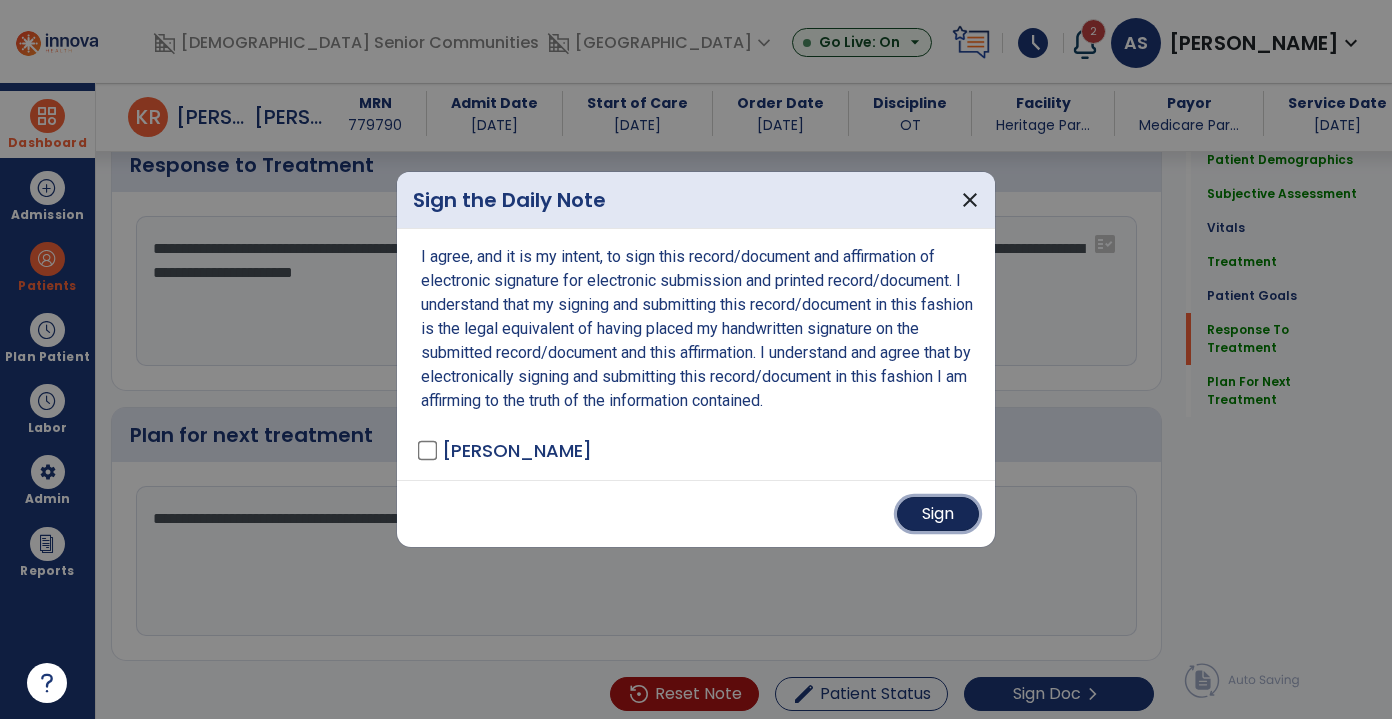 click on "Sign" at bounding box center (938, 514) 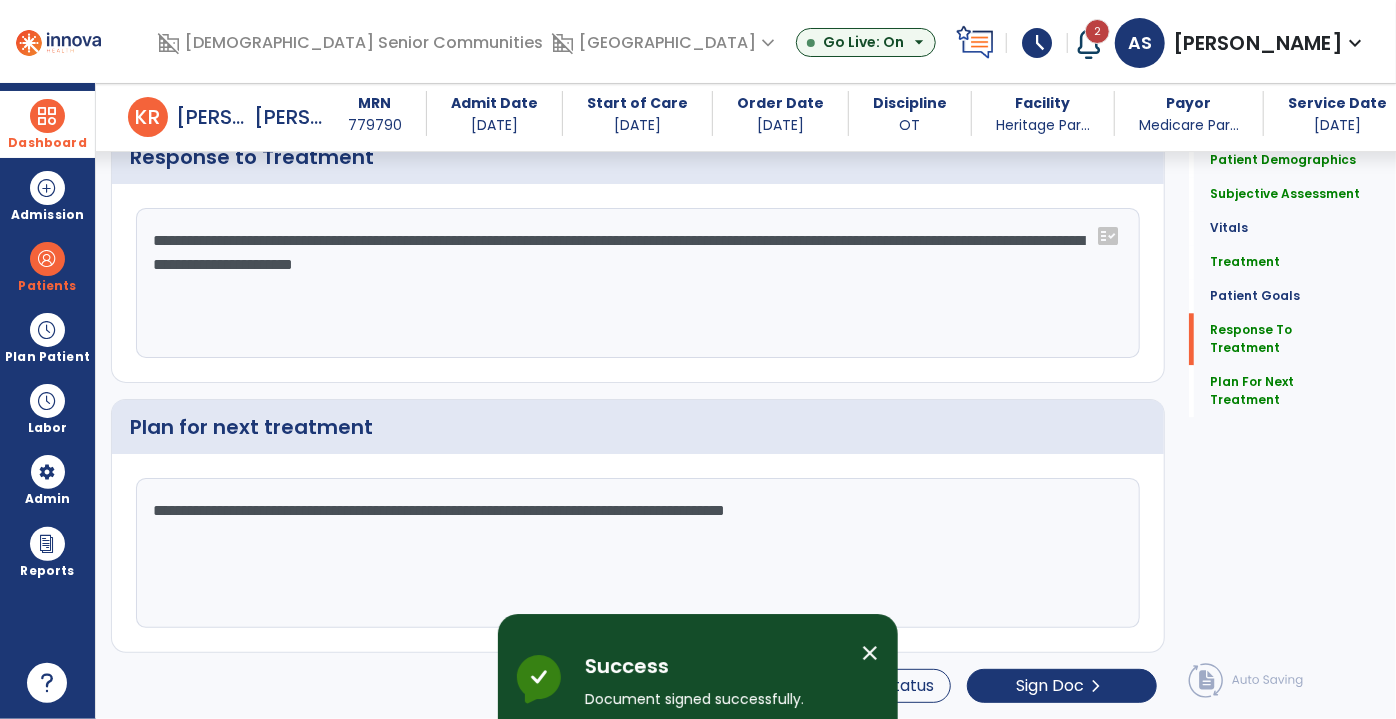 scroll, scrollTop: 0, scrollLeft: 0, axis: both 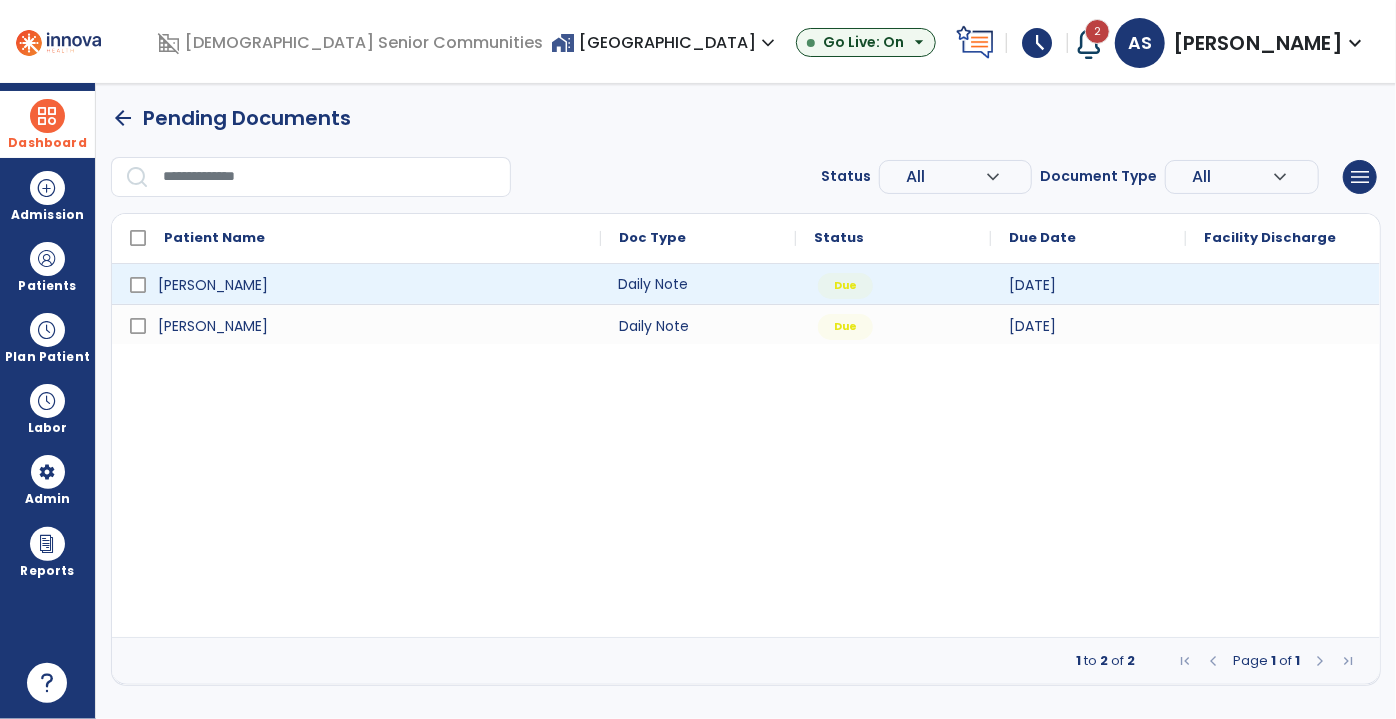 click on "Daily Note" at bounding box center (698, 284) 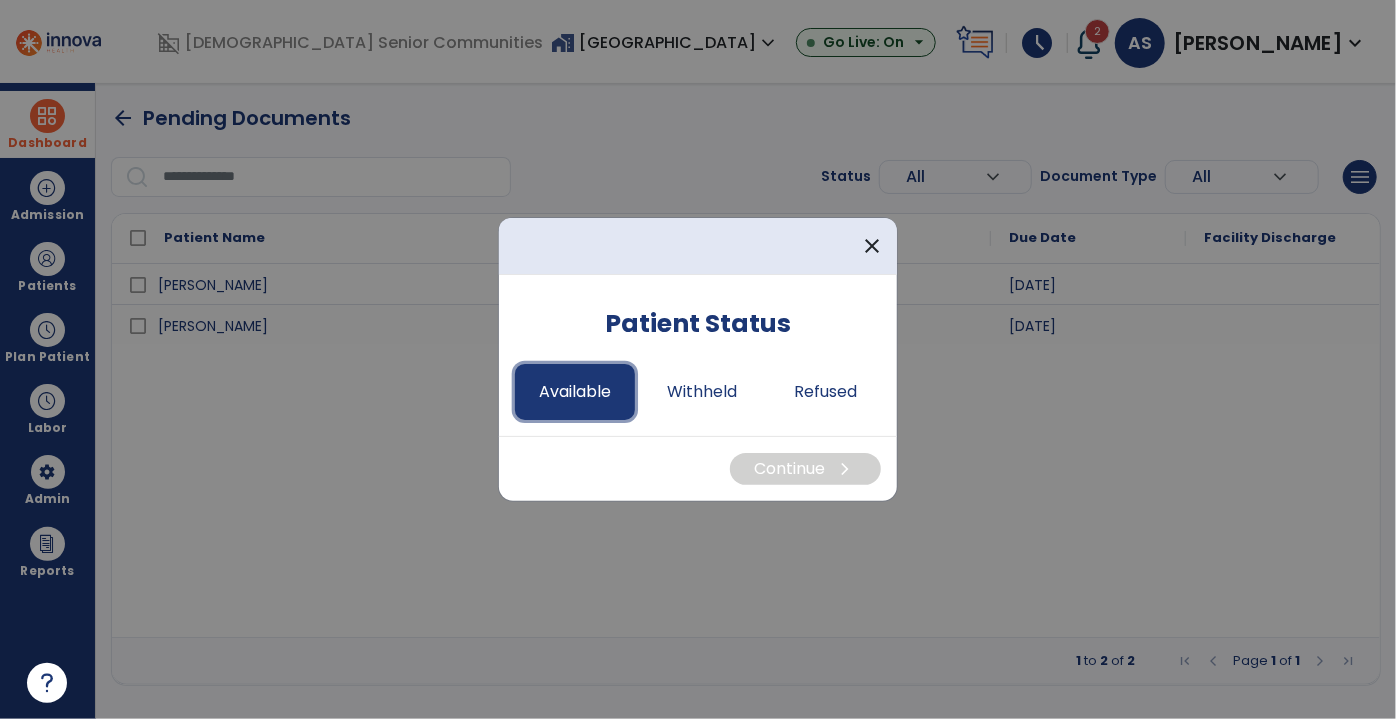 click on "Available" at bounding box center [575, 392] 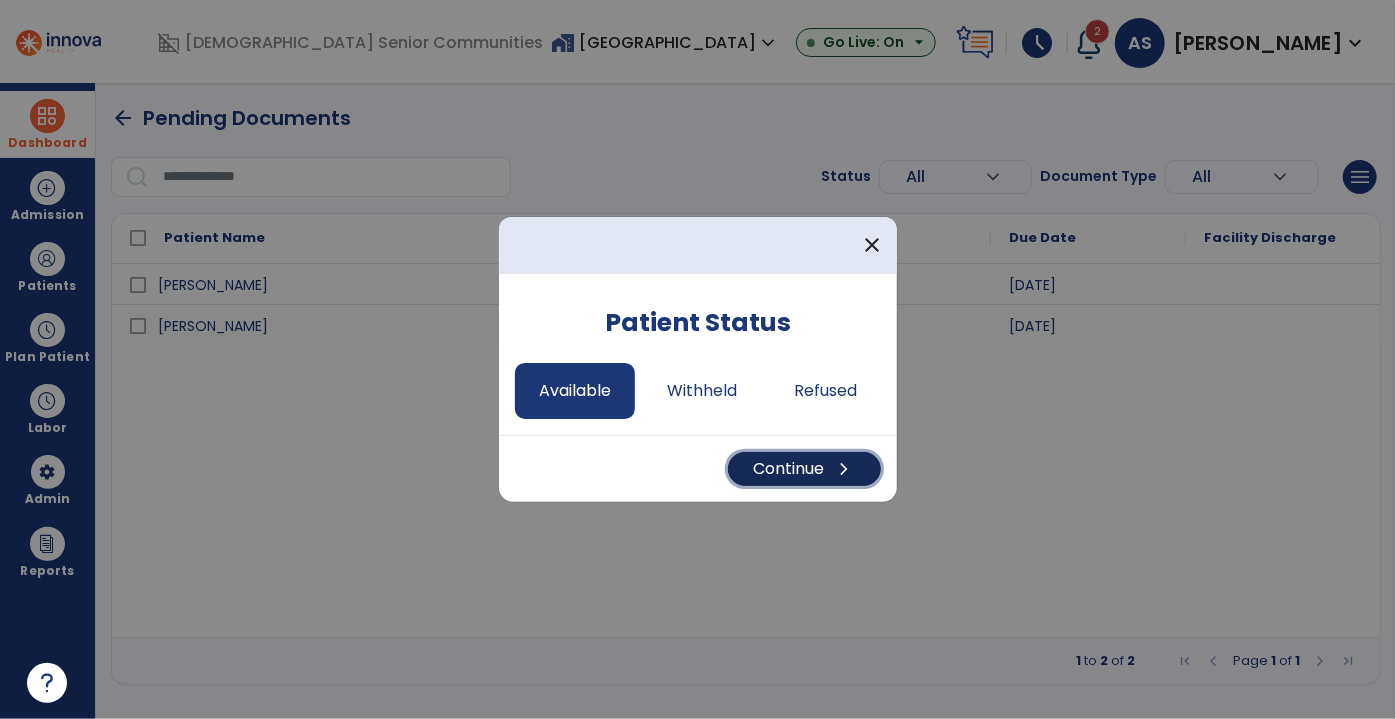 click on "Continue   chevron_right" at bounding box center [804, 469] 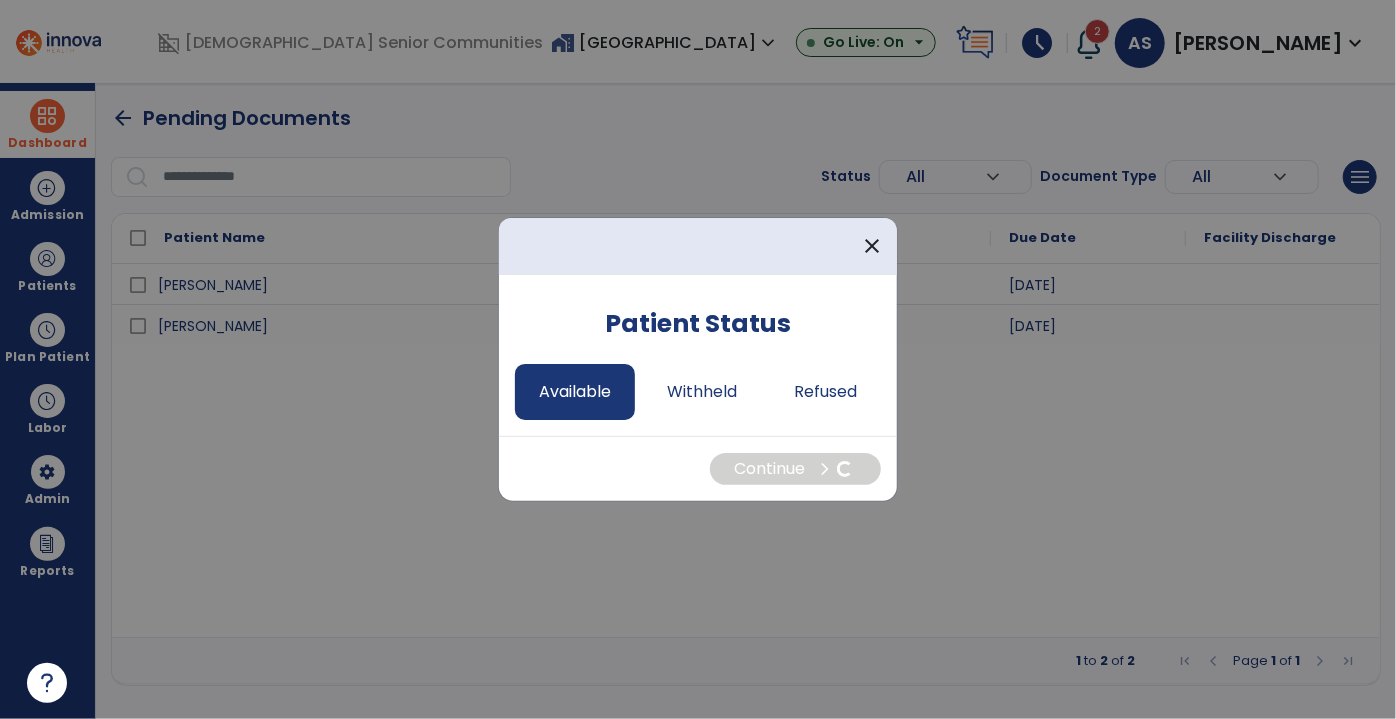 select on "*" 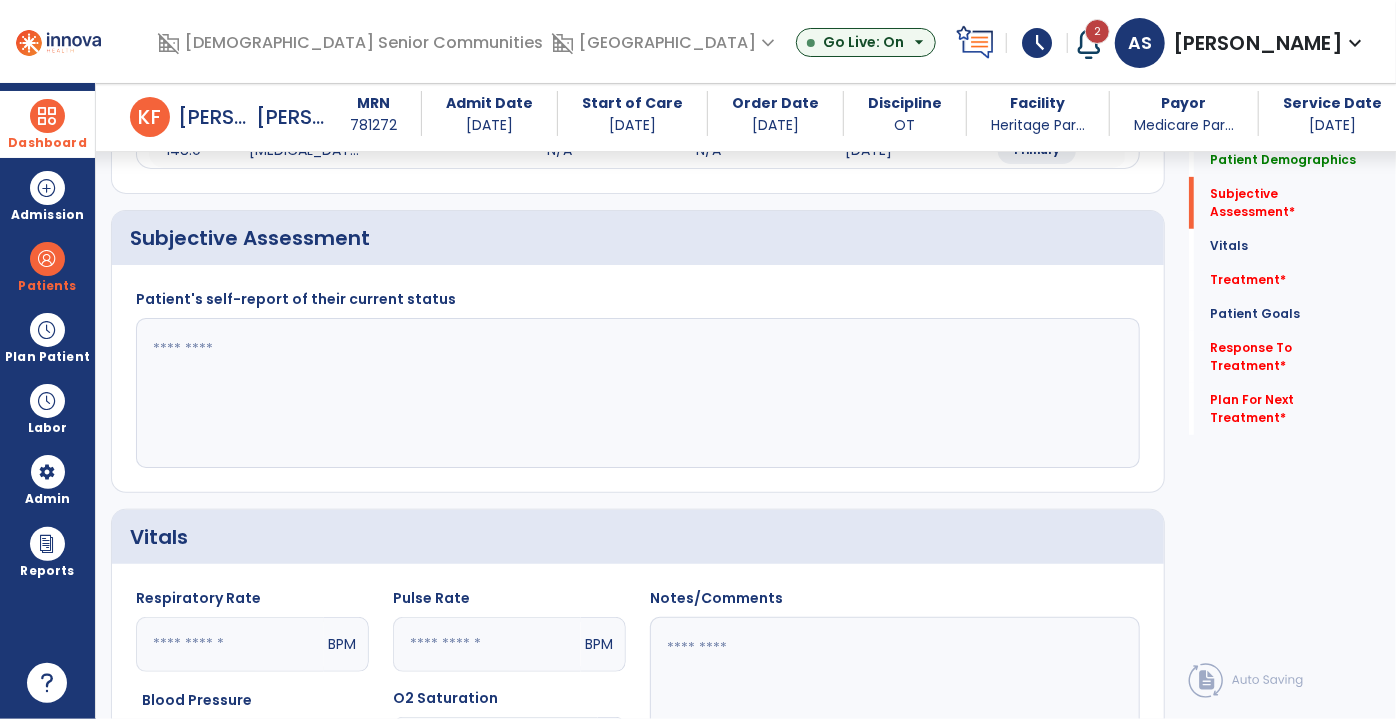 scroll, scrollTop: 454, scrollLeft: 0, axis: vertical 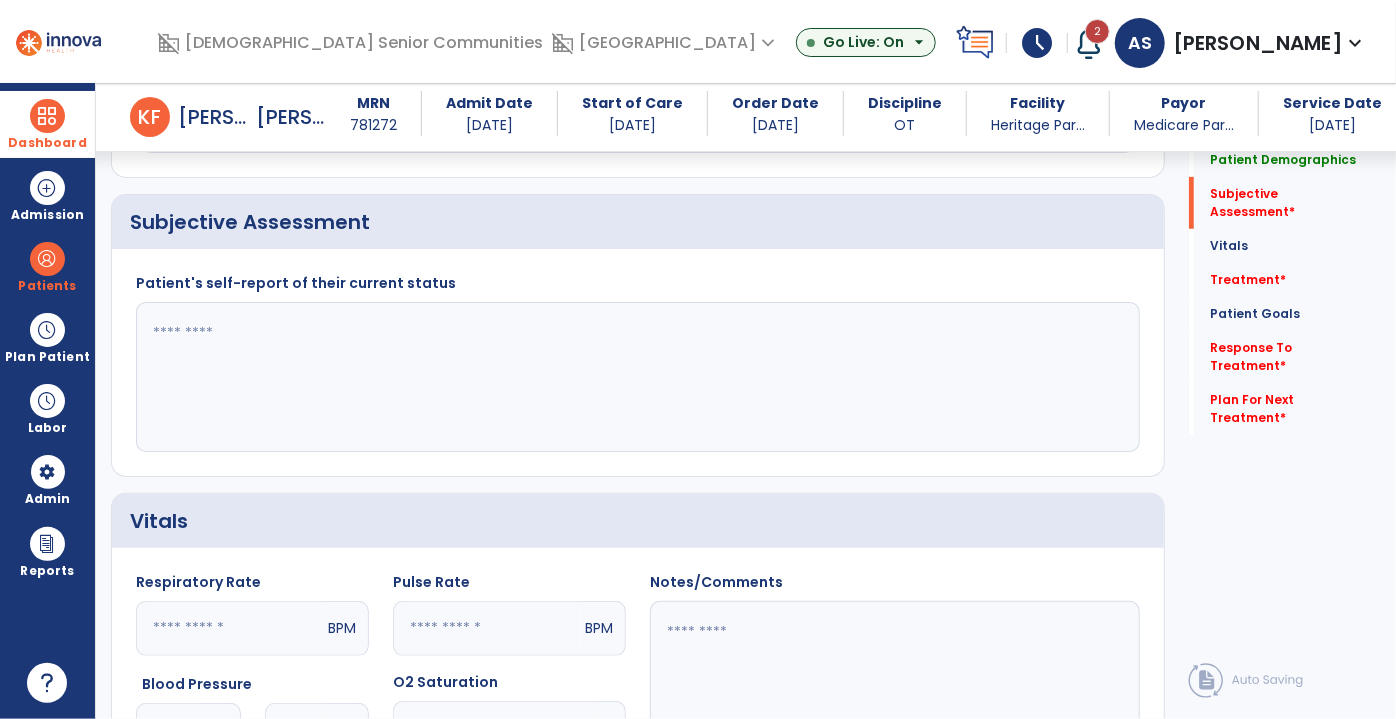 click 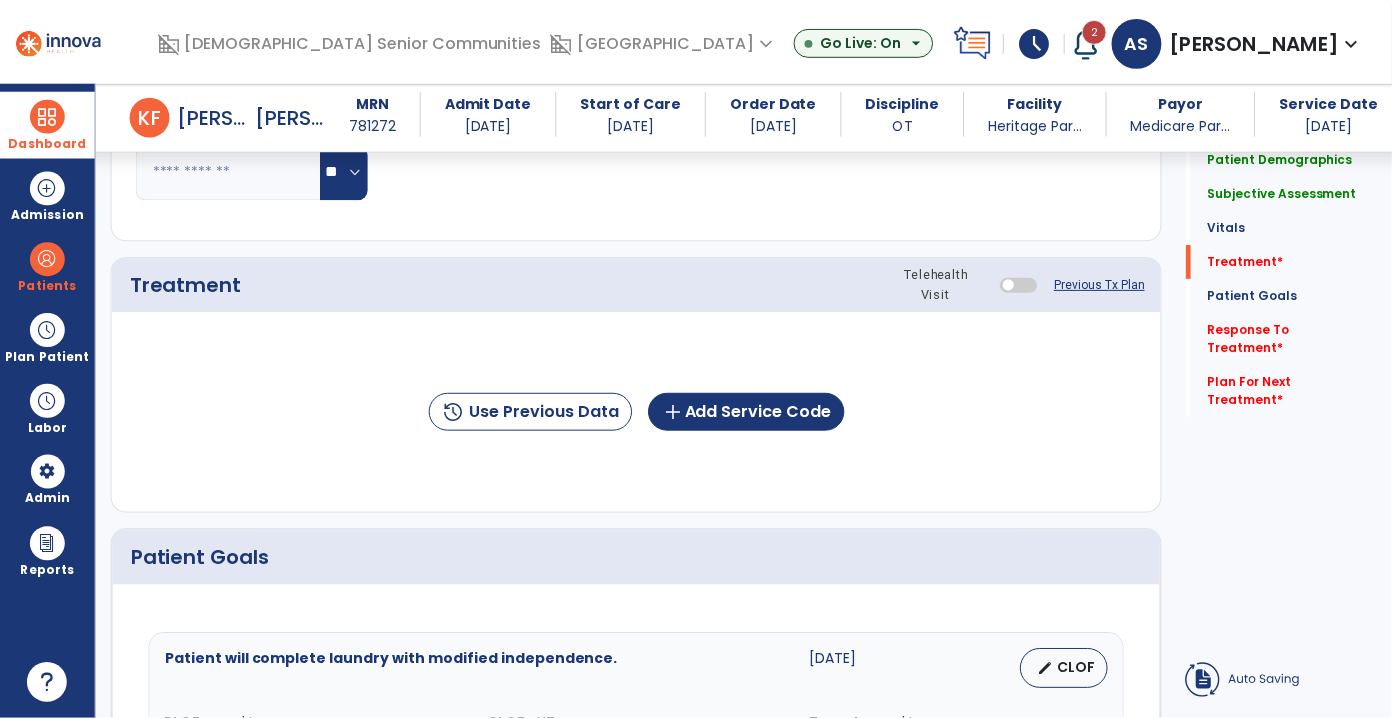 scroll, scrollTop: 1181, scrollLeft: 0, axis: vertical 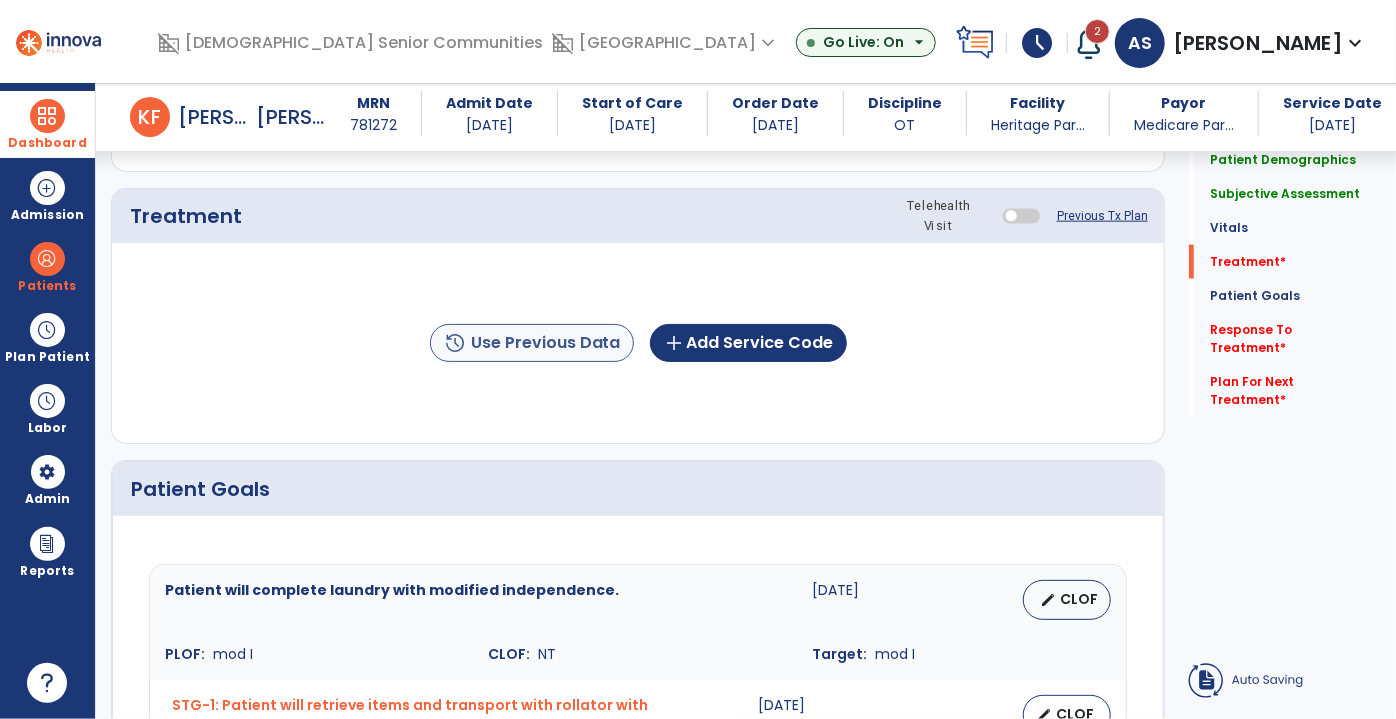 type on "**********" 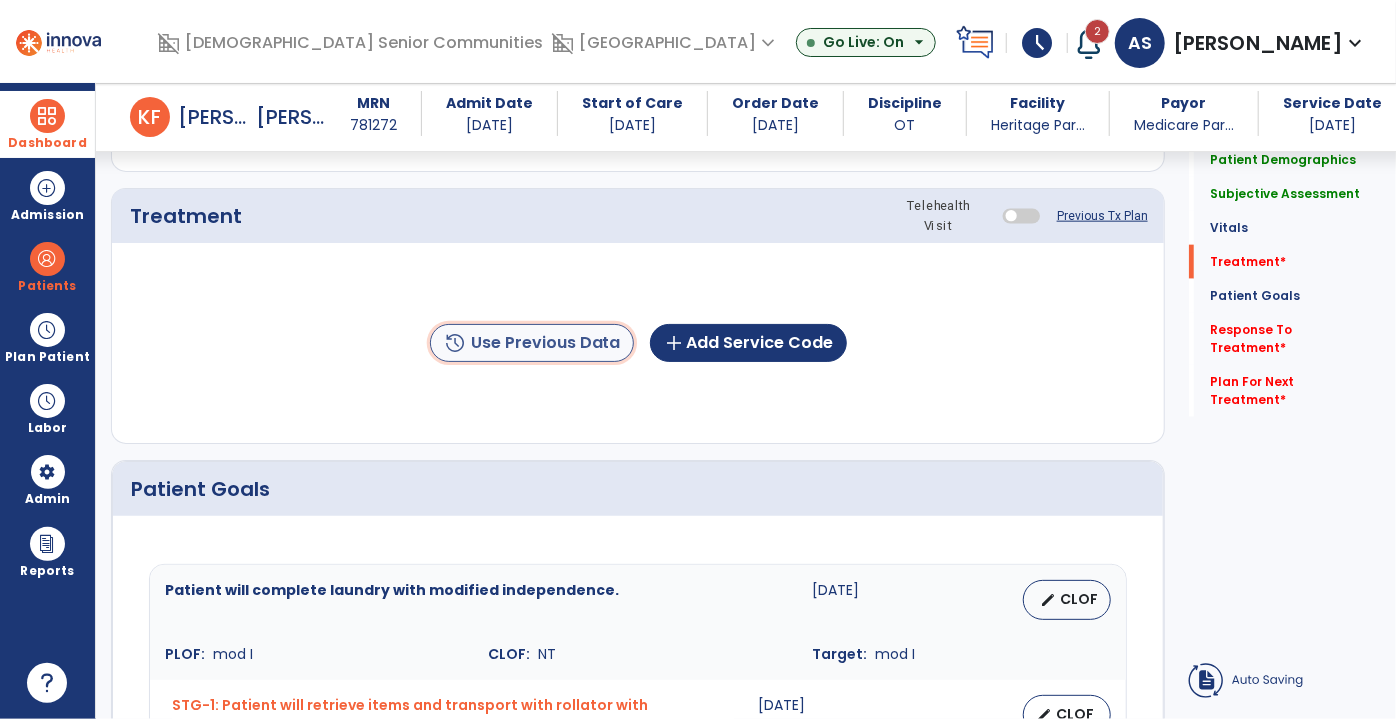 click on "history  Use Previous Data" 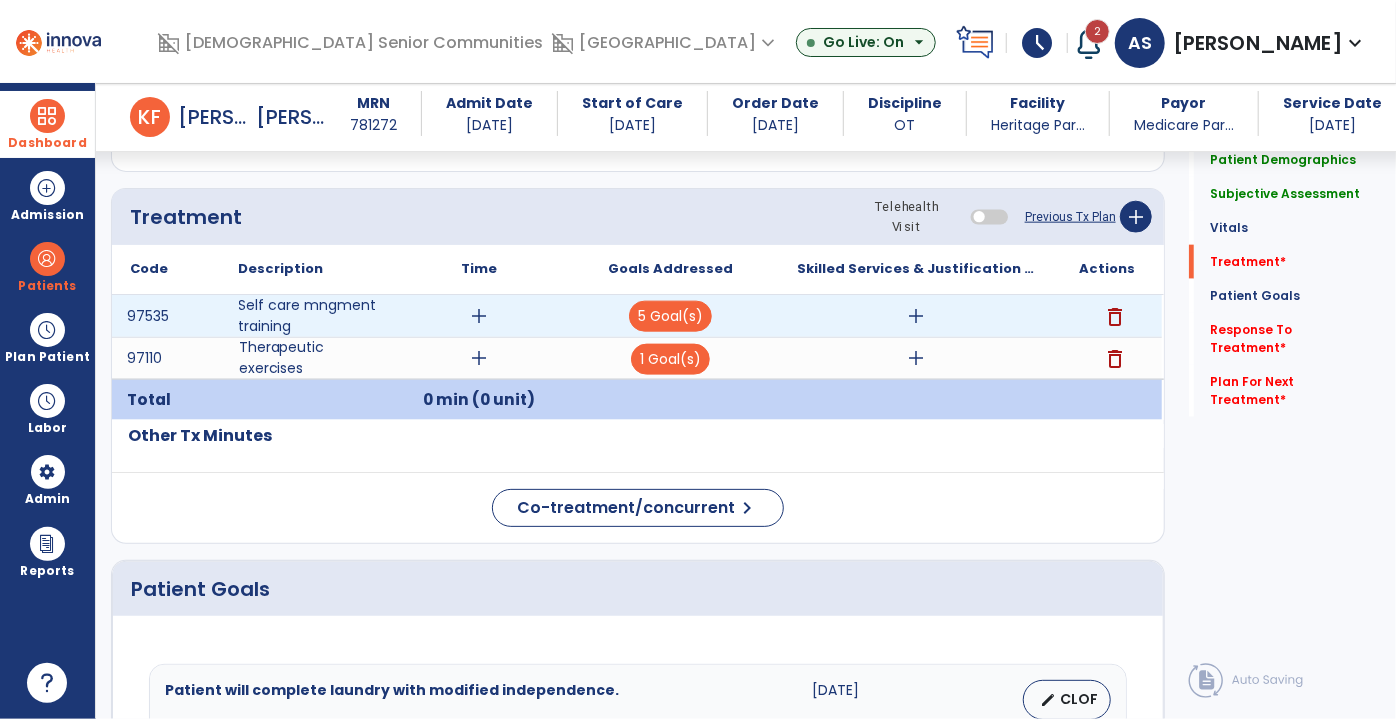 click on "delete" at bounding box center [1115, 317] 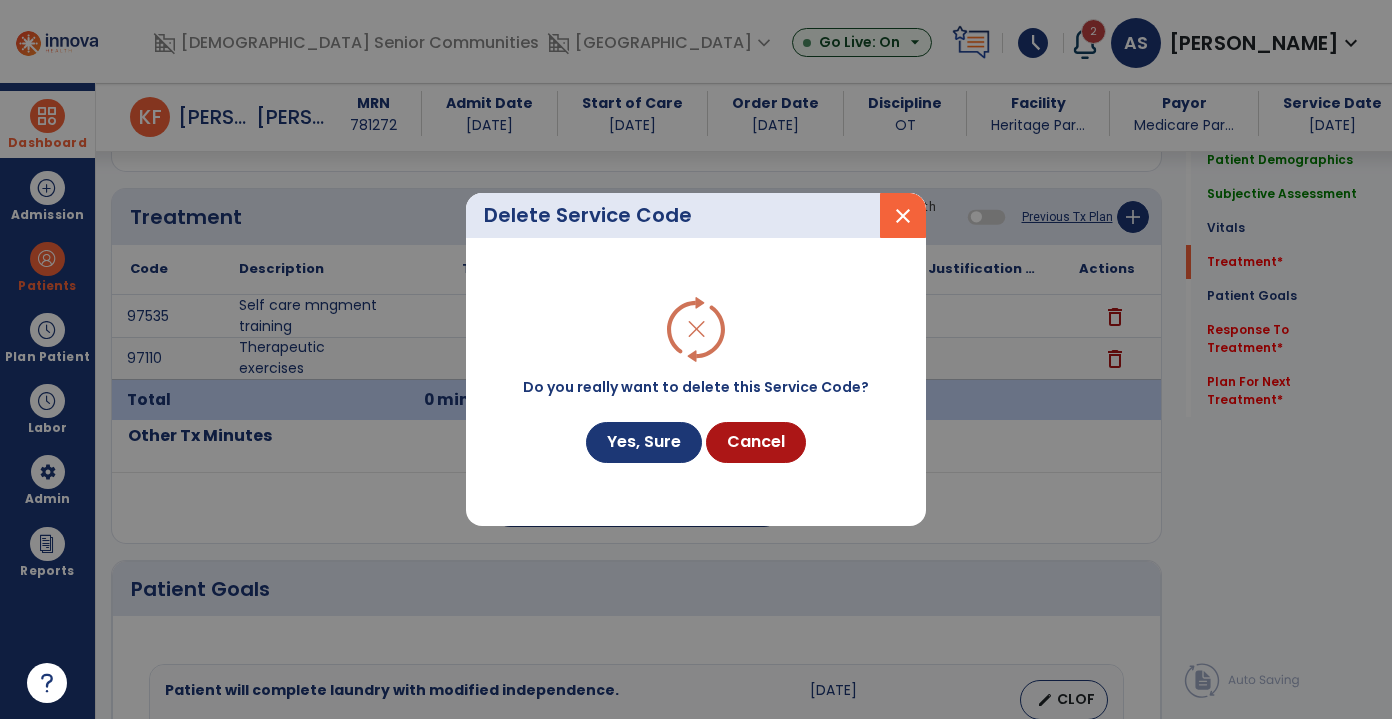 scroll, scrollTop: 1181, scrollLeft: 0, axis: vertical 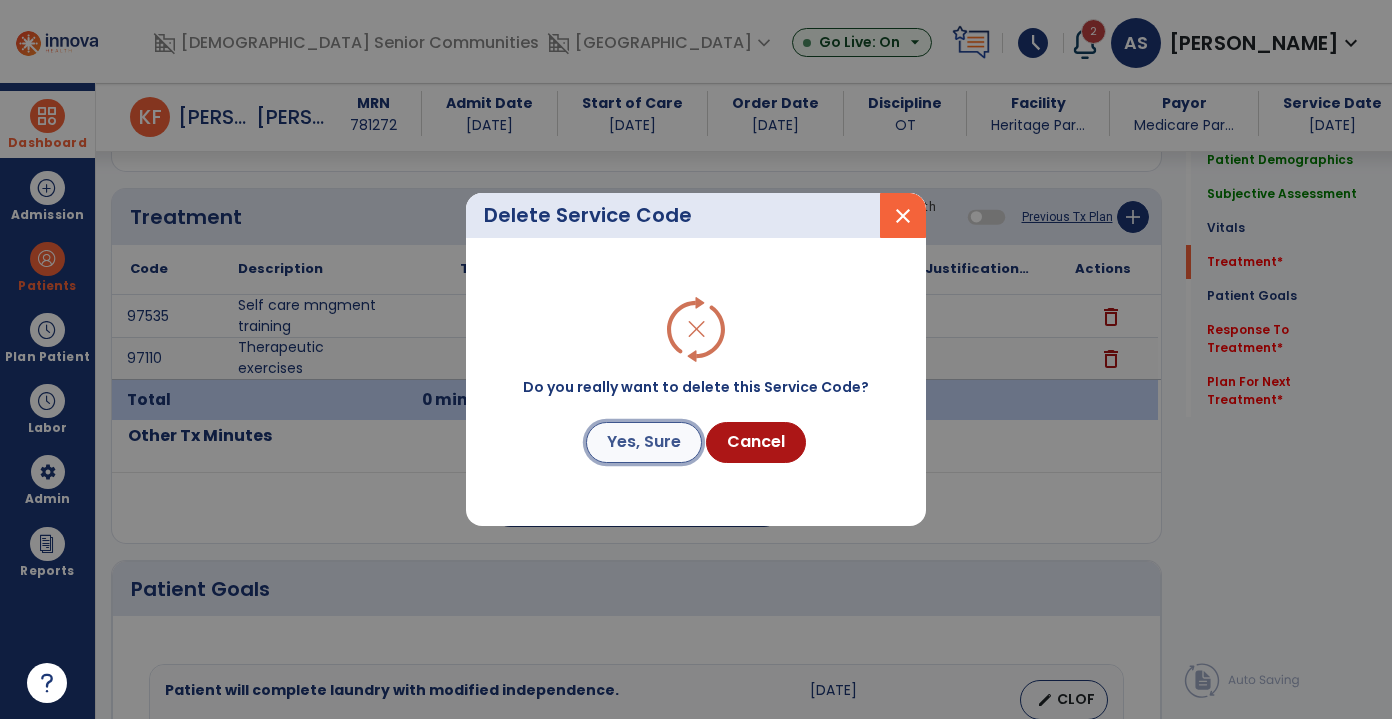 click on "Yes, Sure" at bounding box center (644, 442) 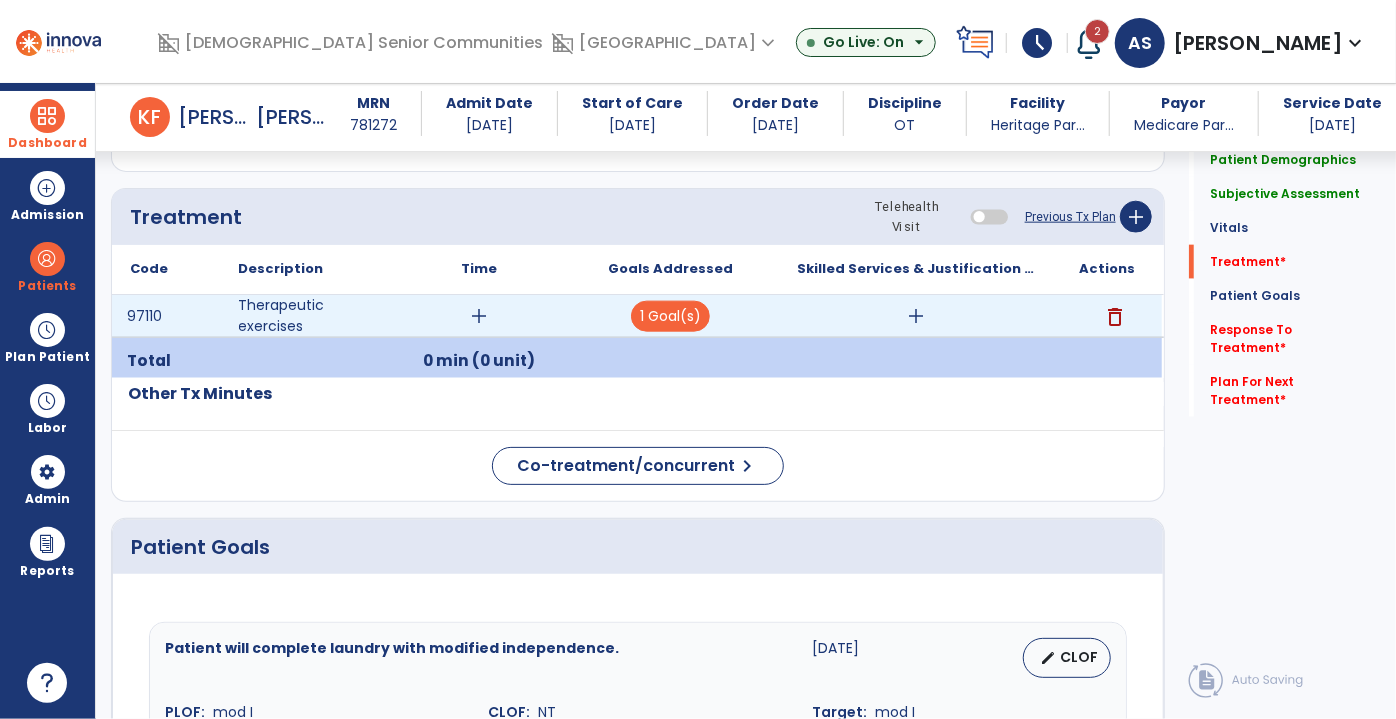 click on "add" at bounding box center [480, 316] 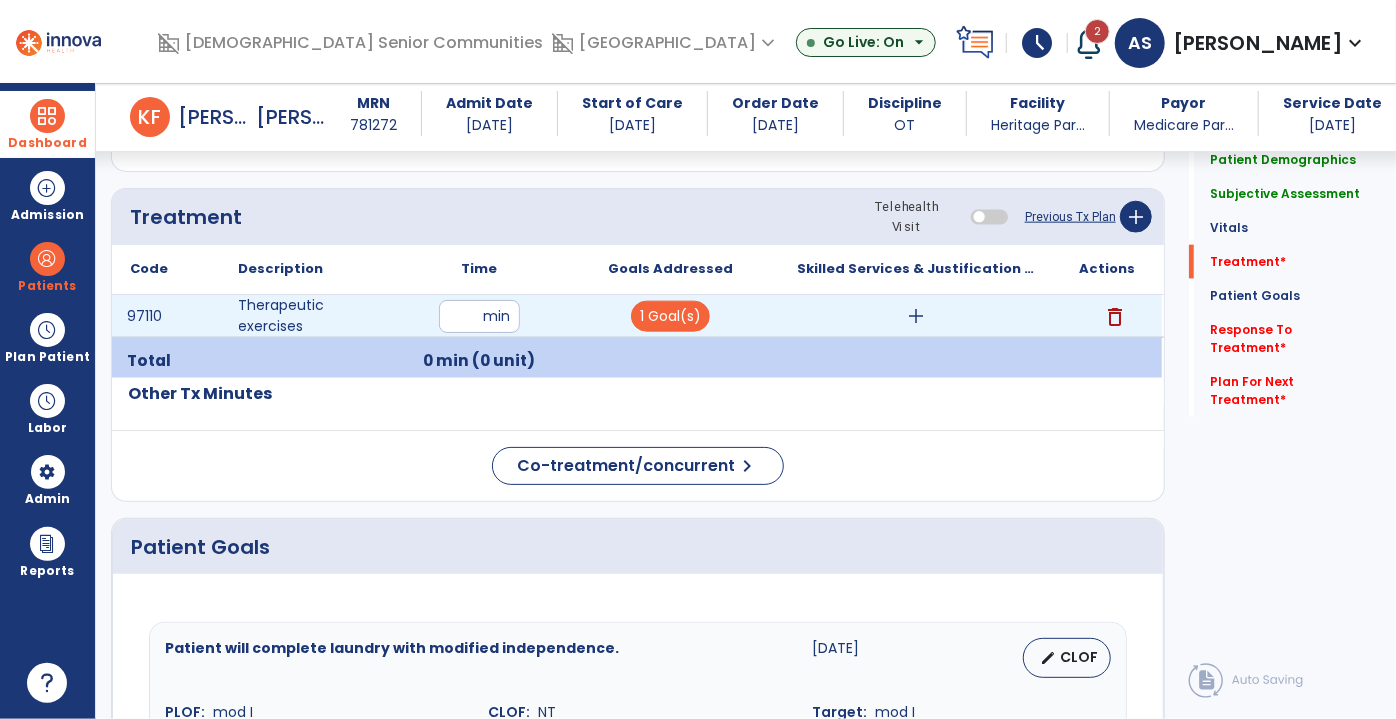 type on "**" 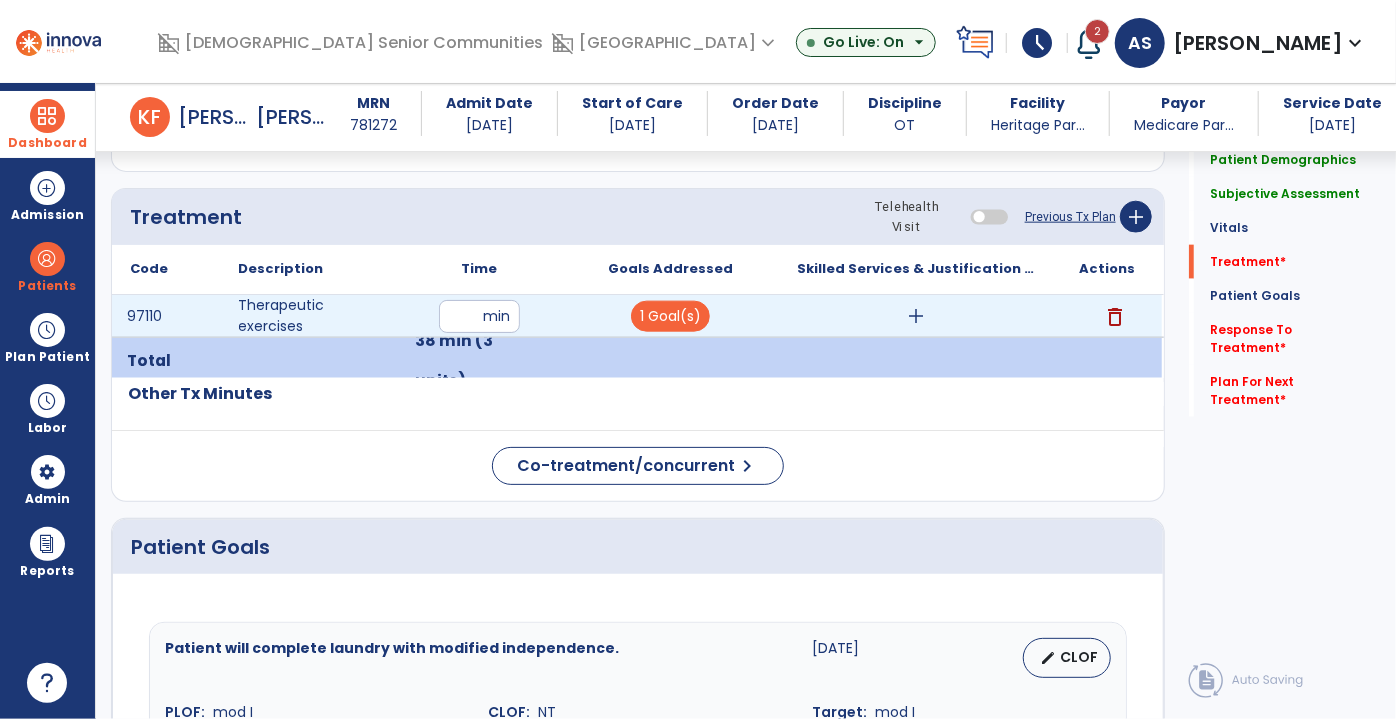 click on "add" at bounding box center (916, 316) 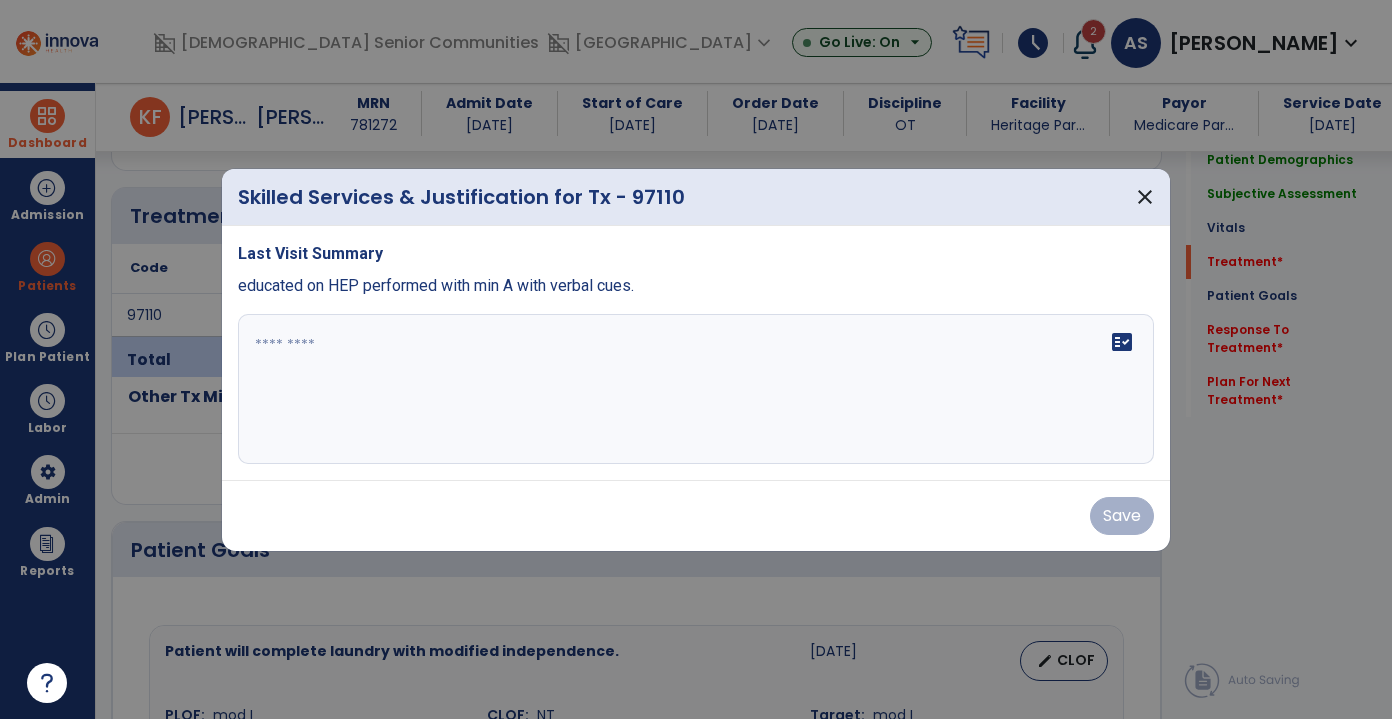 scroll, scrollTop: 1181, scrollLeft: 0, axis: vertical 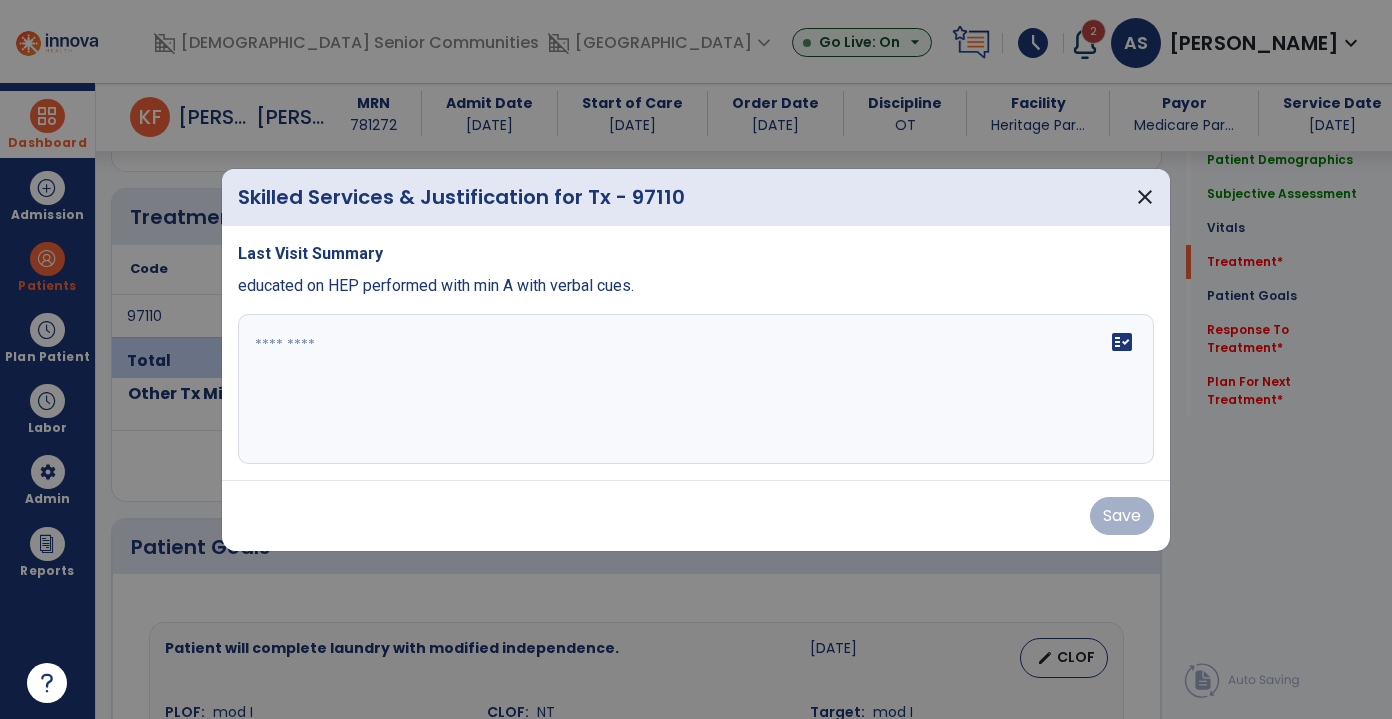 click at bounding box center (696, 389) 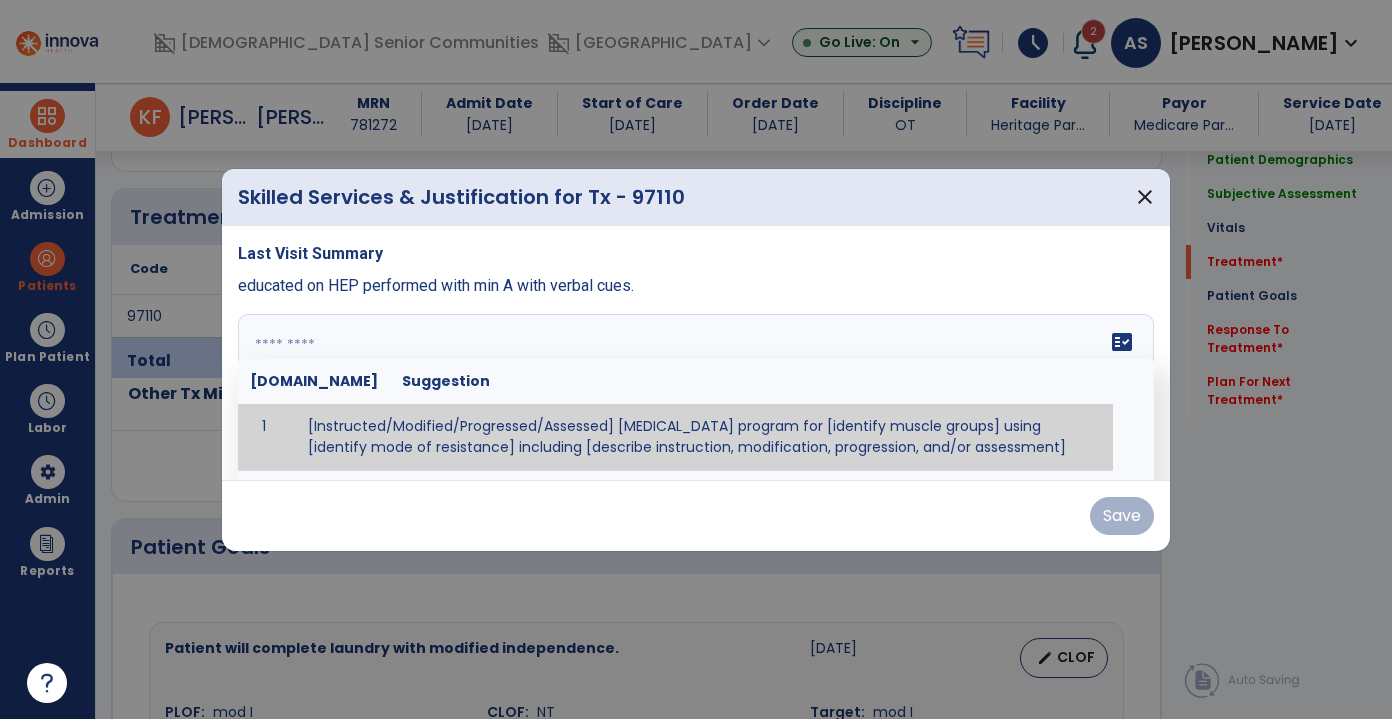 paste on "**********" 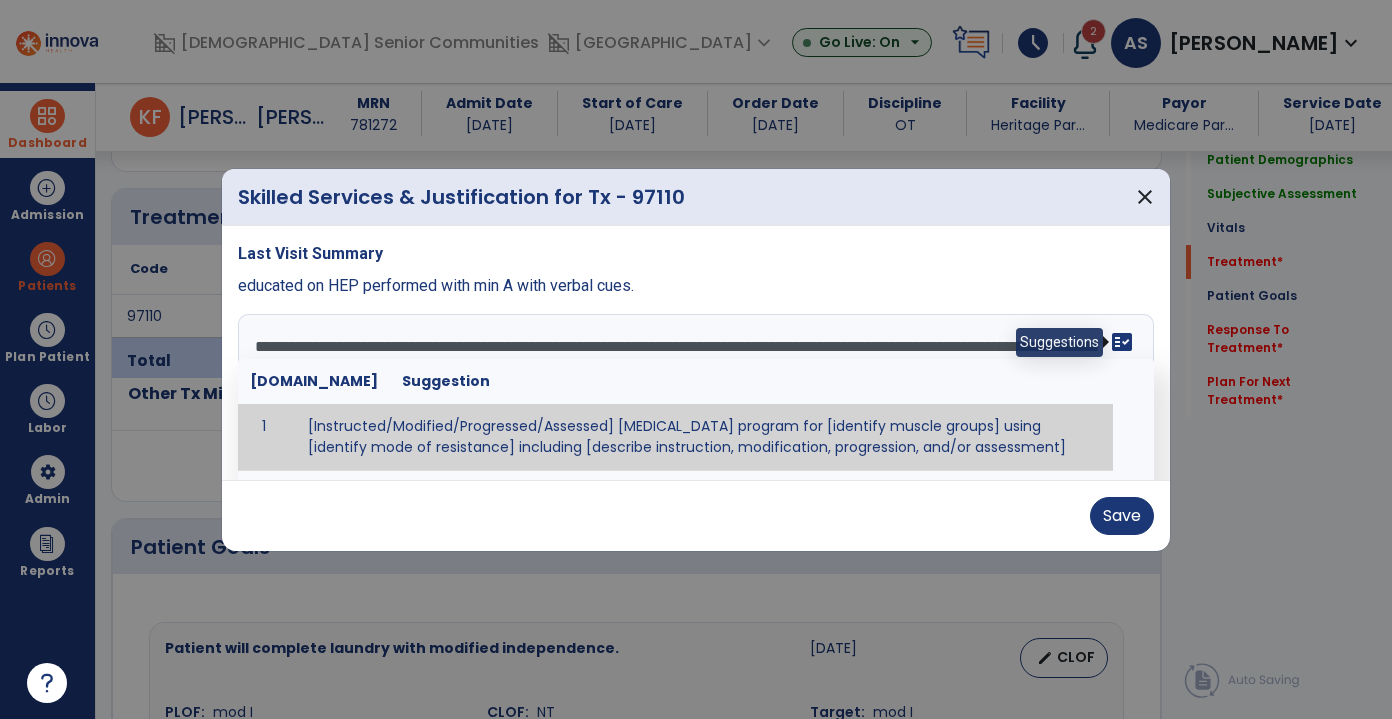 click on "fact_check" at bounding box center (1122, 342) 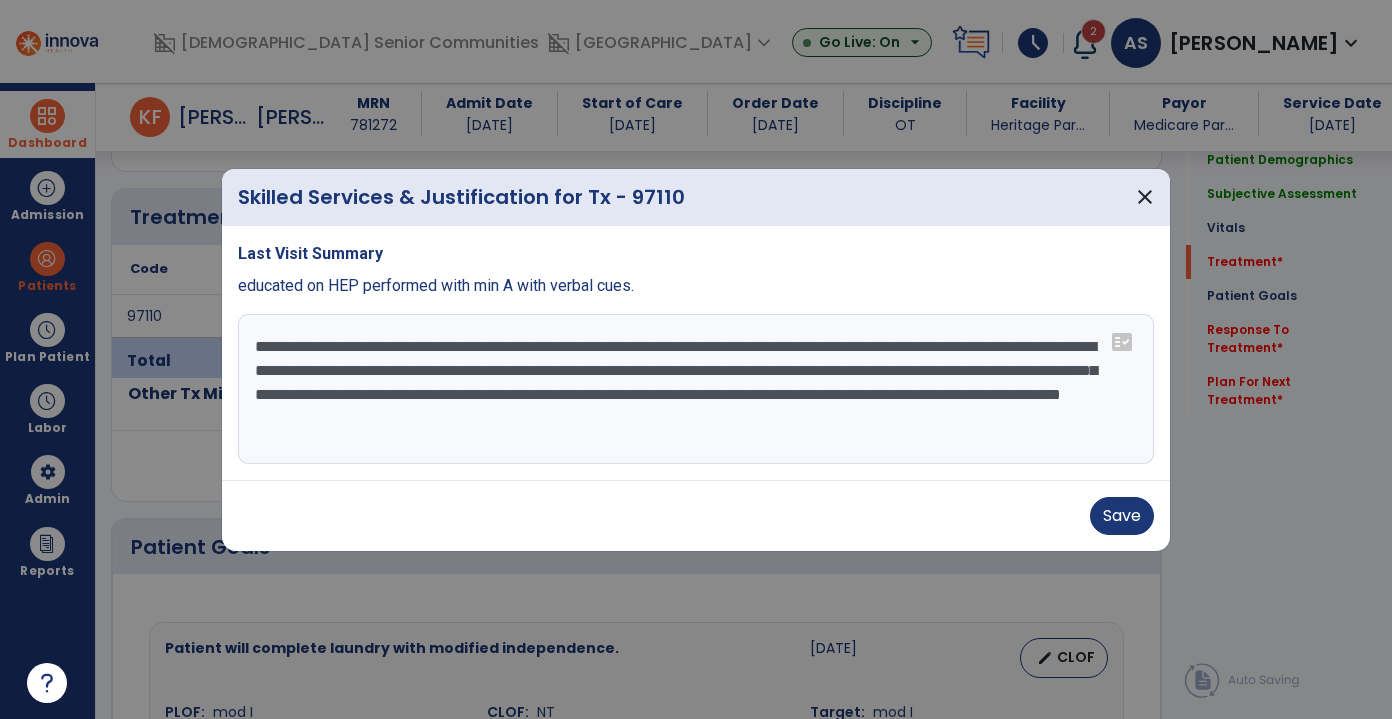 click on "**********" at bounding box center [696, 389] 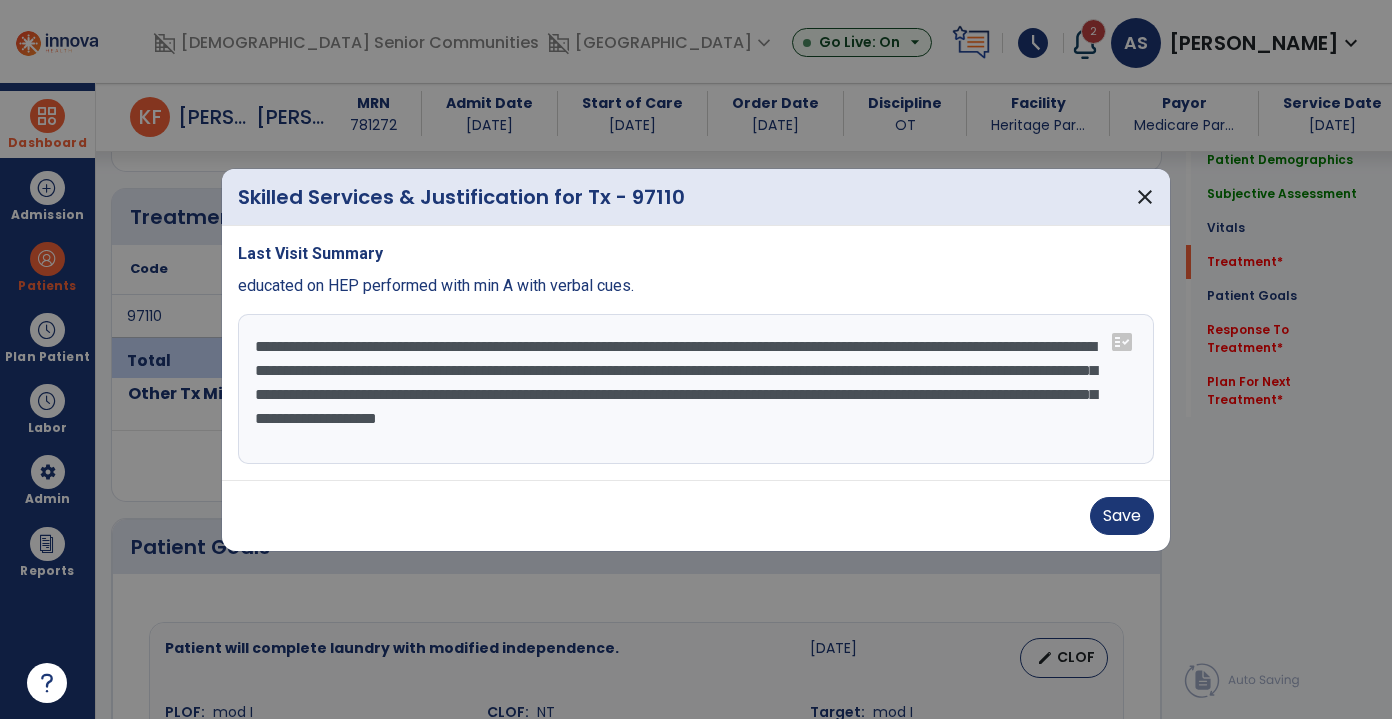 click on "**********" at bounding box center (696, 389) 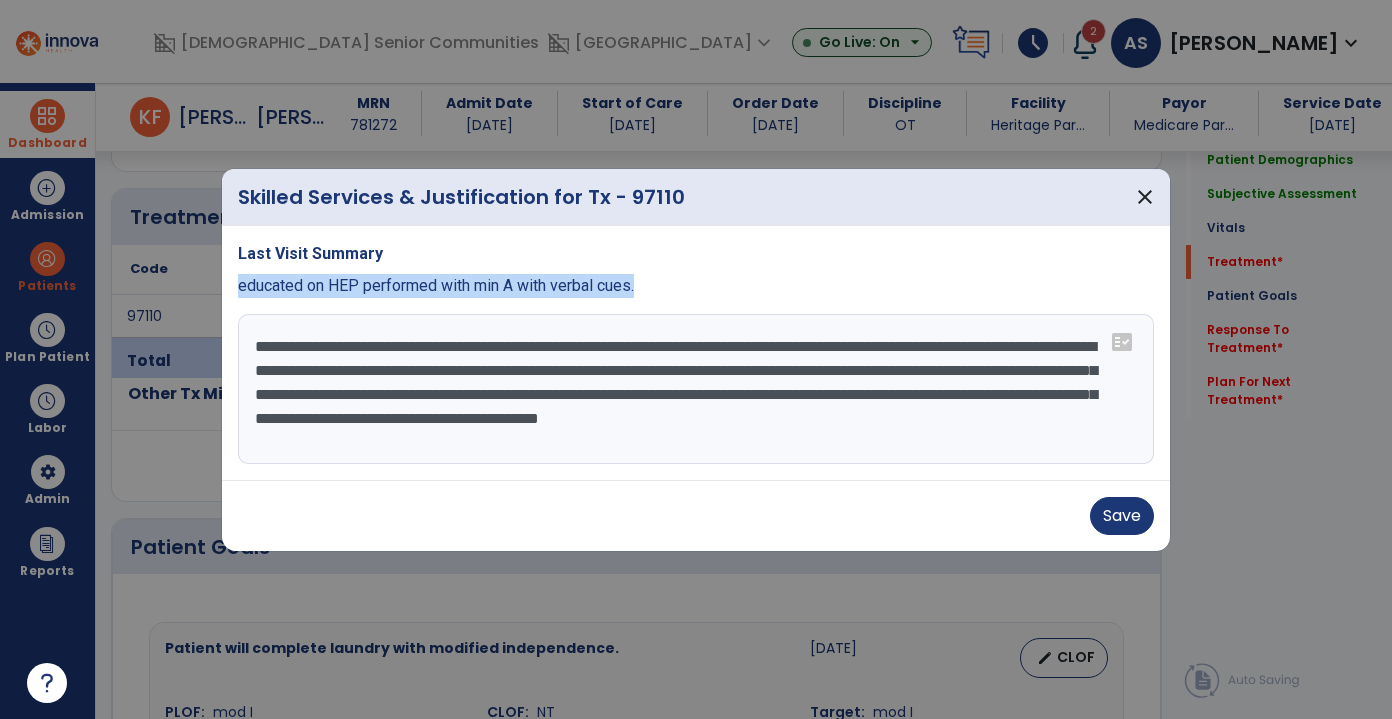 drag, startPoint x: 653, startPoint y: 277, endPoint x: 237, endPoint y: 292, distance: 416.27036 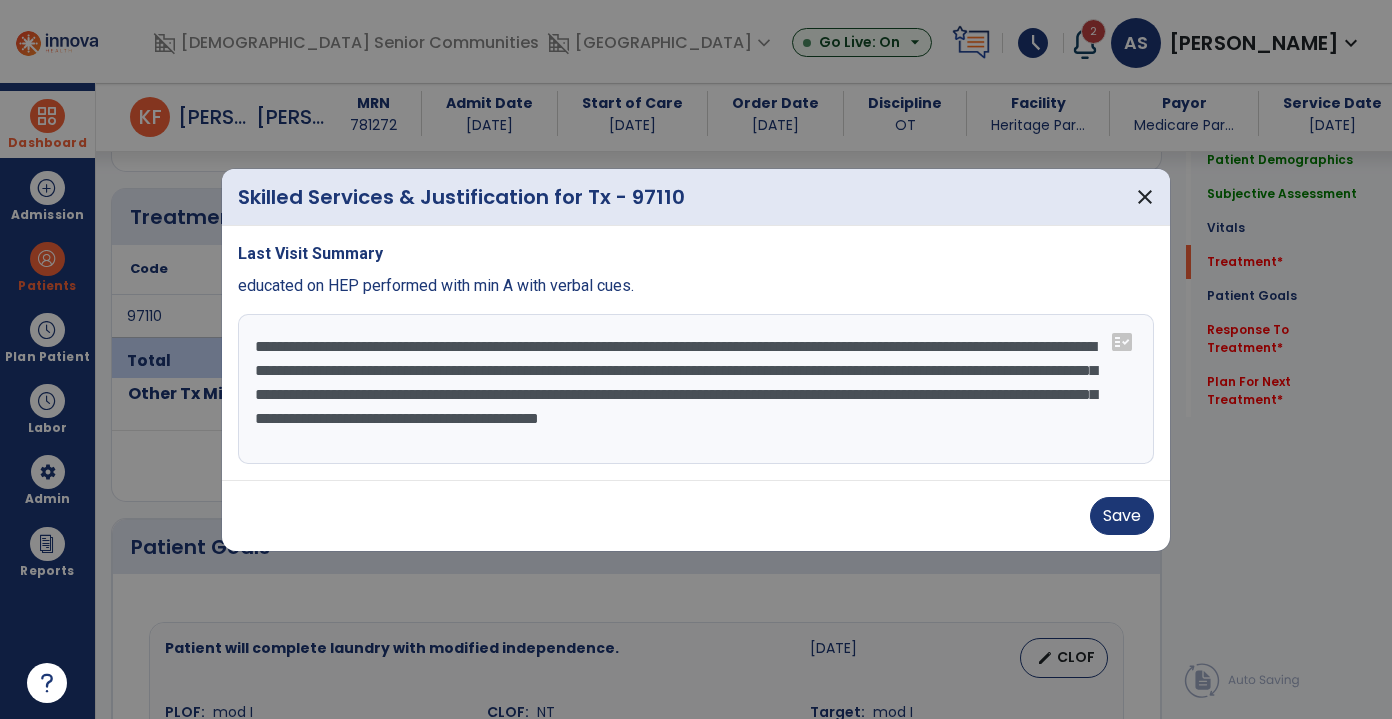 click on "**********" at bounding box center (696, 389) 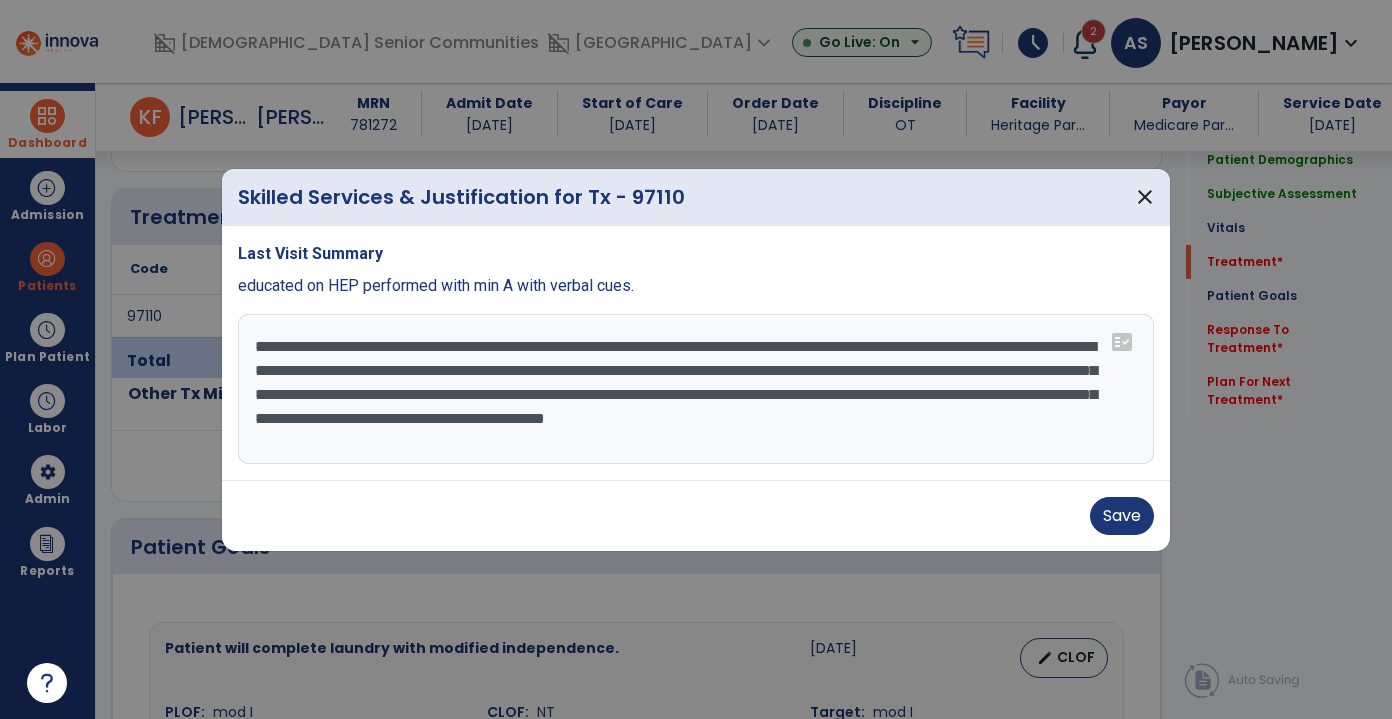 paste on "**********" 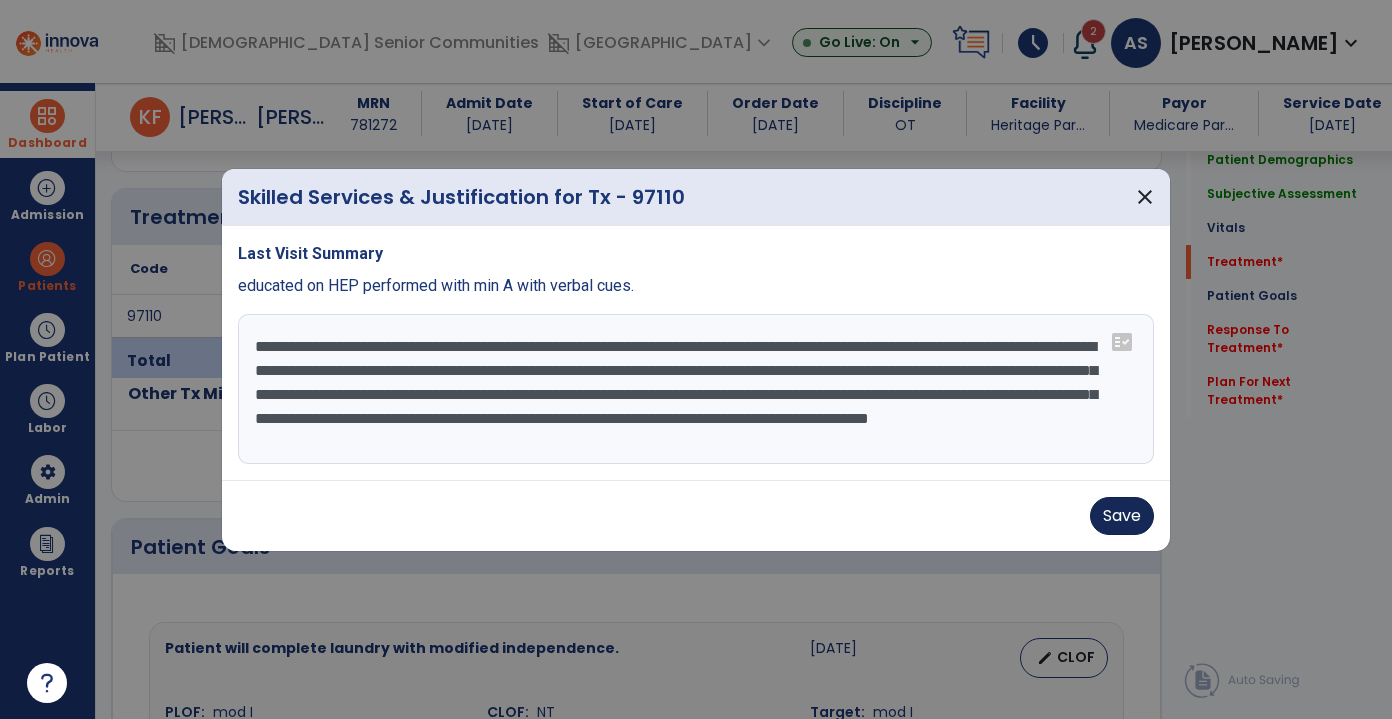 type on "**********" 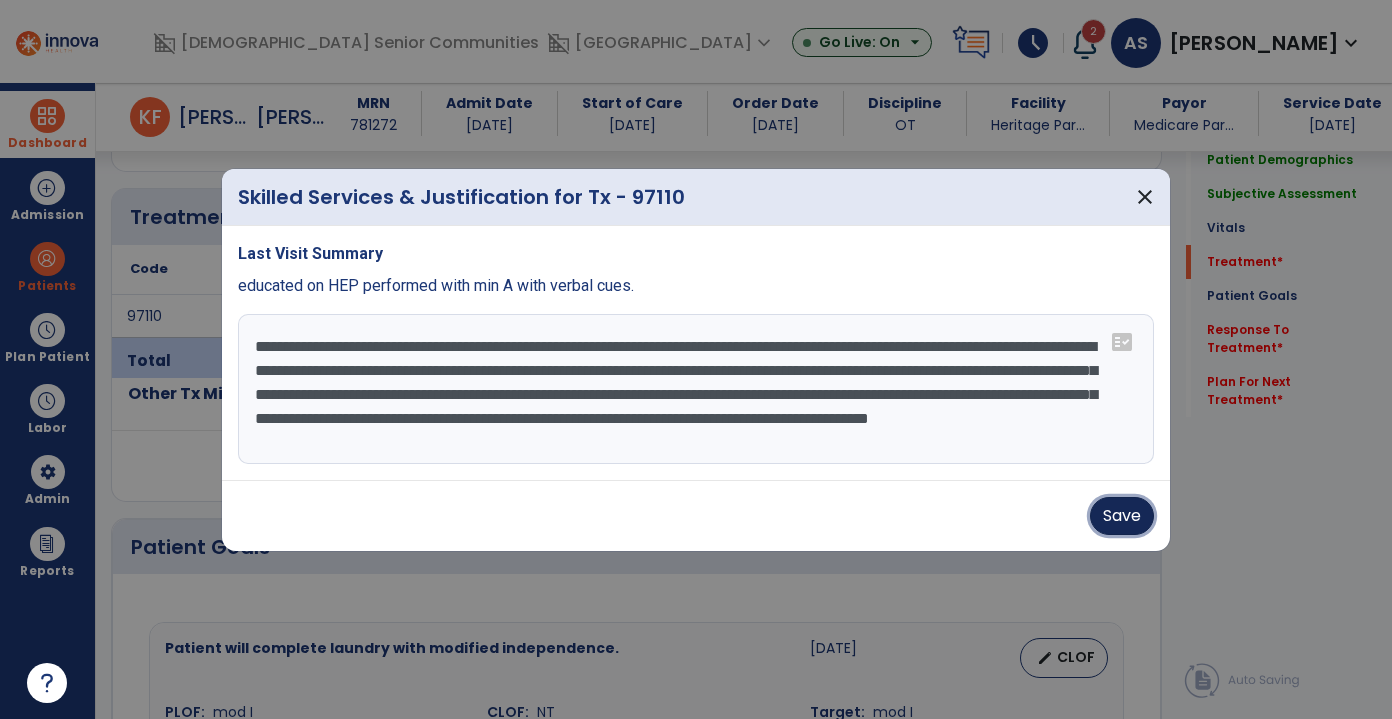 click on "Save" at bounding box center [1122, 516] 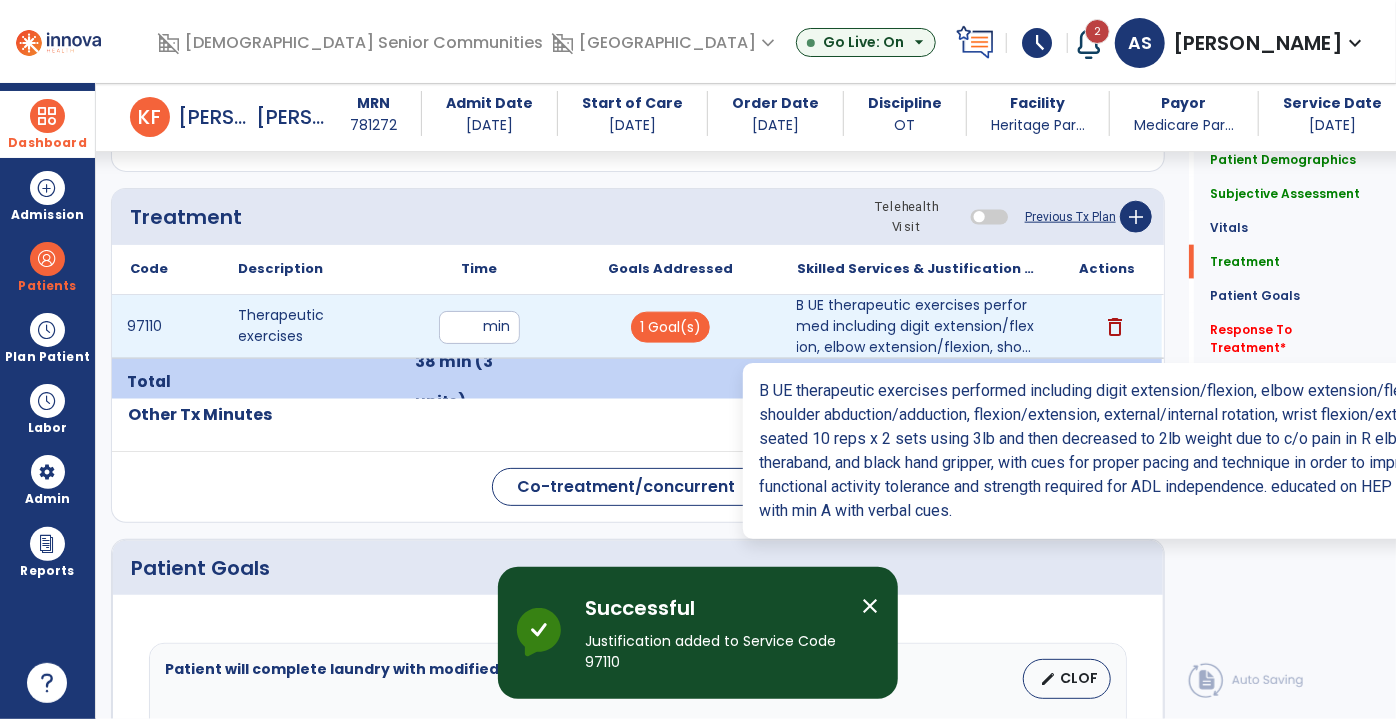 click on "B UE therapeutic exercises performed including digit extension/flexion, elbow extension/flexion, sho..." at bounding box center (916, 326) 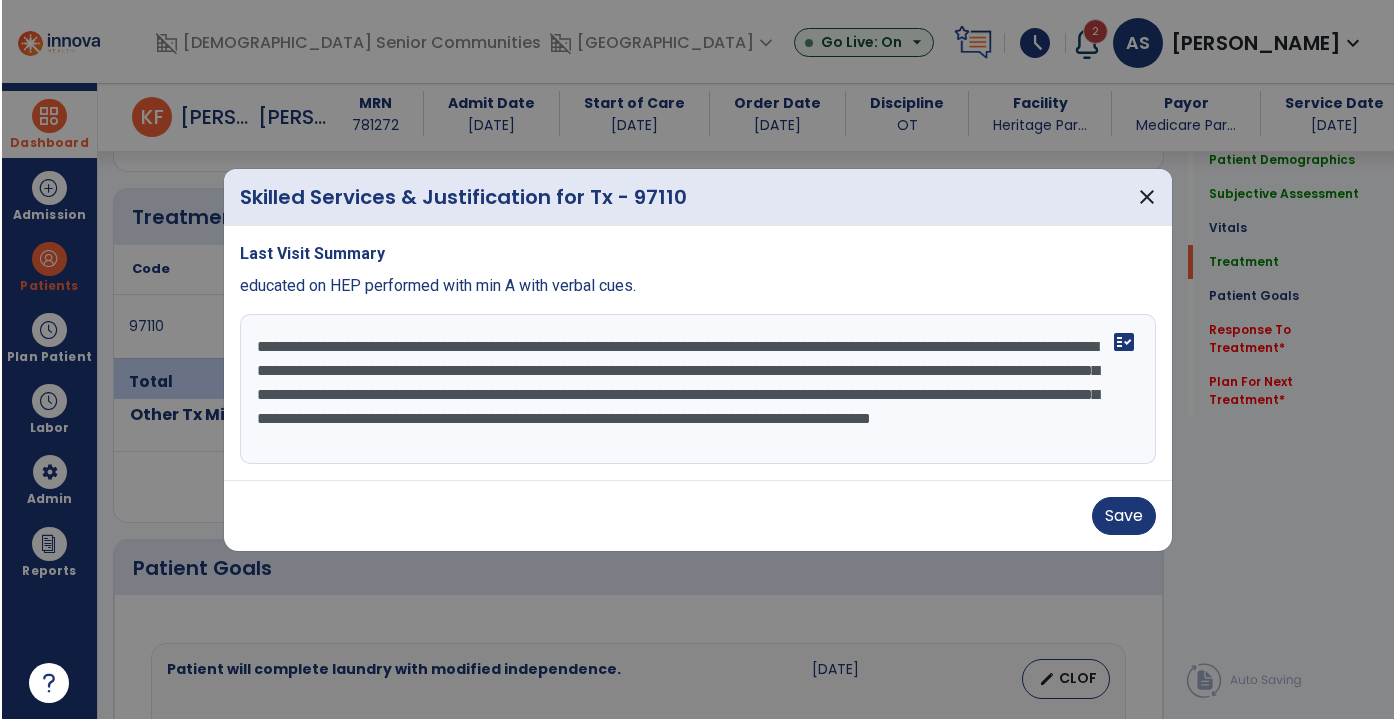 scroll, scrollTop: 1181, scrollLeft: 0, axis: vertical 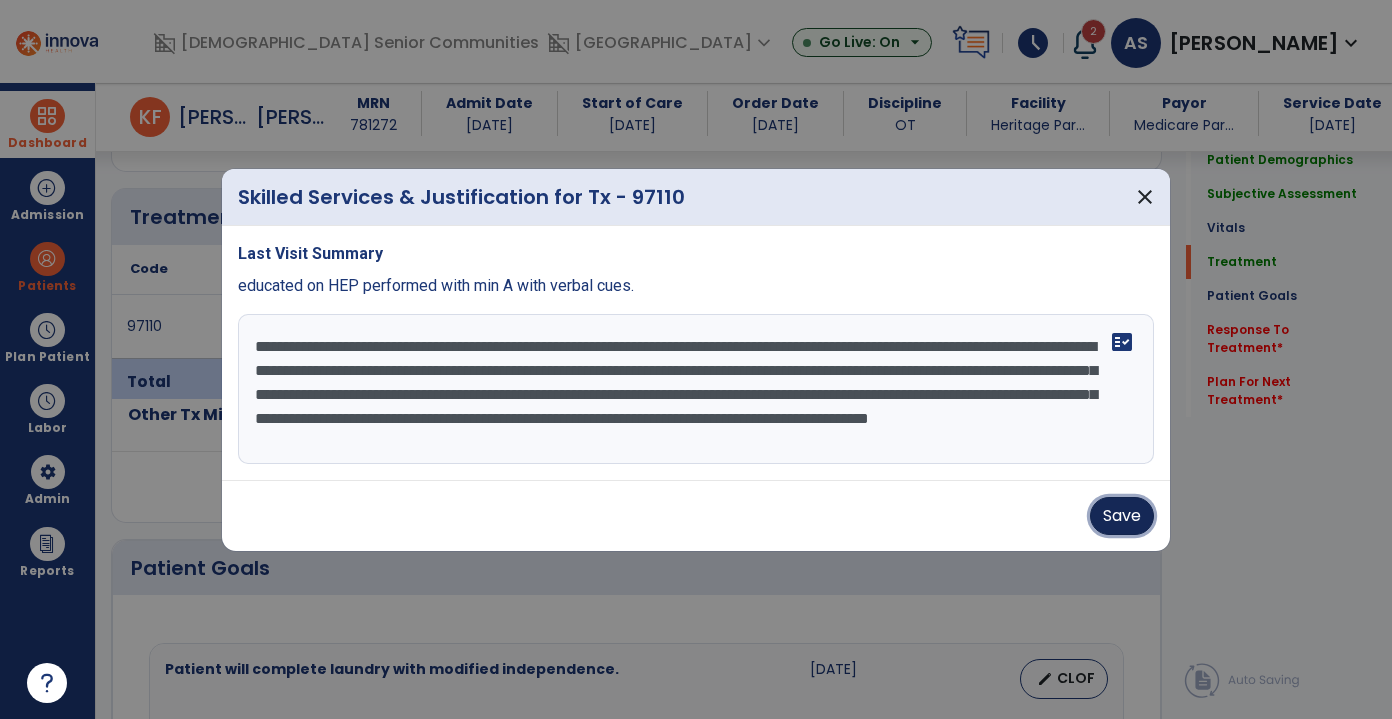 click on "Save" at bounding box center (1122, 516) 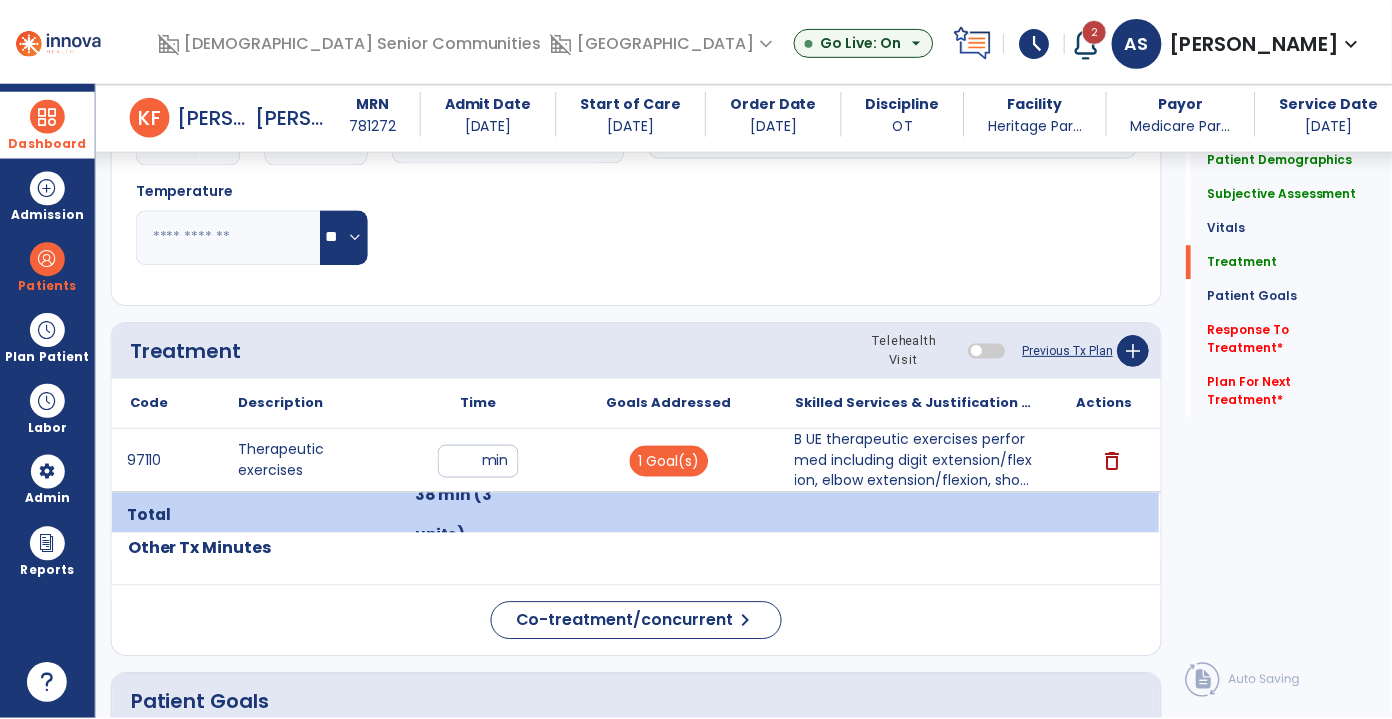 scroll, scrollTop: 942, scrollLeft: 0, axis: vertical 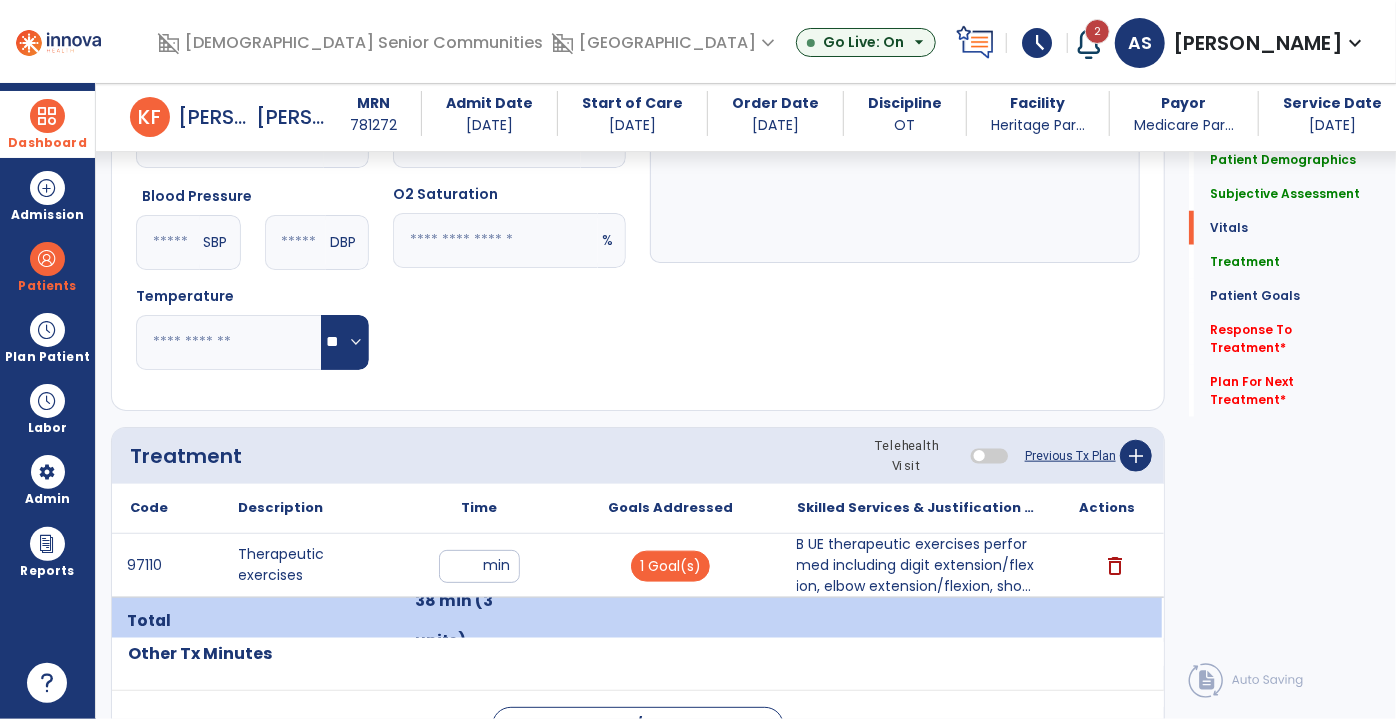 click on "Previous Tx Plan" 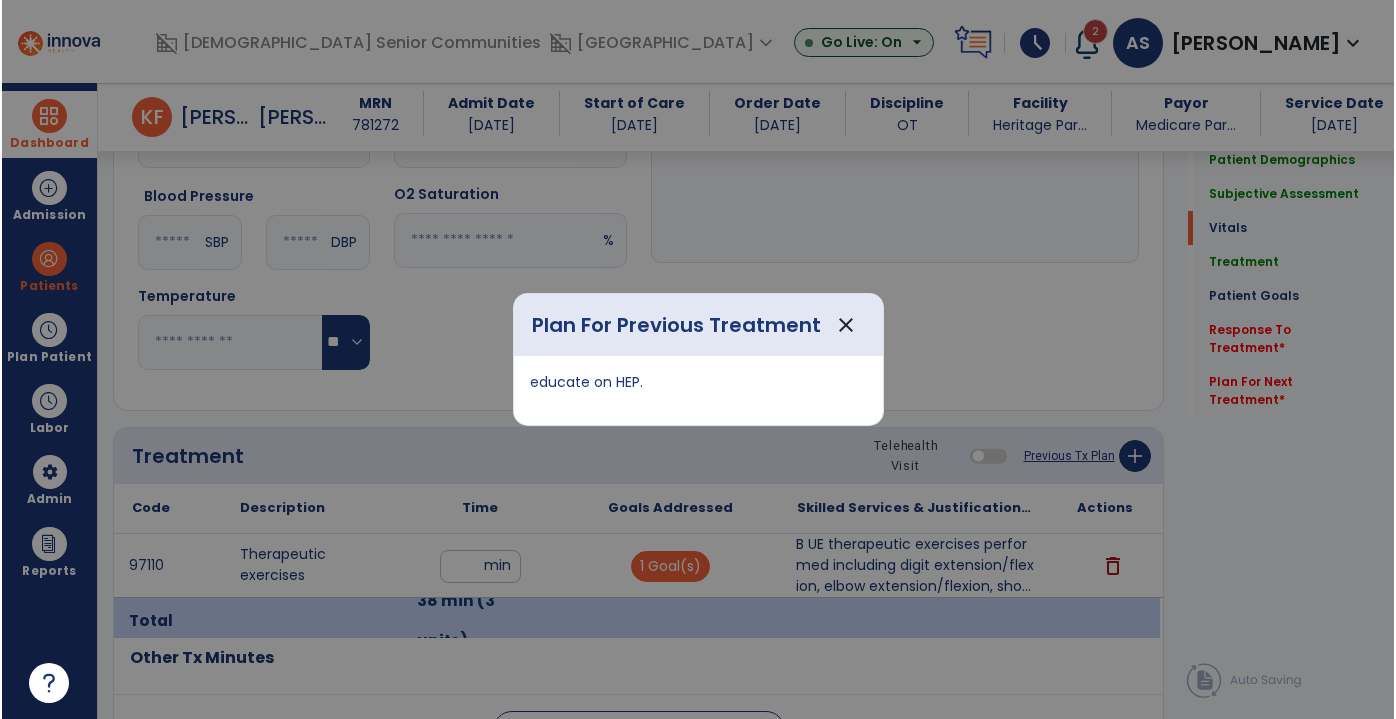 scroll, scrollTop: 942, scrollLeft: 0, axis: vertical 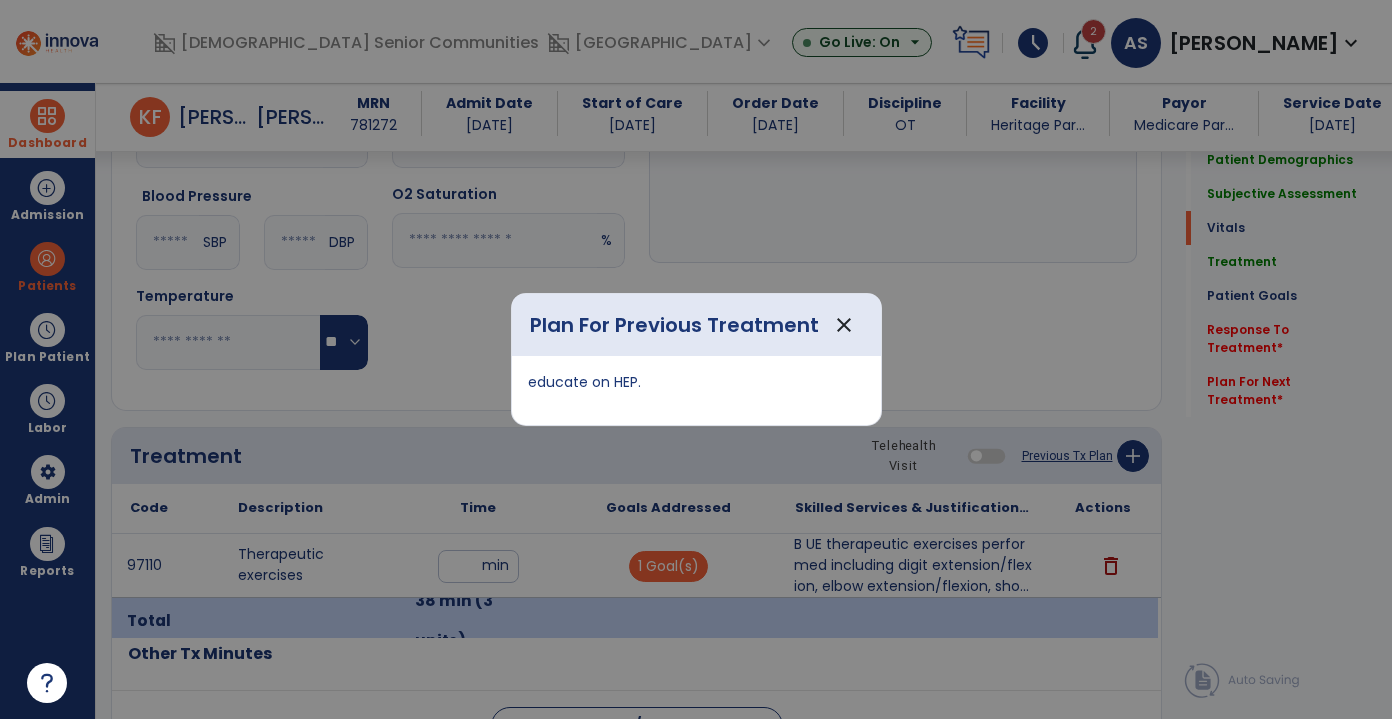 drag, startPoint x: 662, startPoint y: 380, endPoint x: 524, endPoint y: 375, distance: 138.09055 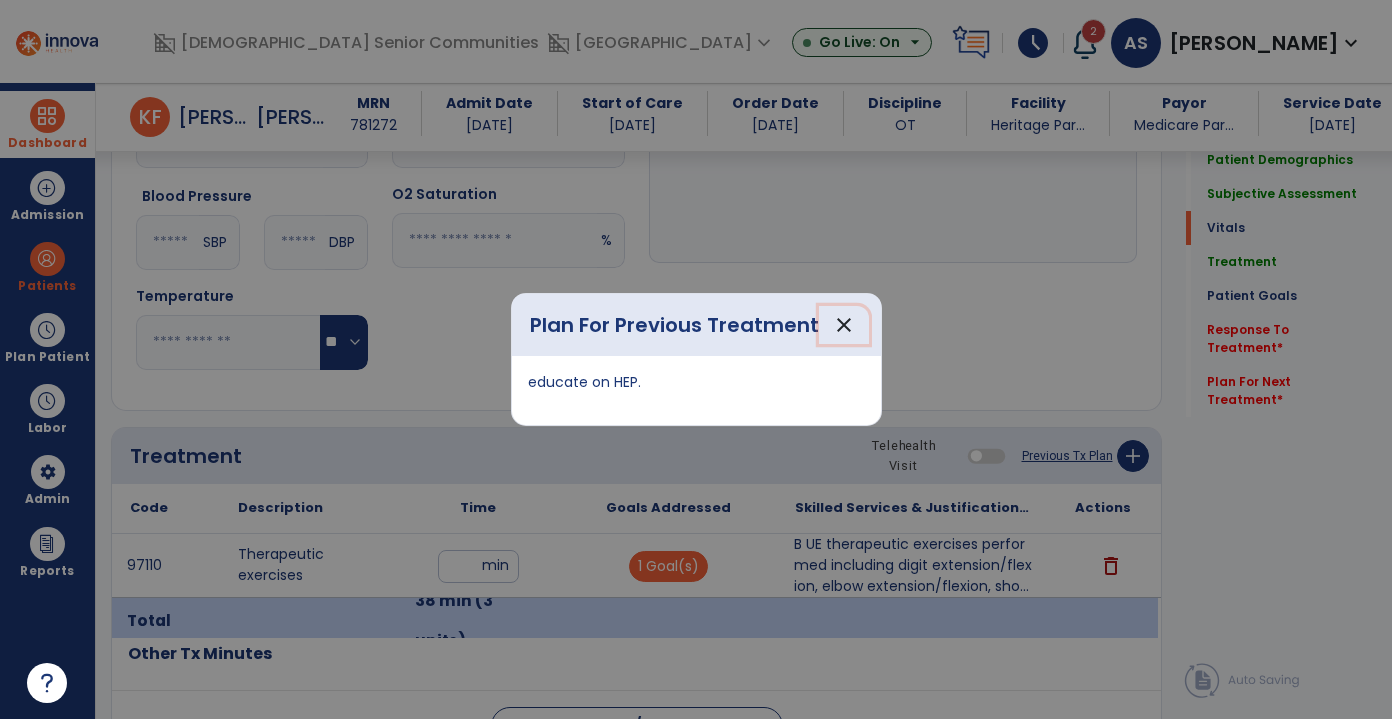 click on "close" at bounding box center [844, 325] 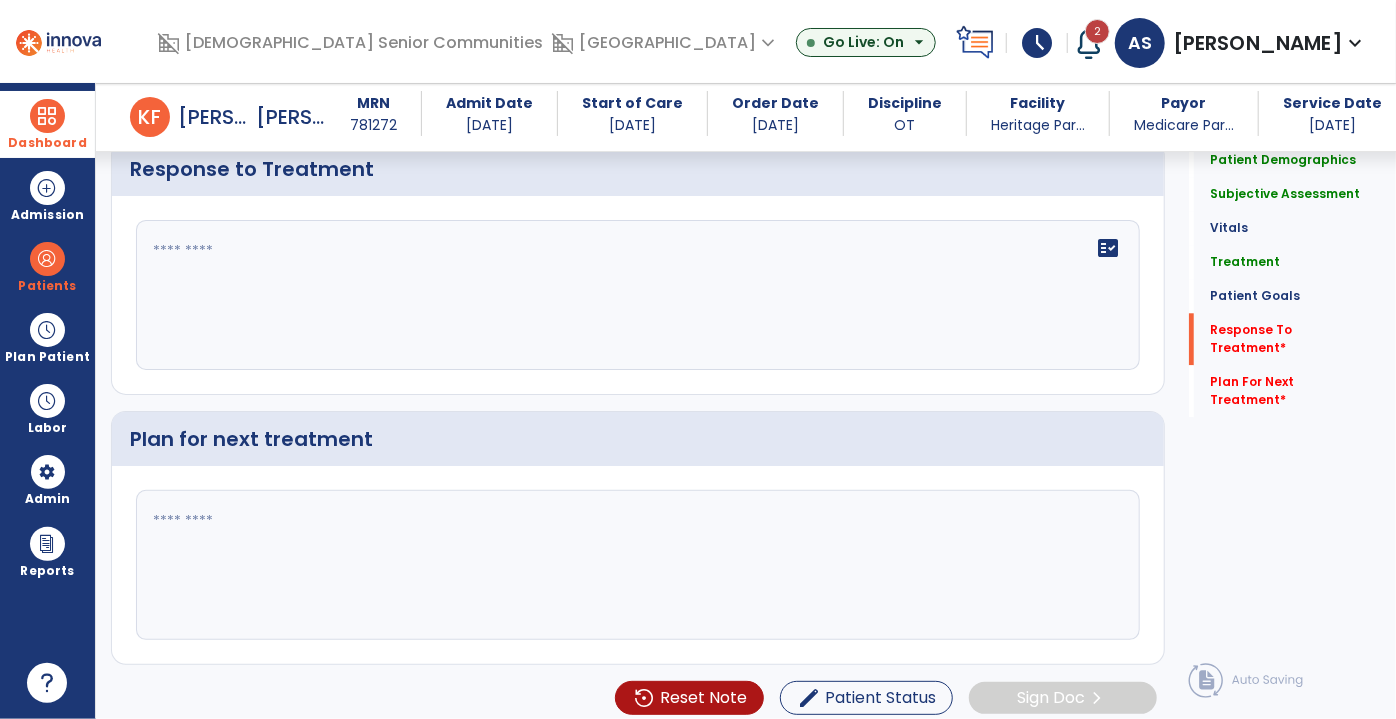 scroll, scrollTop: 2488, scrollLeft: 0, axis: vertical 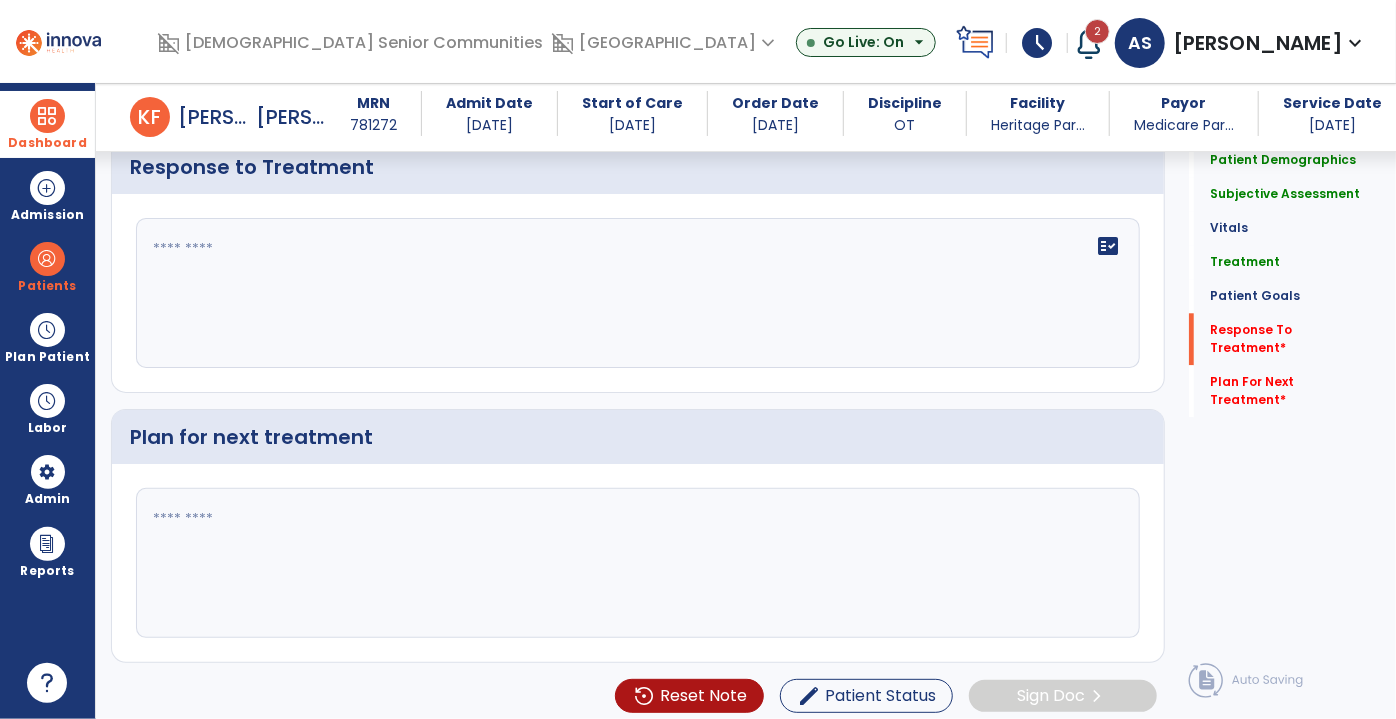 click 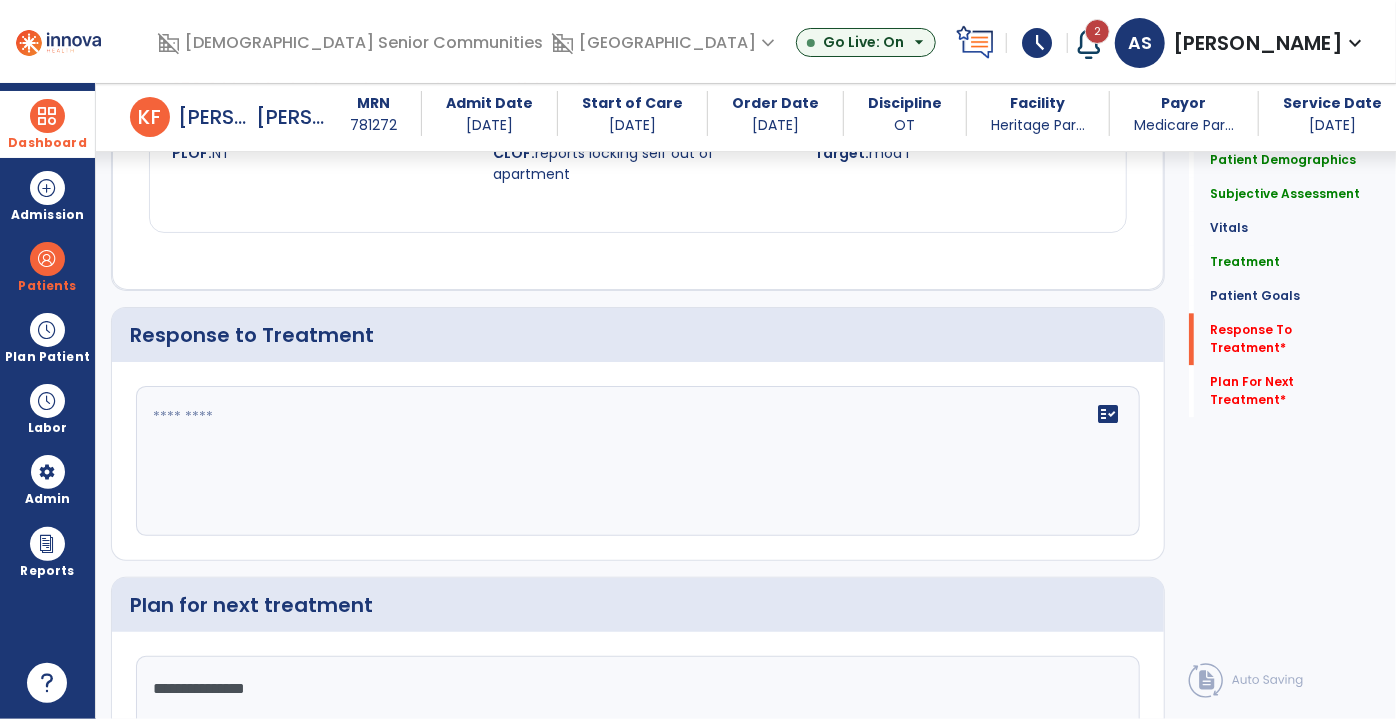scroll, scrollTop: 2306, scrollLeft: 0, axis: vertical 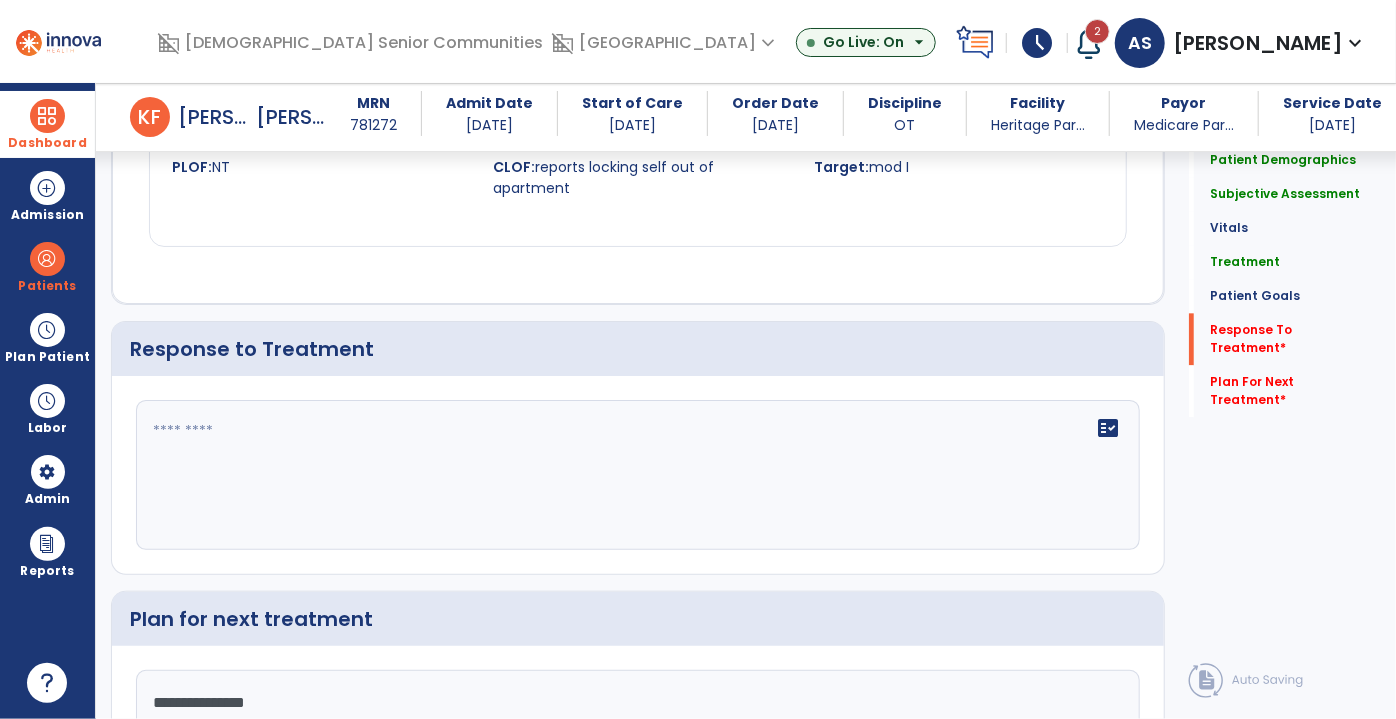 type on "**********" 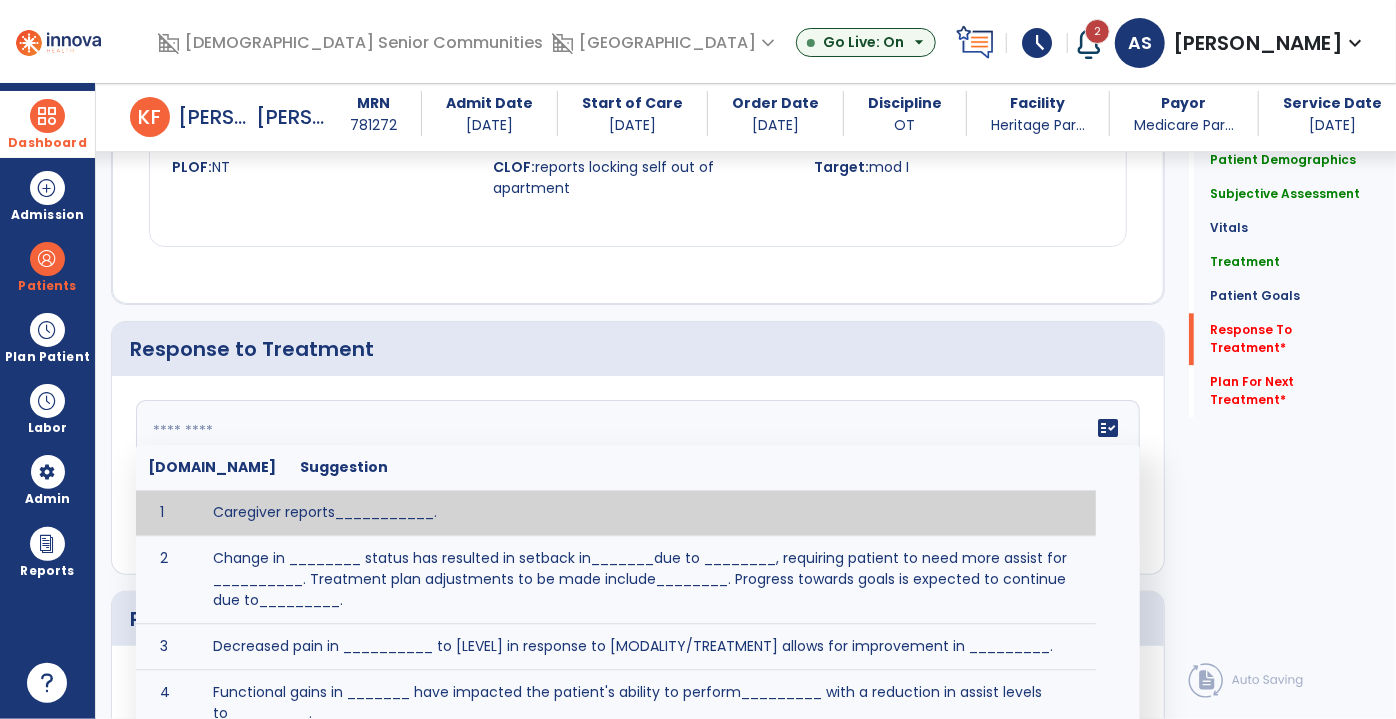 click 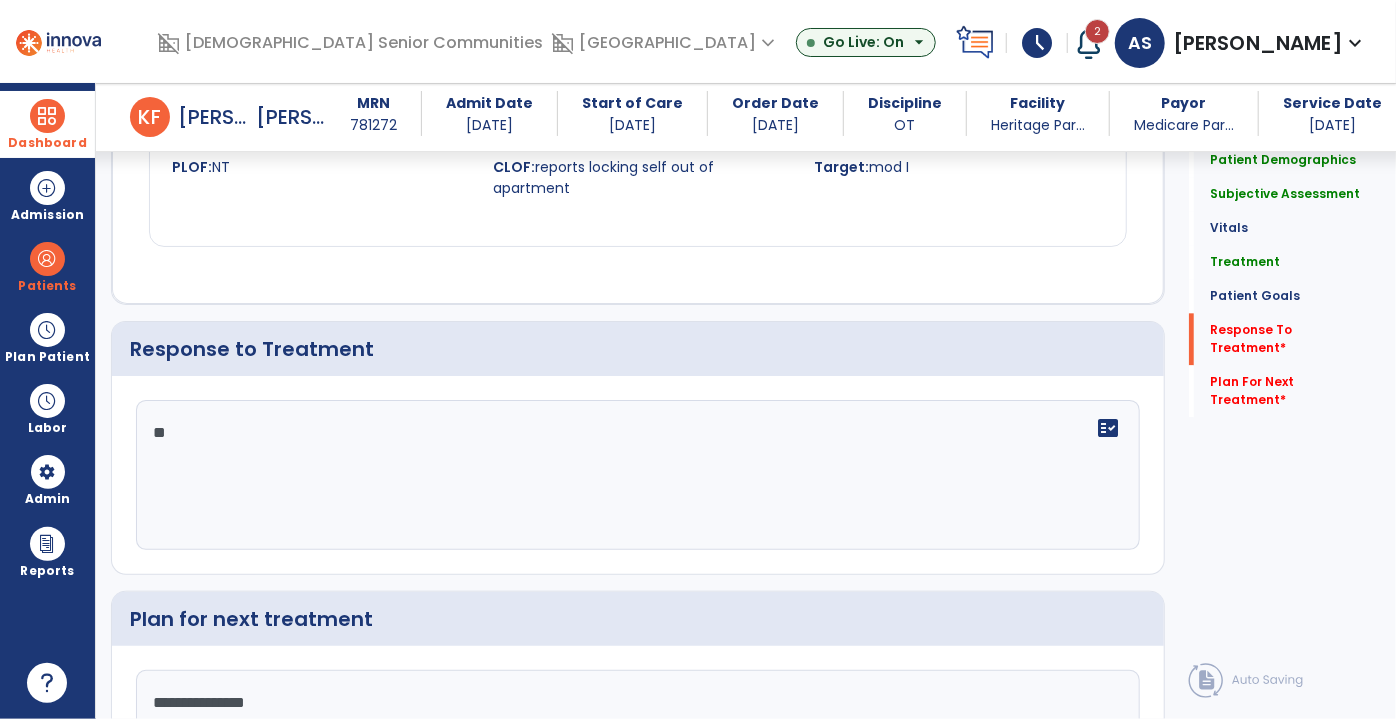 type on "*" 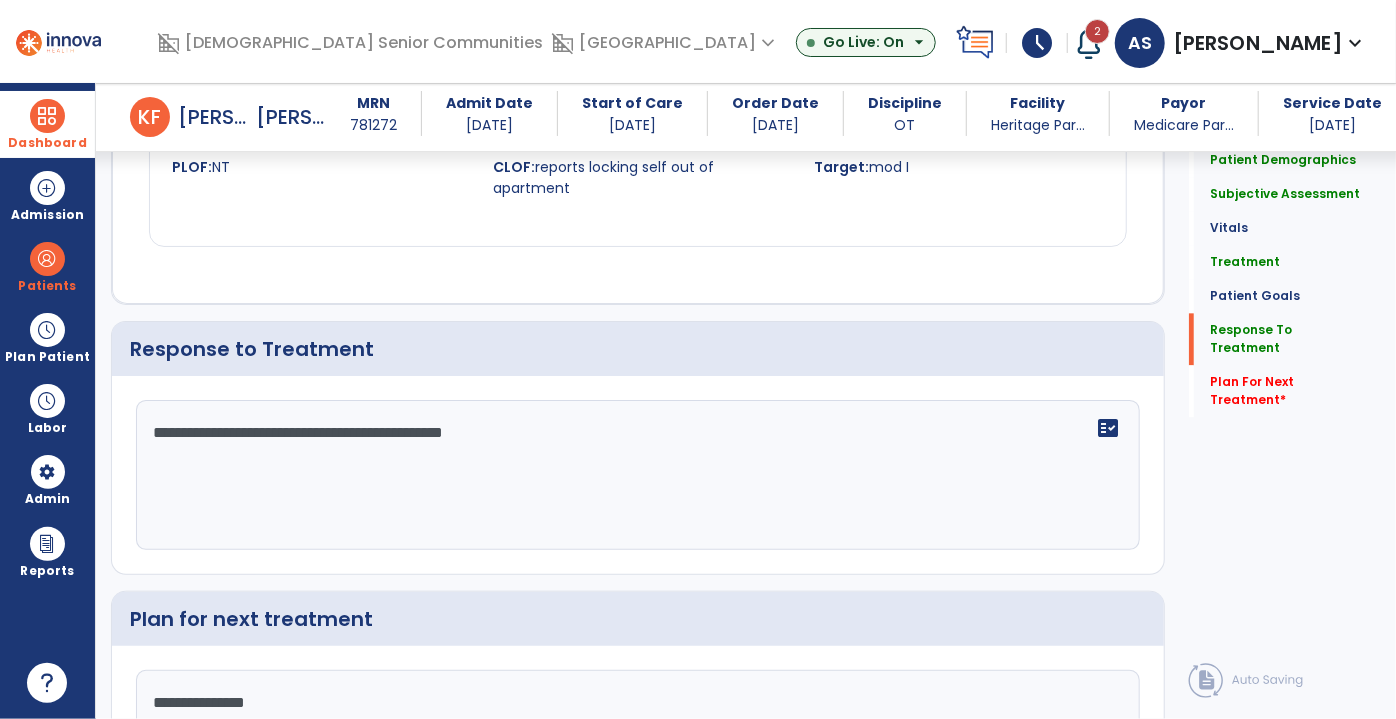 scroll, scrollTop: 2306, scrollLeft: 0, axis: vertical 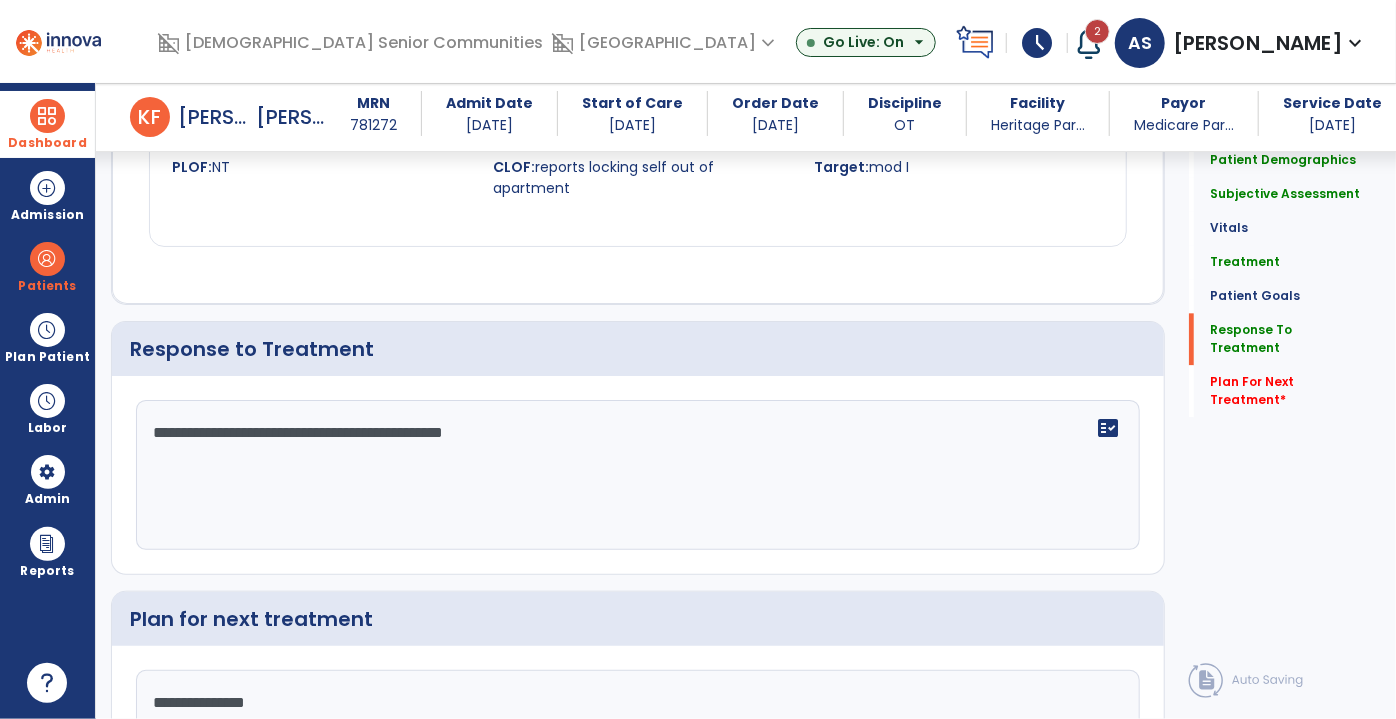 click on "**********" 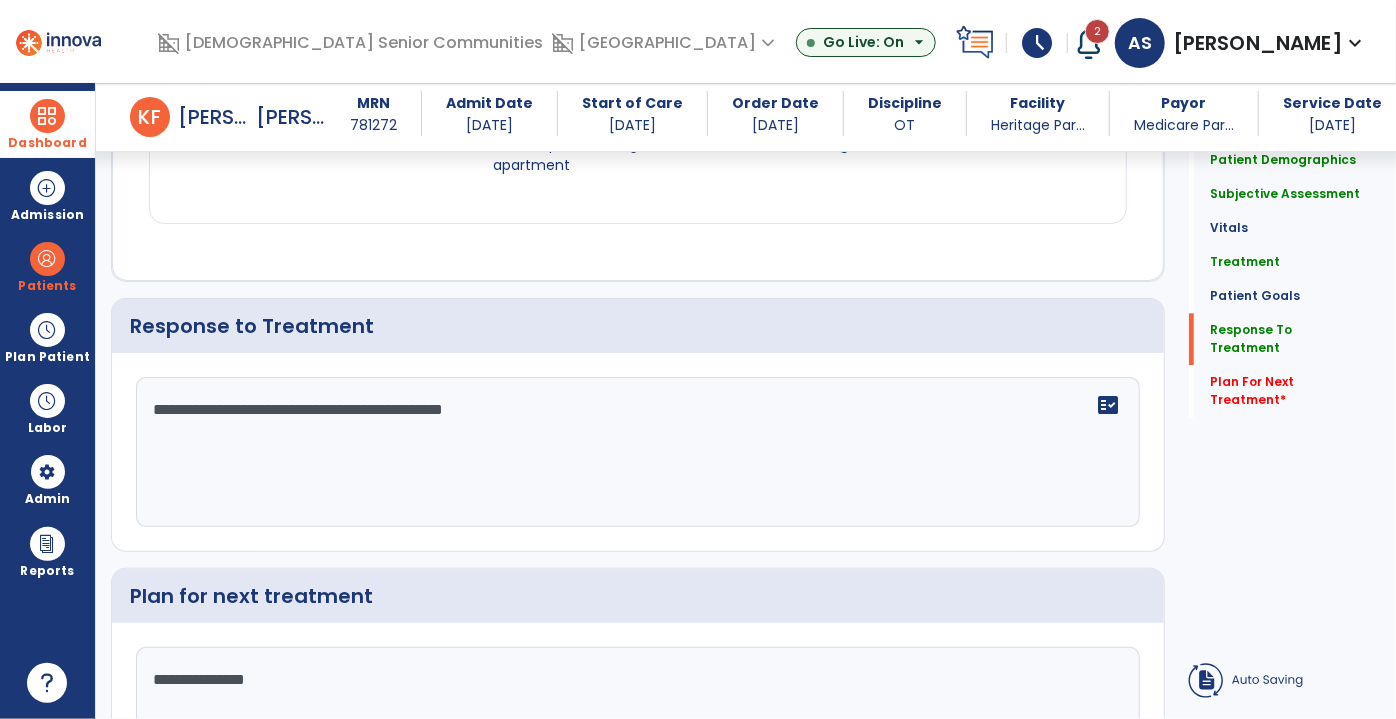 click on "**********" 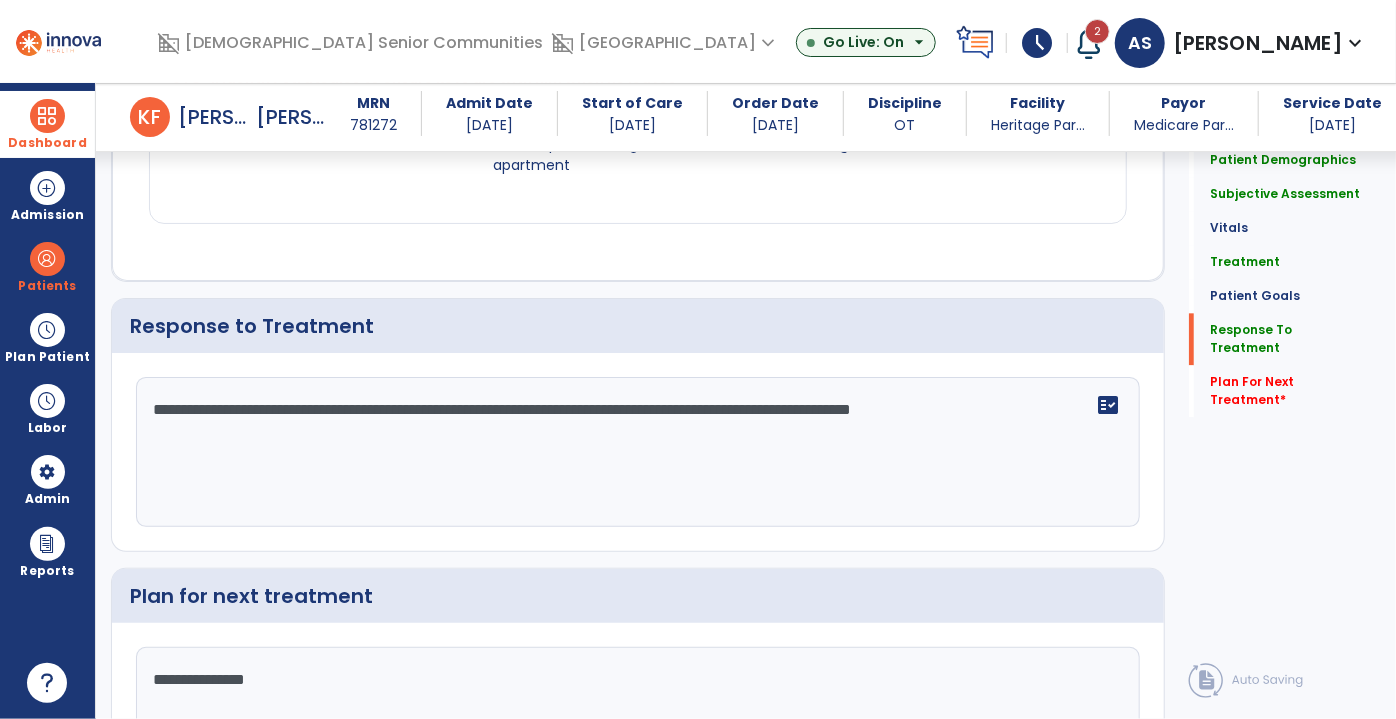 scroll, scrollTop: 2306, scrollLeft: 0, axis: vertical 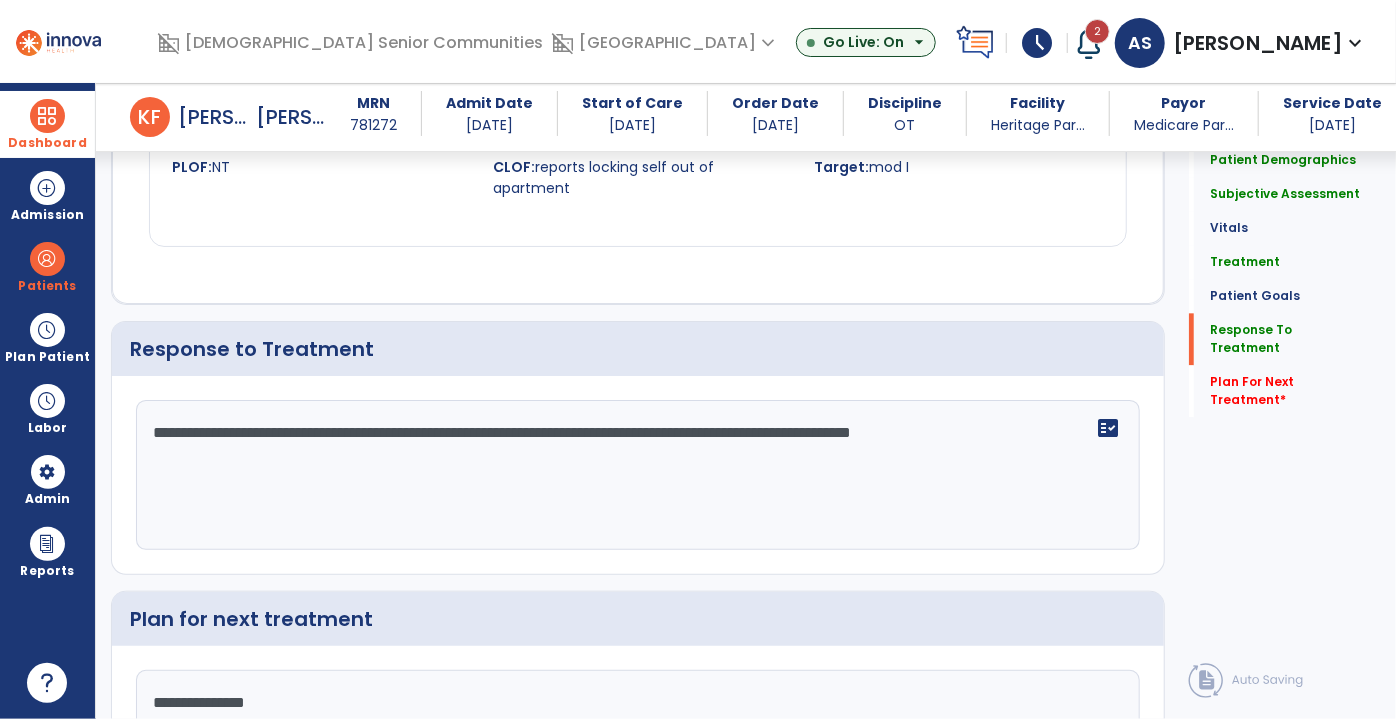 type on "**********" 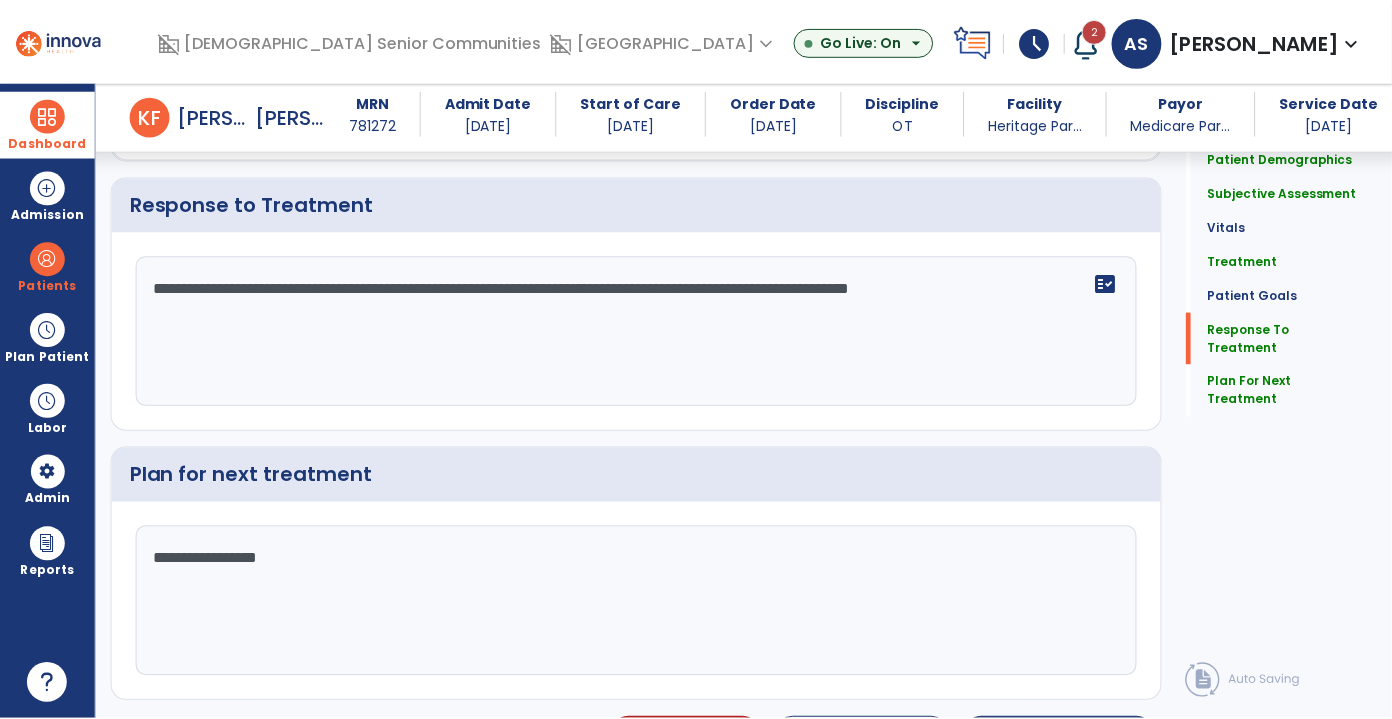 scroll, scrollTop: 2488, scrollLeft: 0, axis: vertical 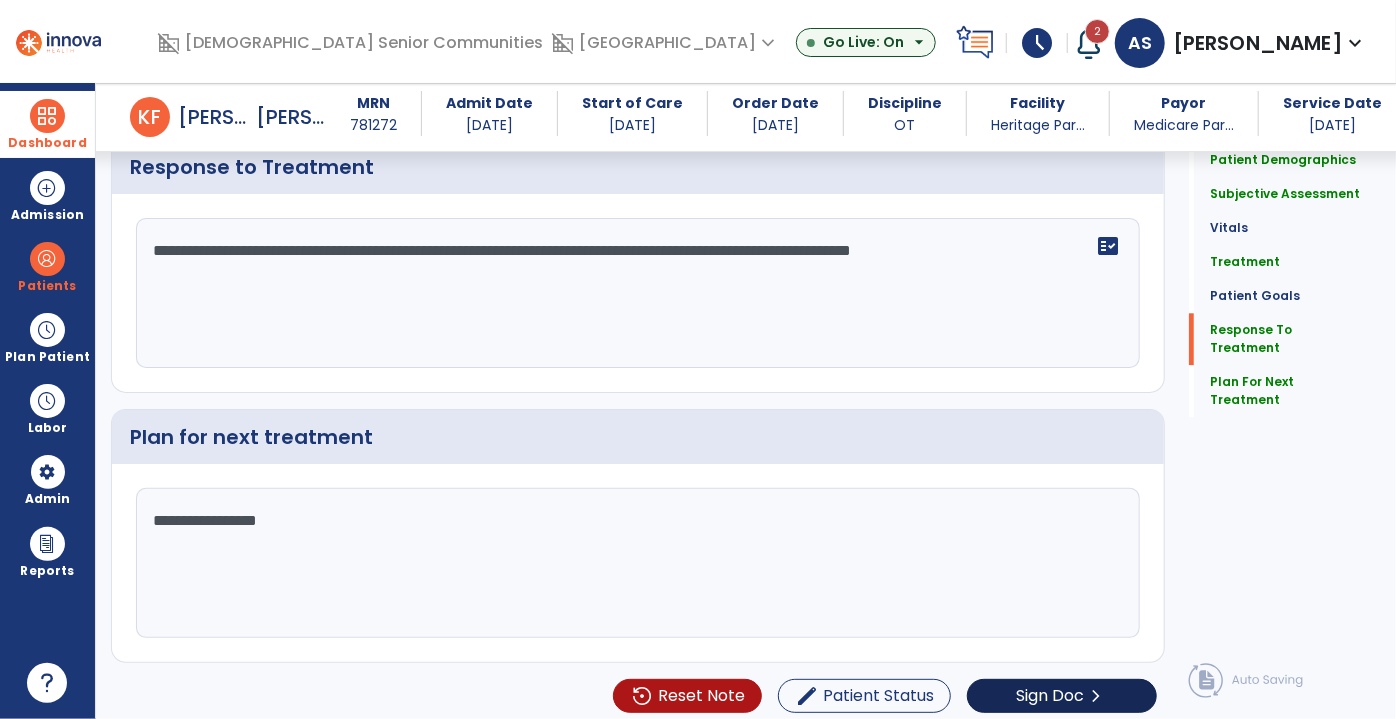 type on "**********" 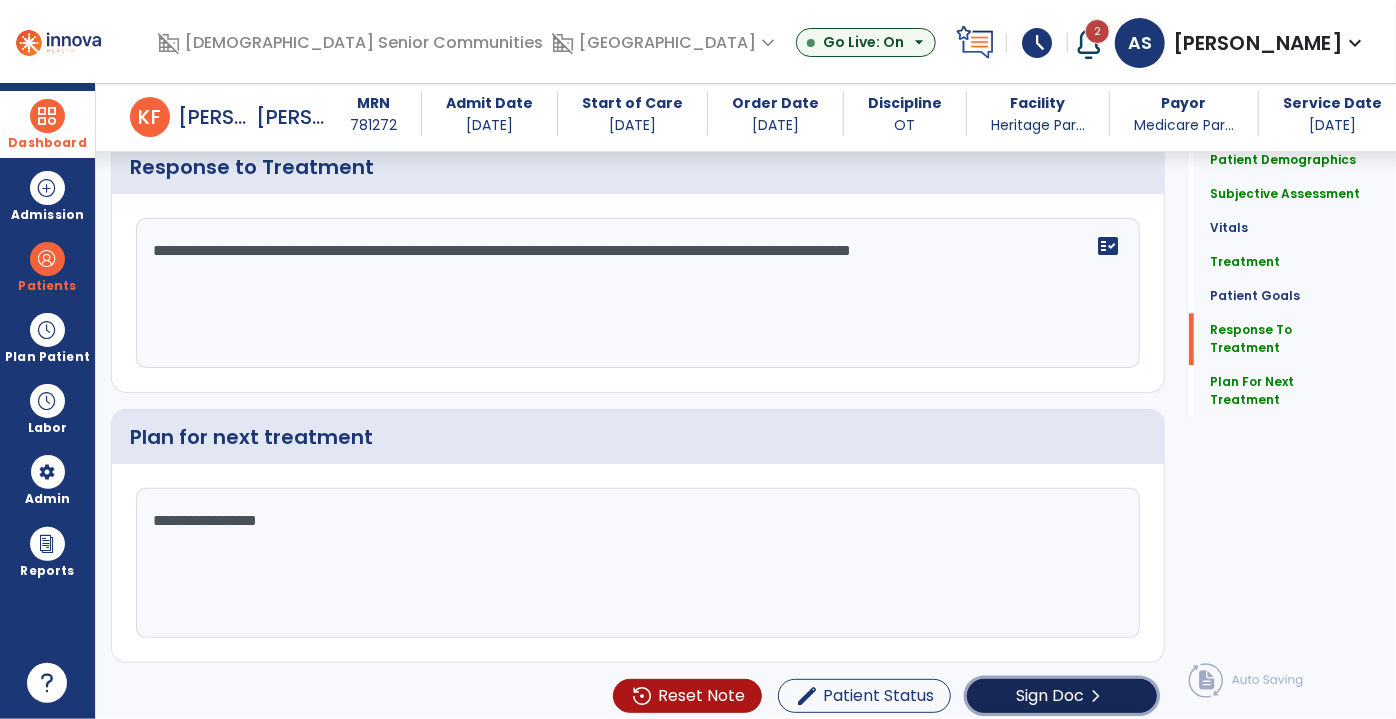 click on "chevron_right" 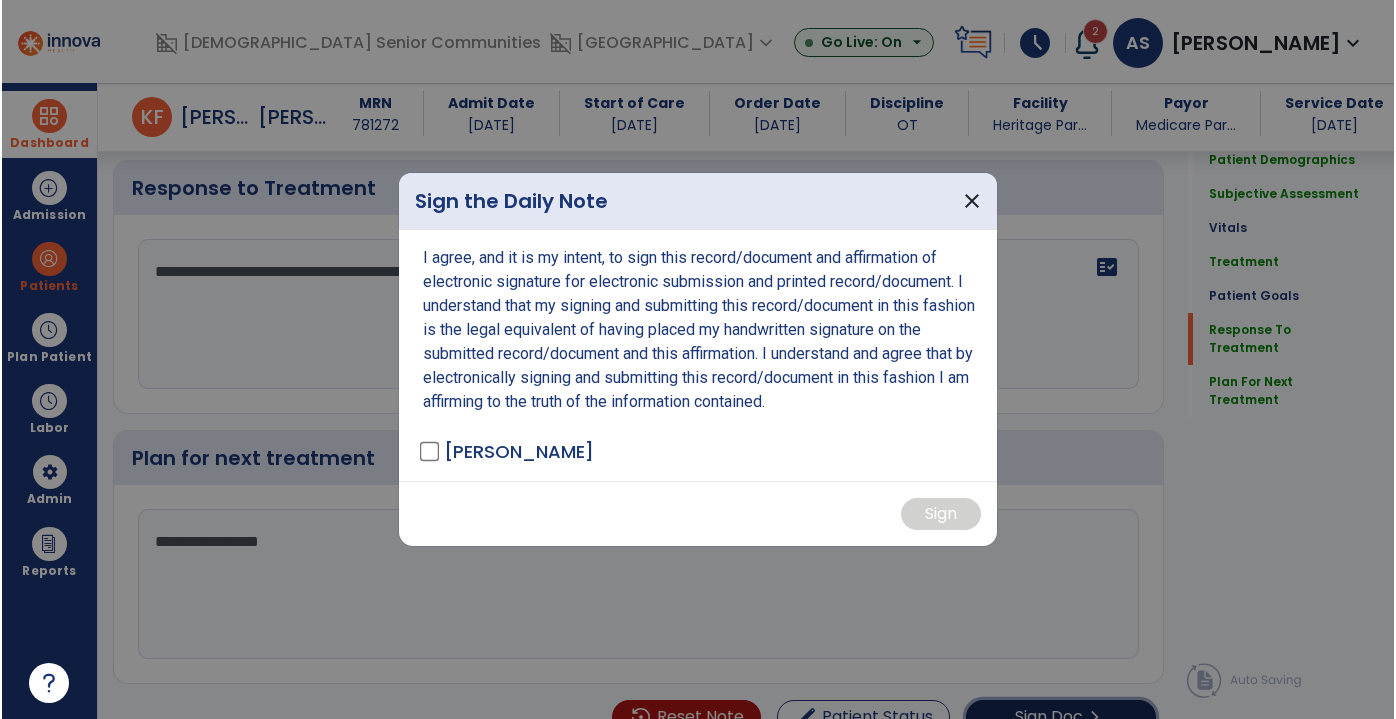 scroll, scrollTop: 2488, scrollLeft: 0, axis: vertical 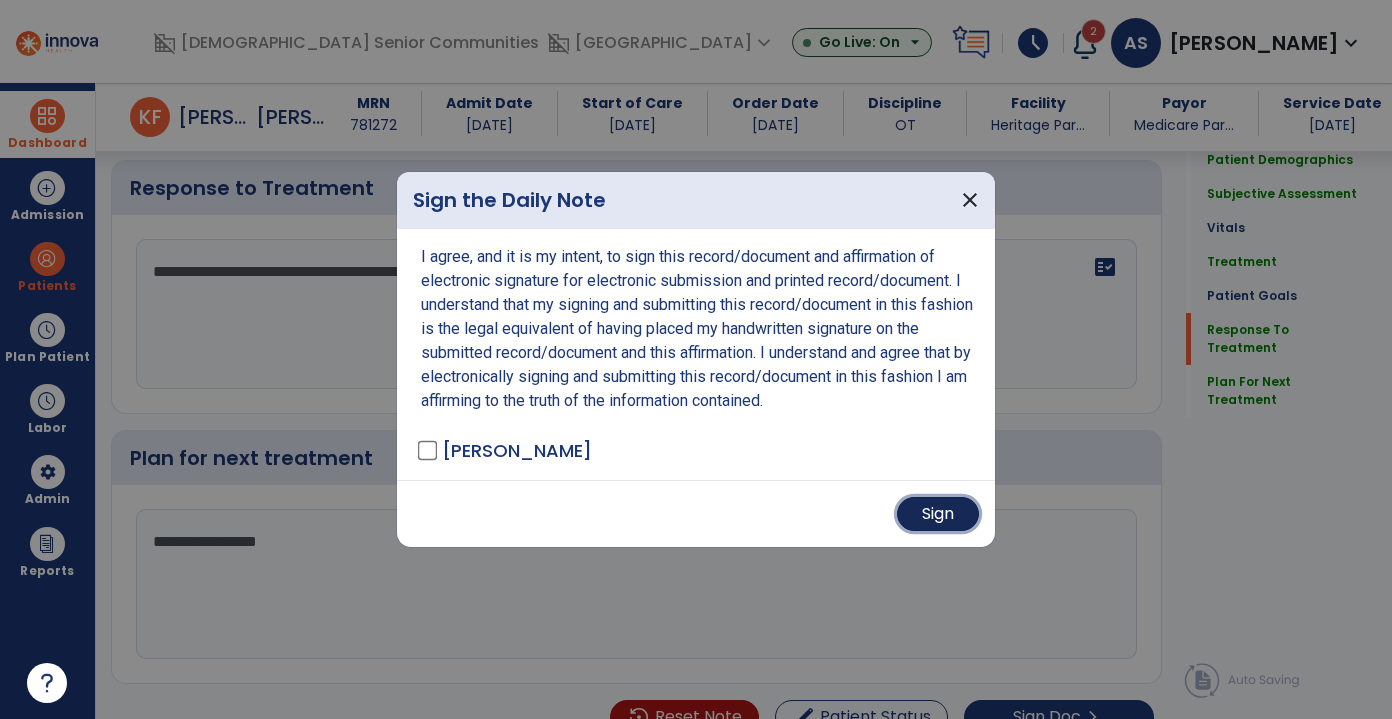 click on "Sign" at bounding box center [938, 514] 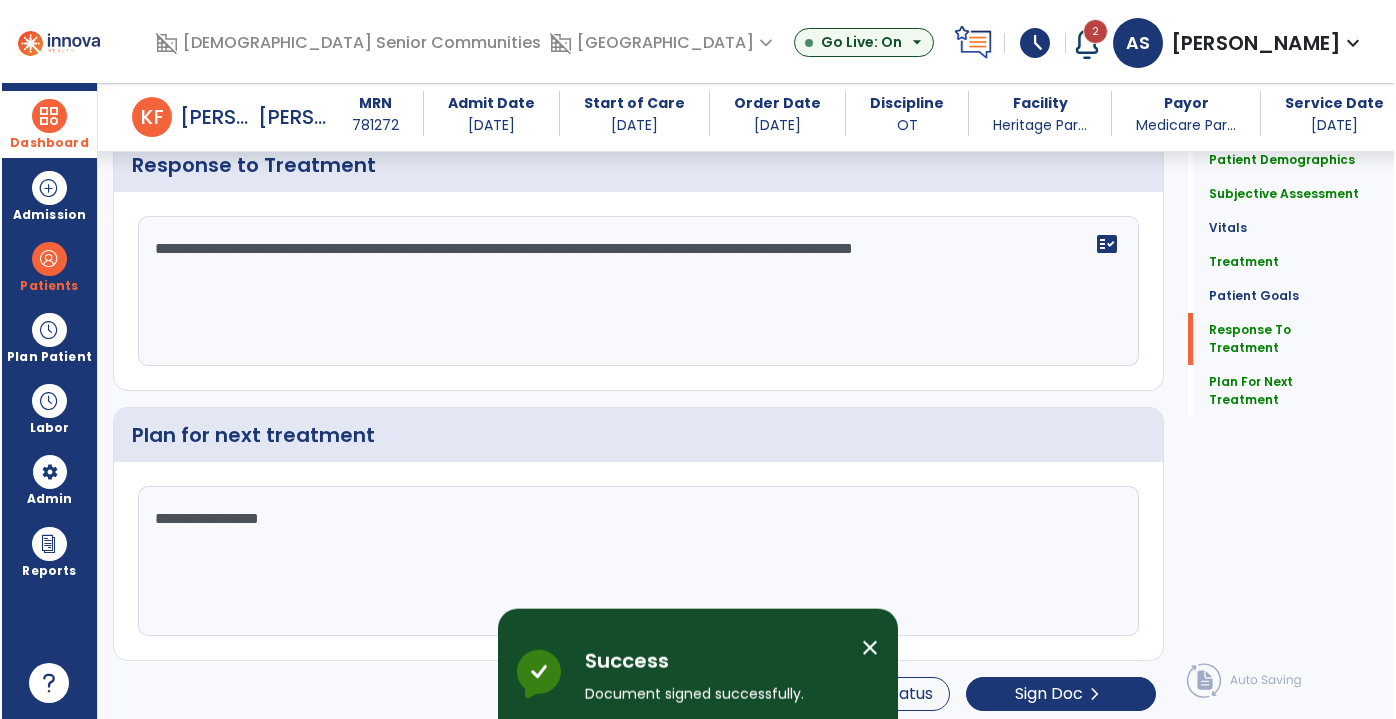 scroll, scrollTop: 0, scrollLeft: 0, axis: both 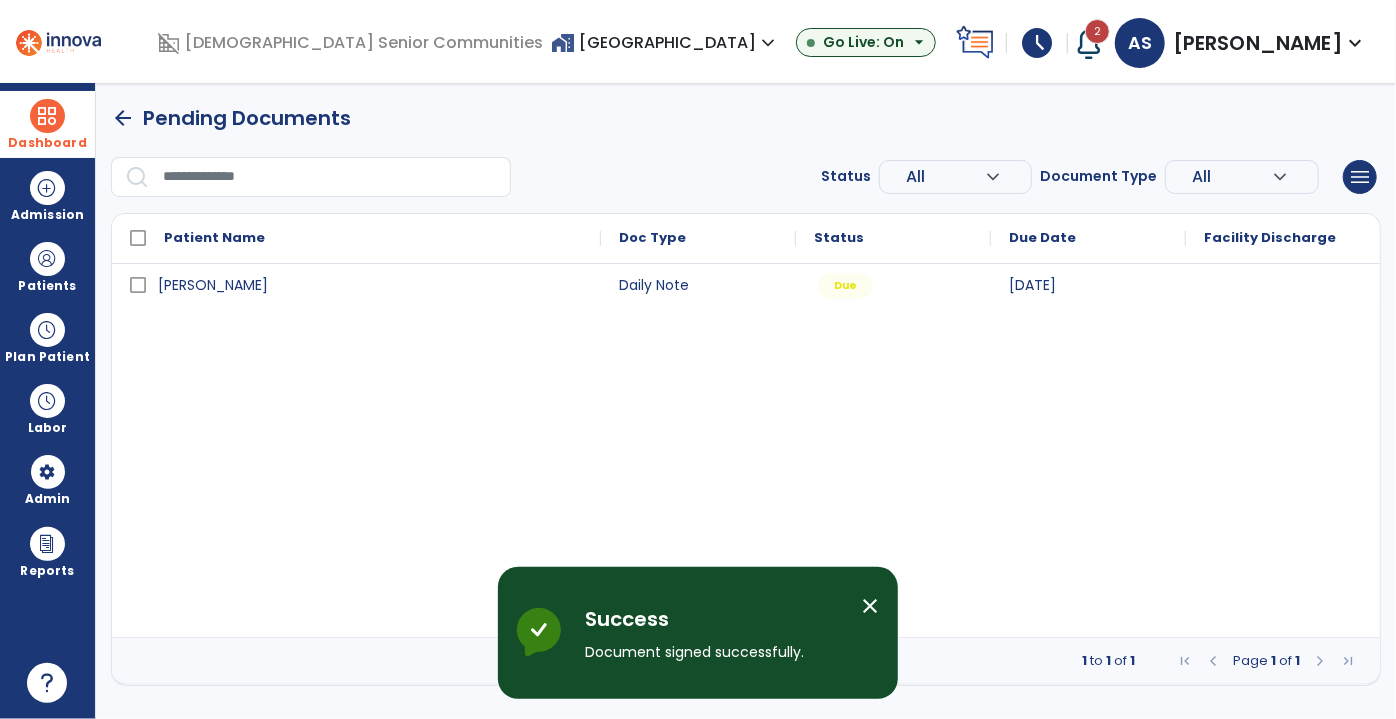 click at bounding box center (1089, 43) 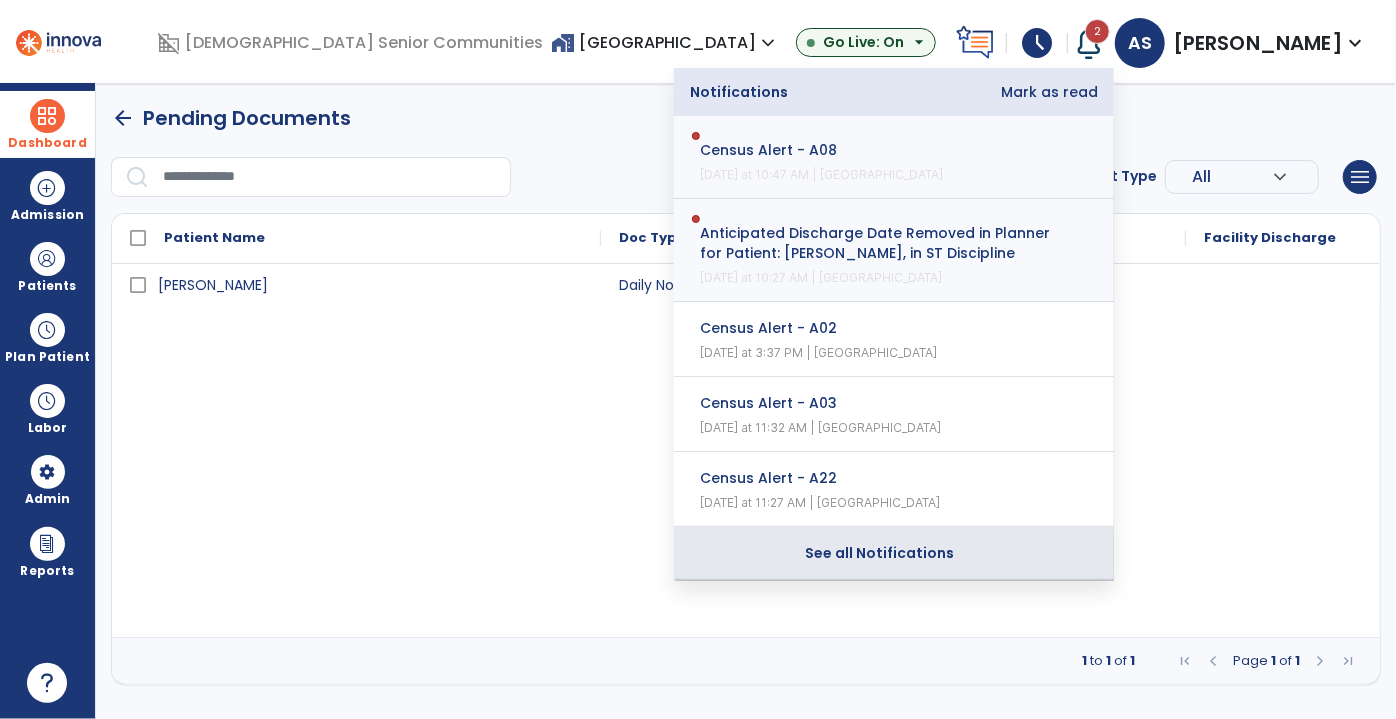 click on "See all Notifications" at bounding box center (880, 553) 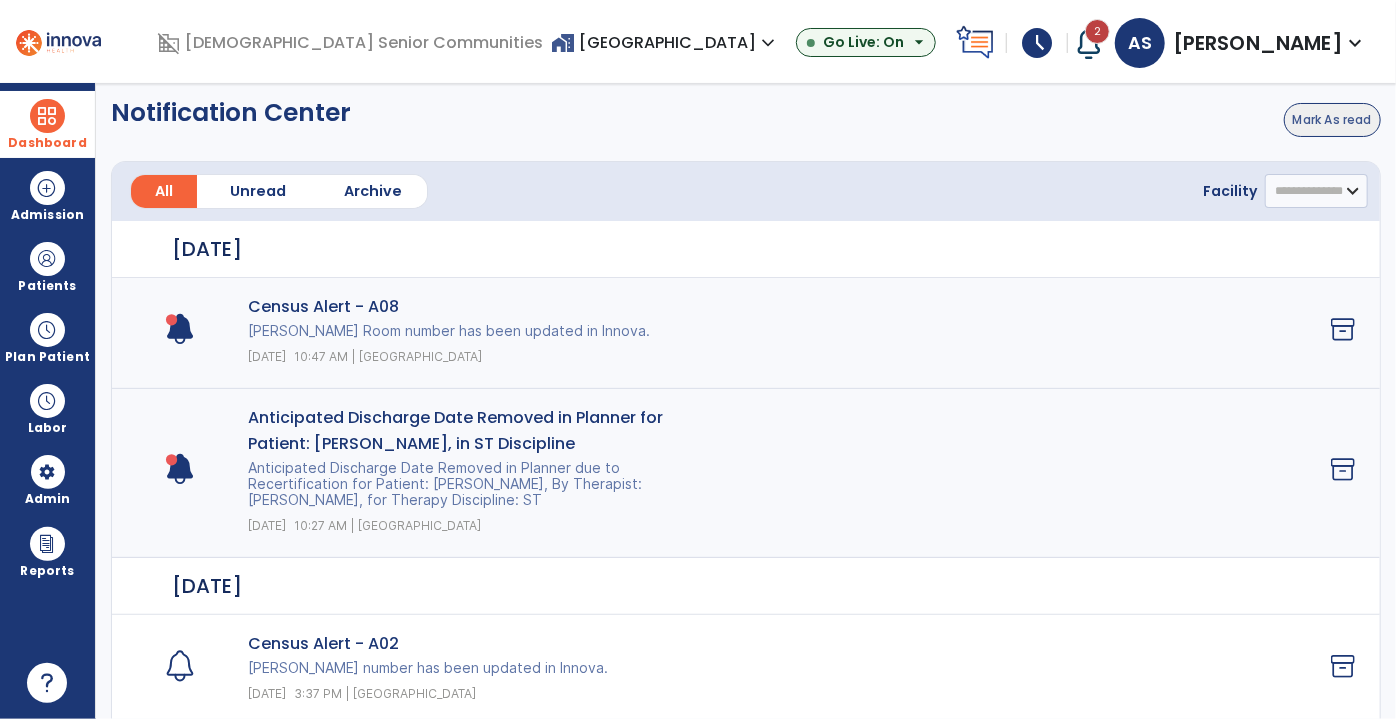 click on "Mark As read" 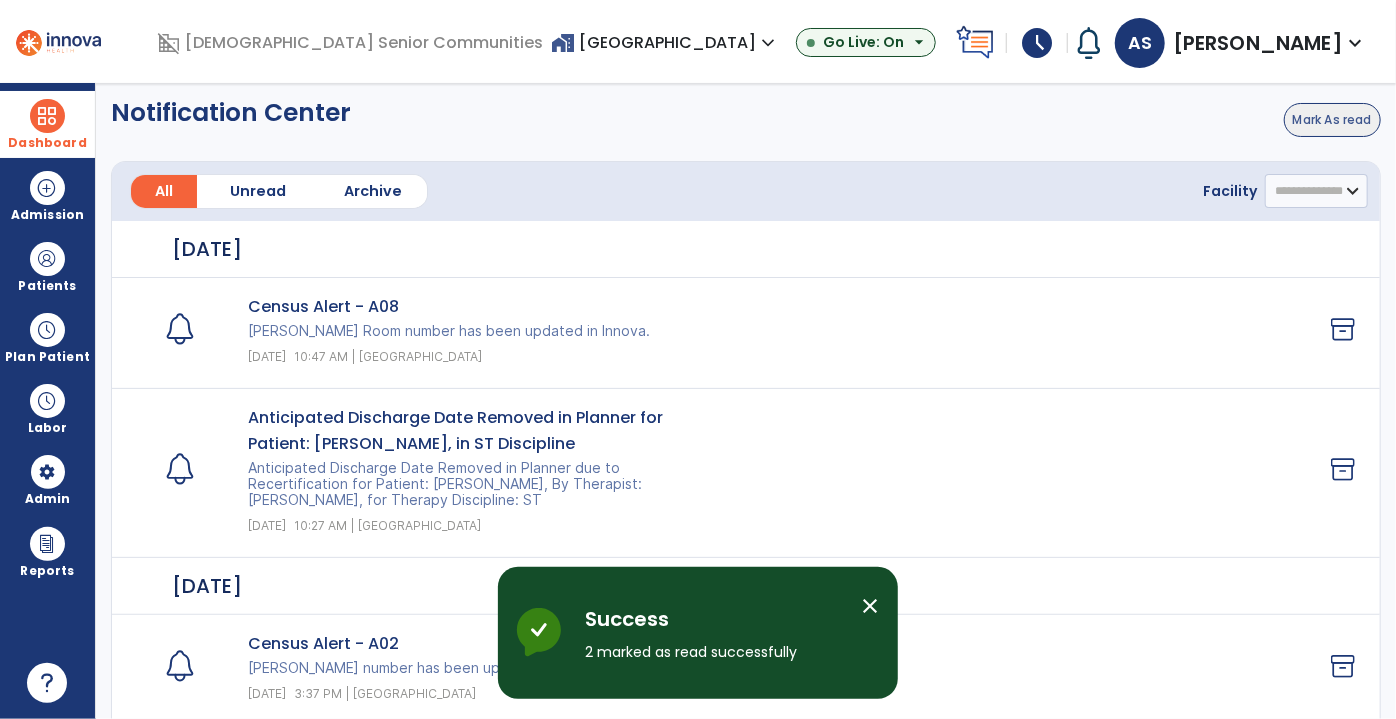 click on "Dashboard" at bounding box center [47, 124] 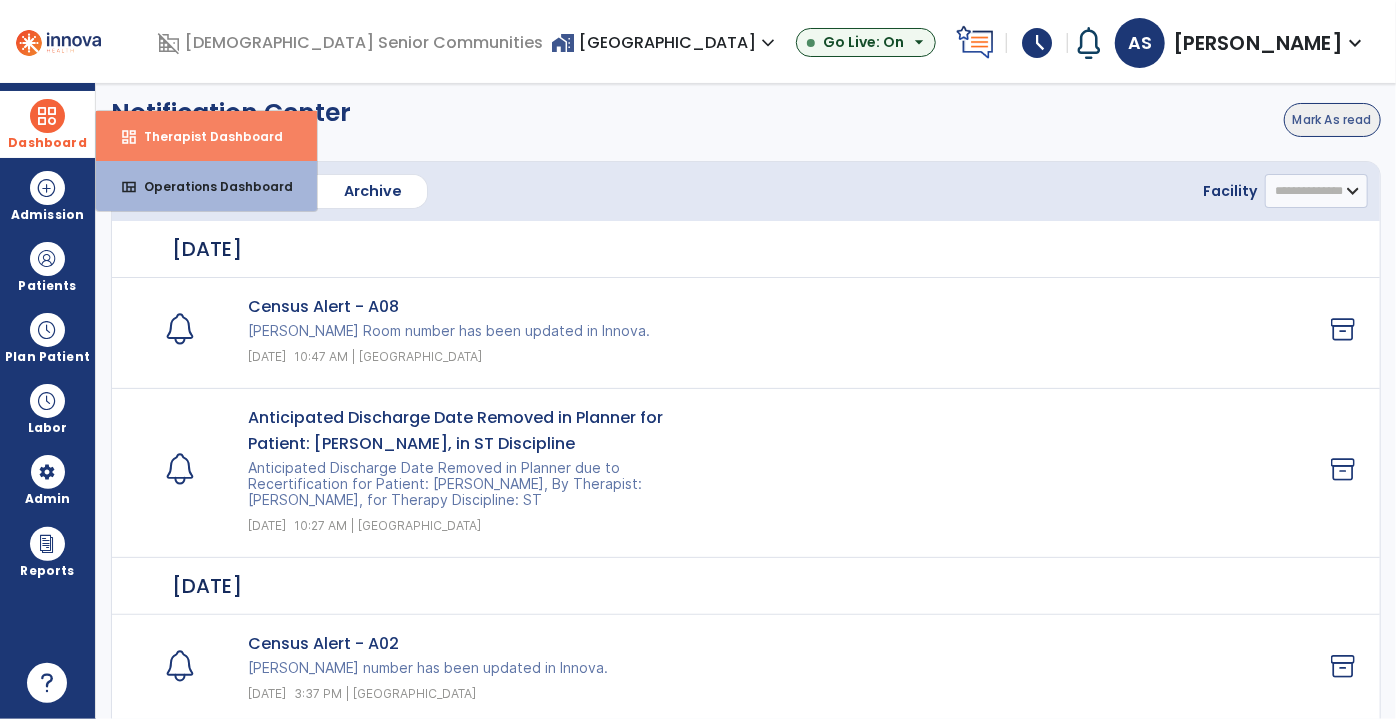 click on "Therapist Dashboard" at bounding box center (205, 136) 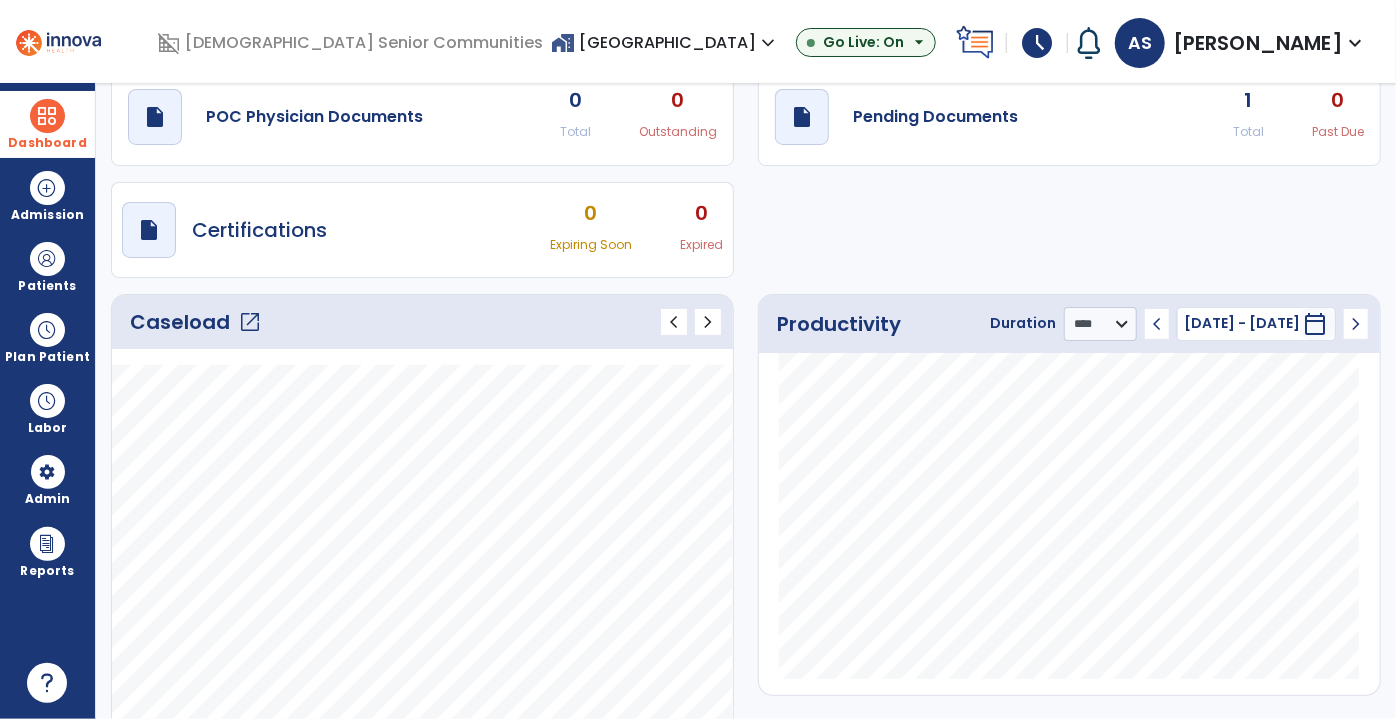 scroll, scrollTop: 0, scrollLeft: 0, axis: both 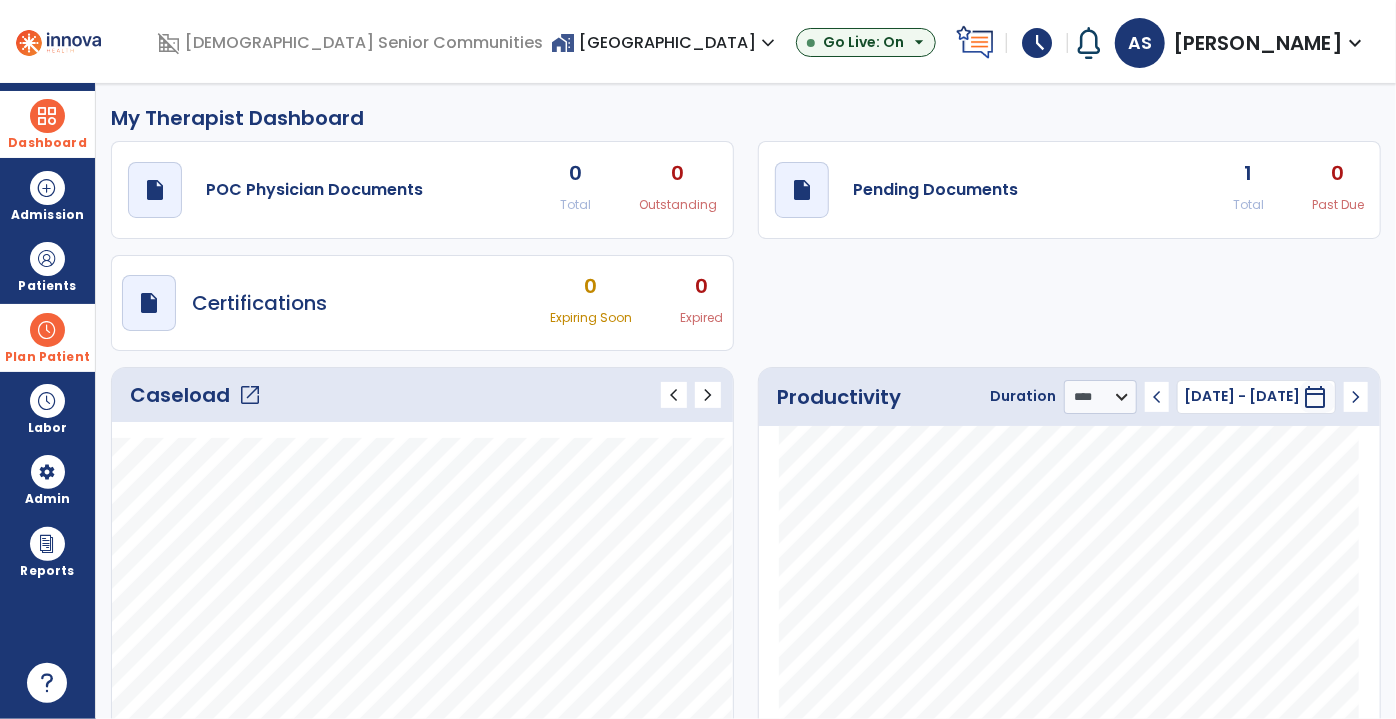 click at bounding box center [47, 330] 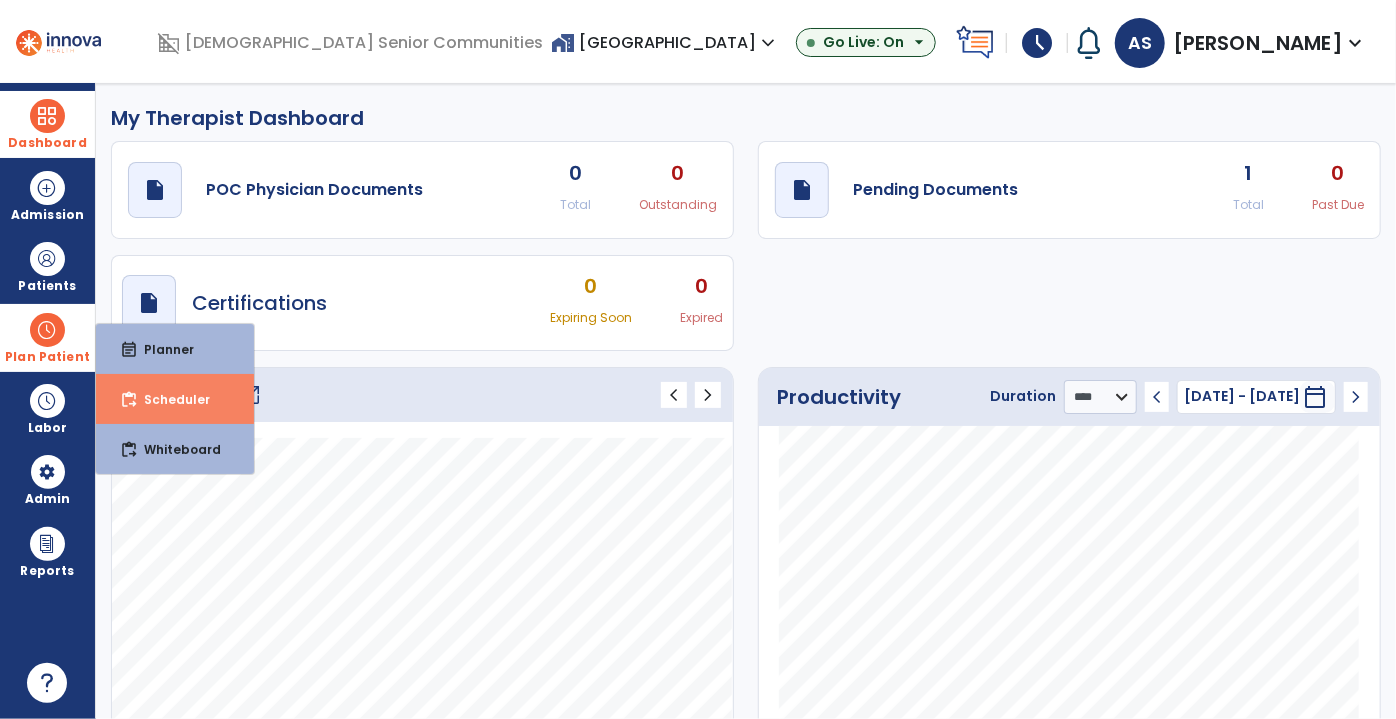 click on "content_paste_go  Scheduler" at bounding box center (175, 399) 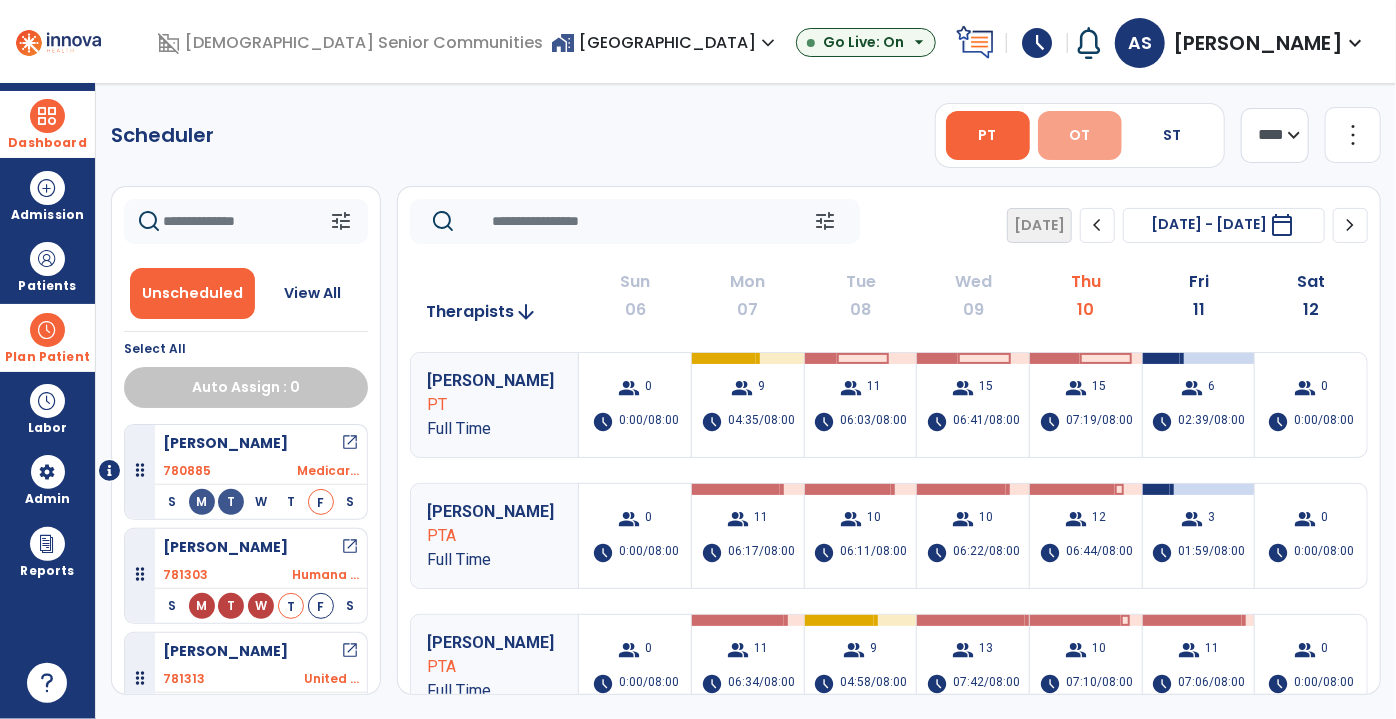 click on "OT" at bounding box center [1080, 135] 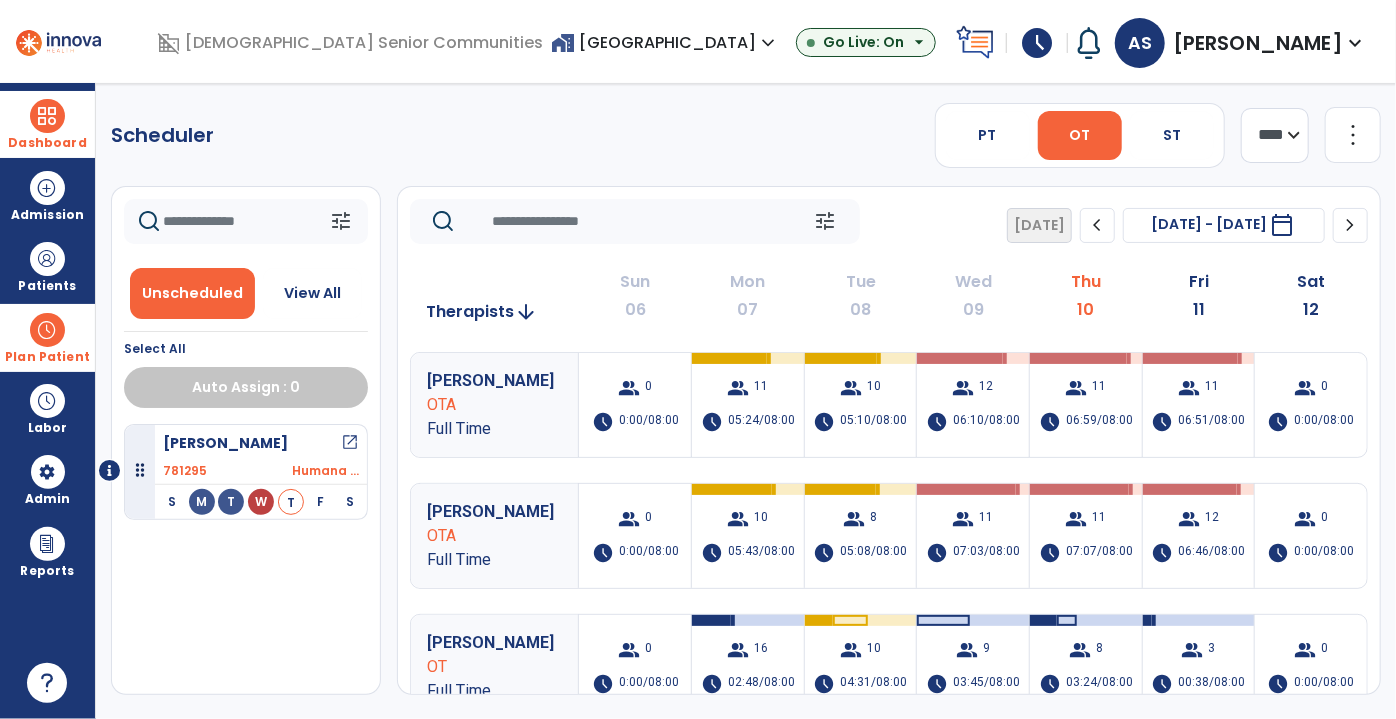 click on "**** ***" 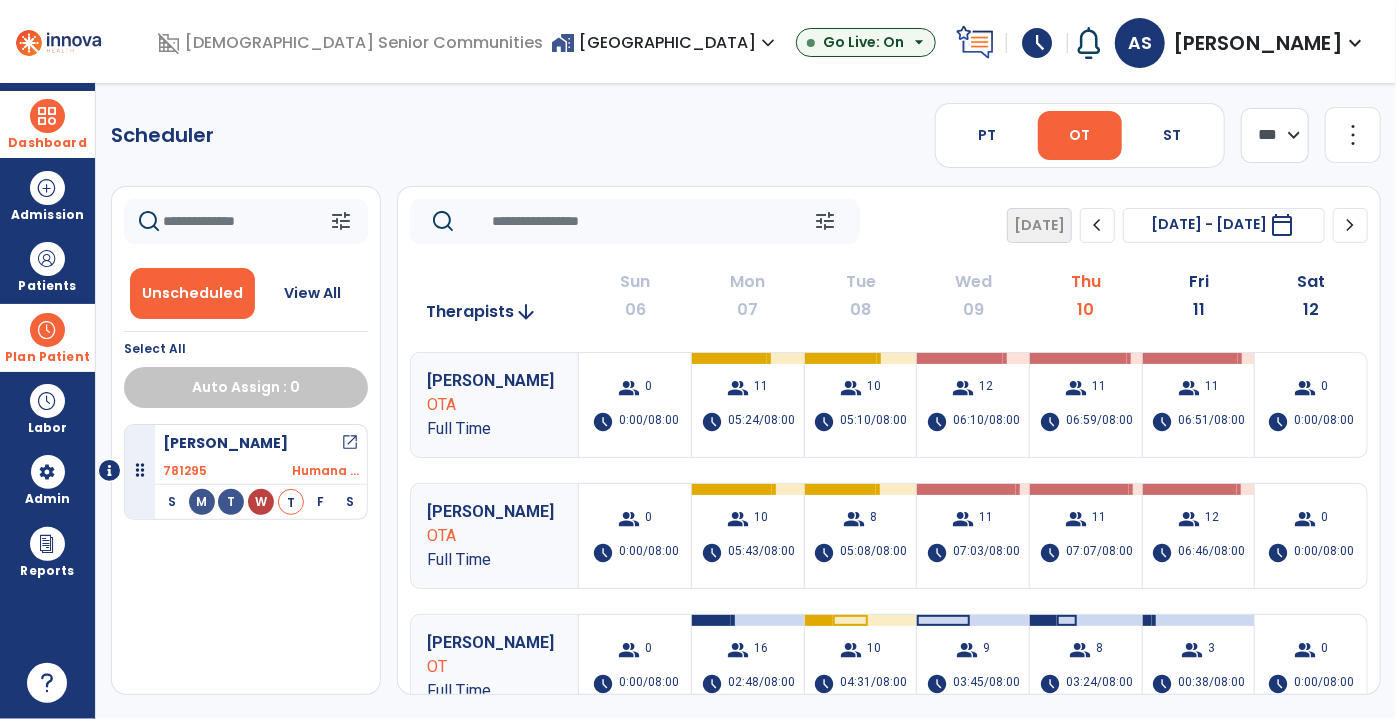 click on "**** ***" 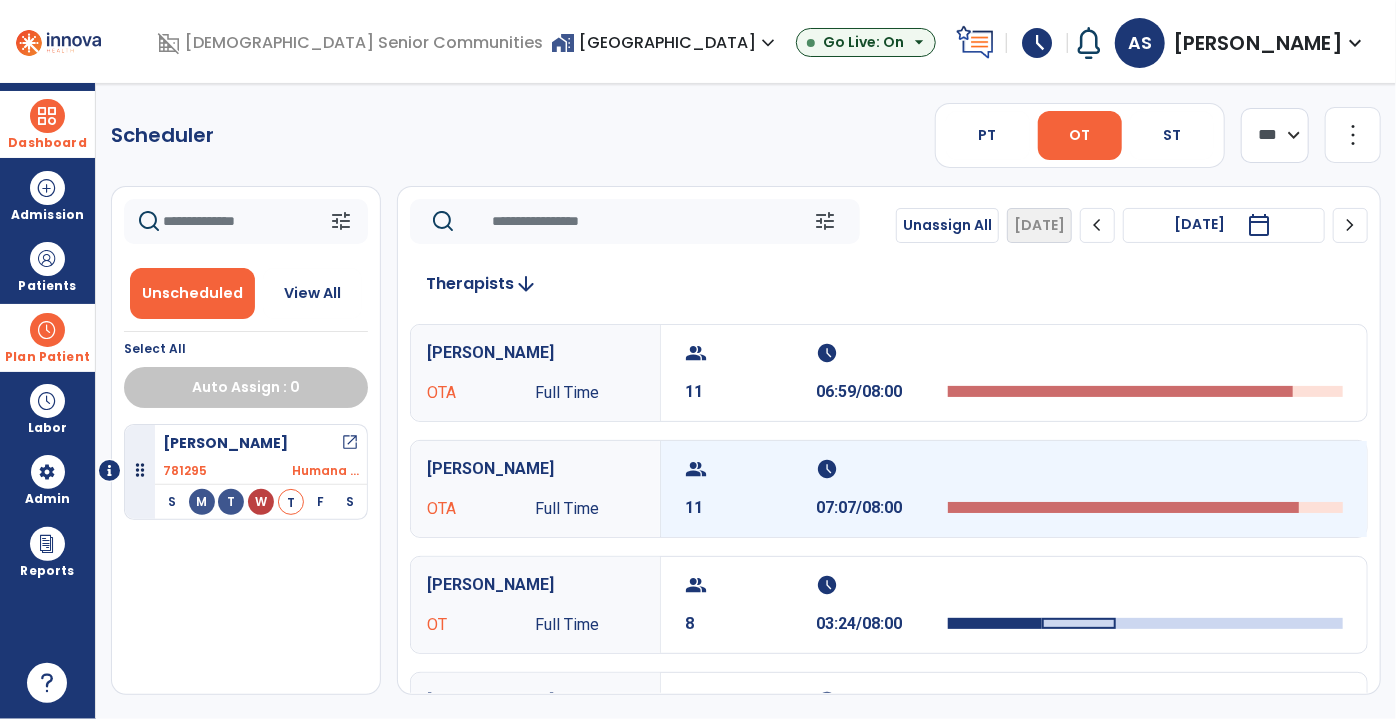 click on "group" at bounding box center (748, 469) 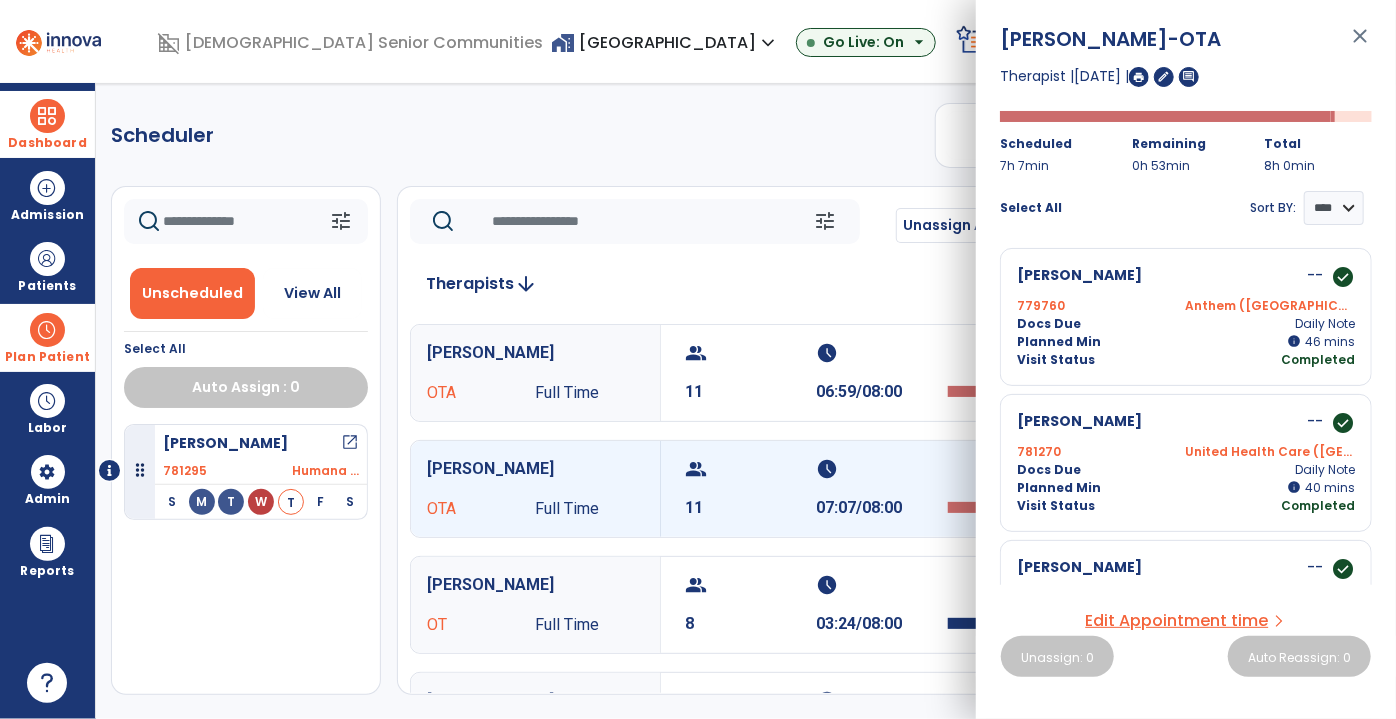 scroll, scrollTop: 0, scrollLeft: 0, axis: both 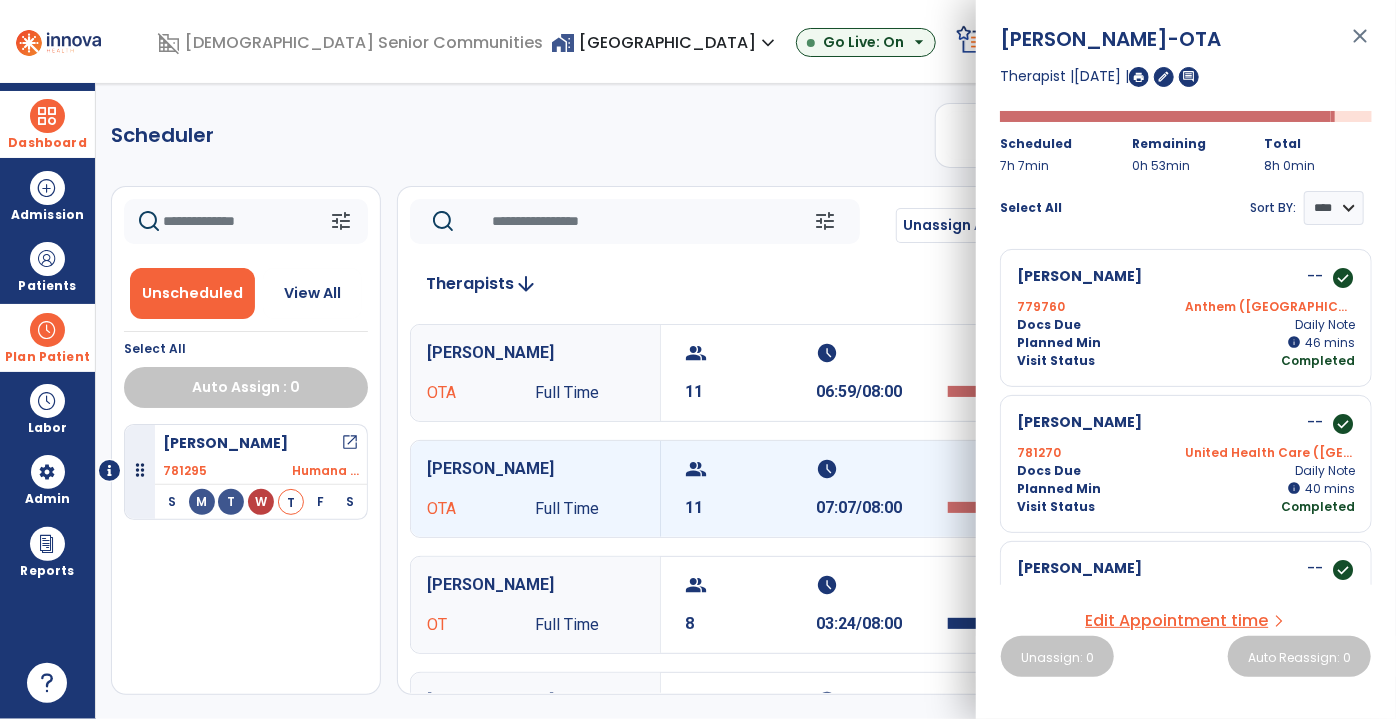 click on "close" at bounding box center [1360, 45] 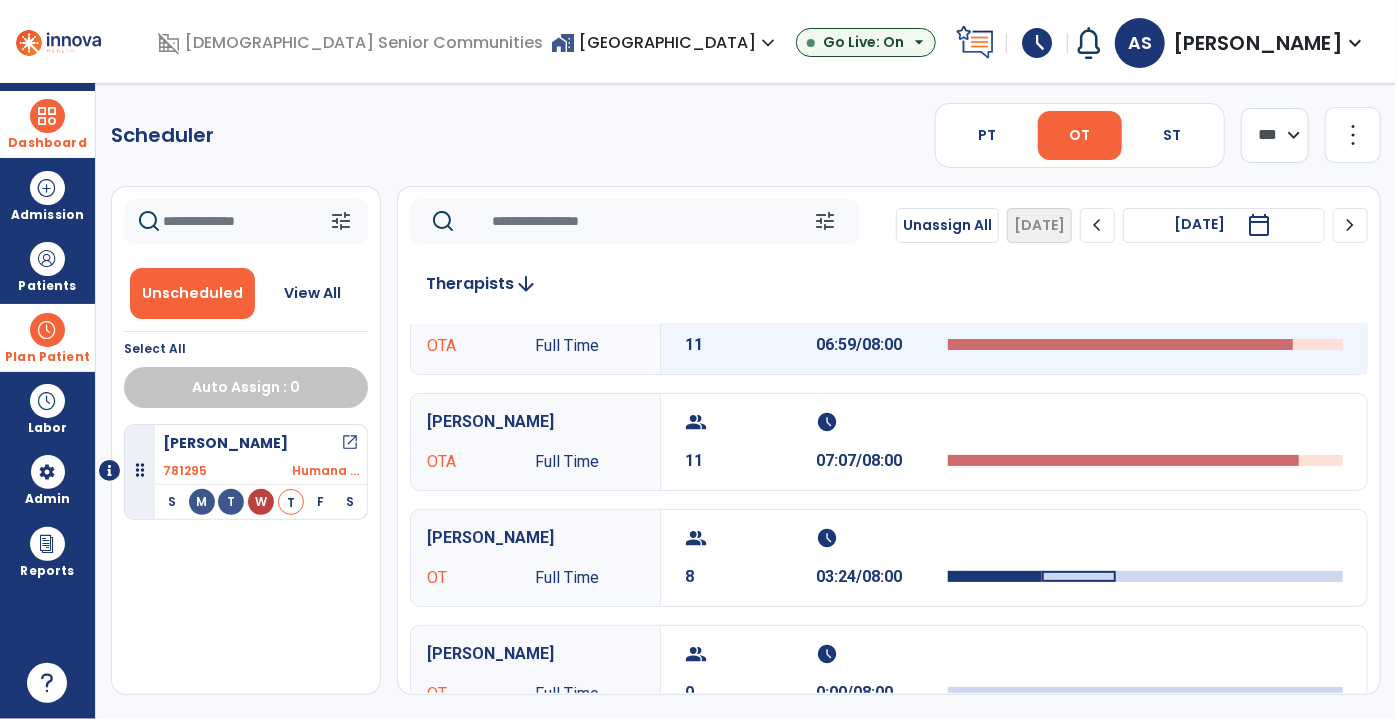 scroll, scrollTop: 0, scrollLeft: 0, axis: both 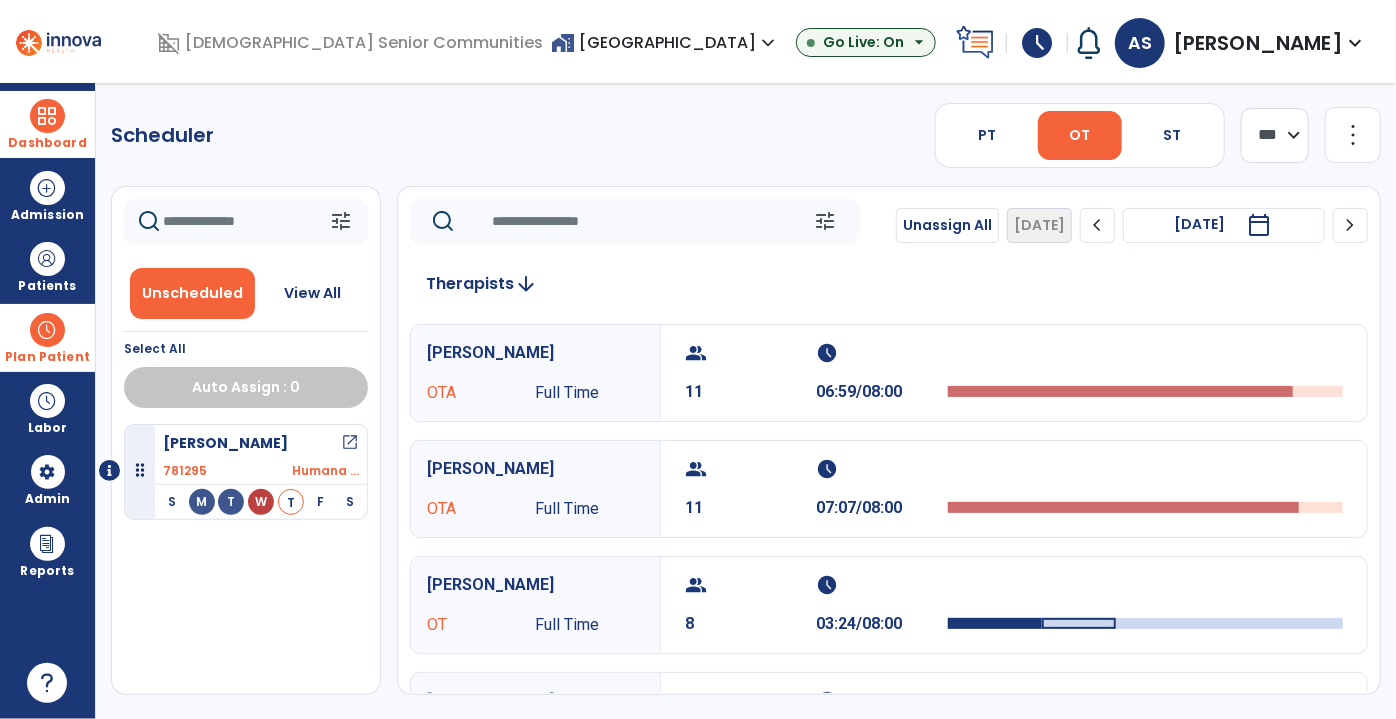 click at bounding box center (47, 116) 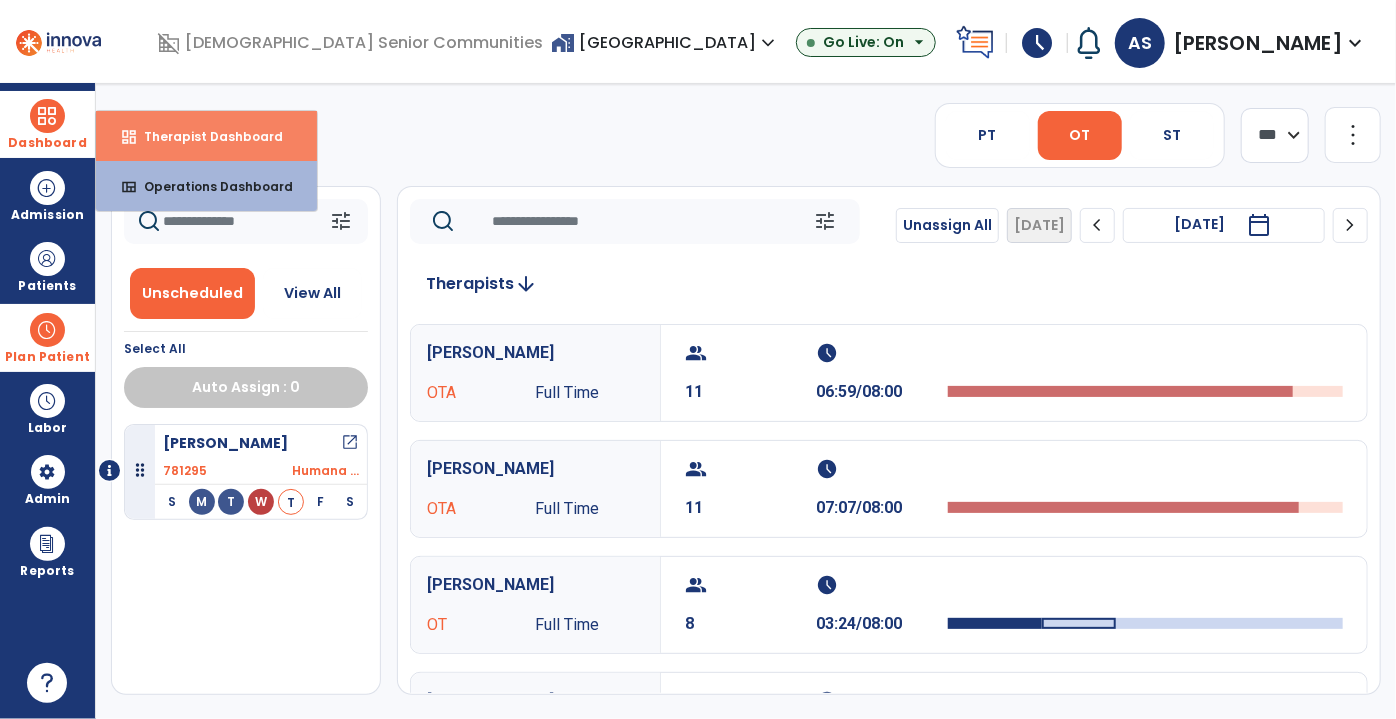 click on "dashboard  Therapist Dashboard" at bounding box center [206, 136] 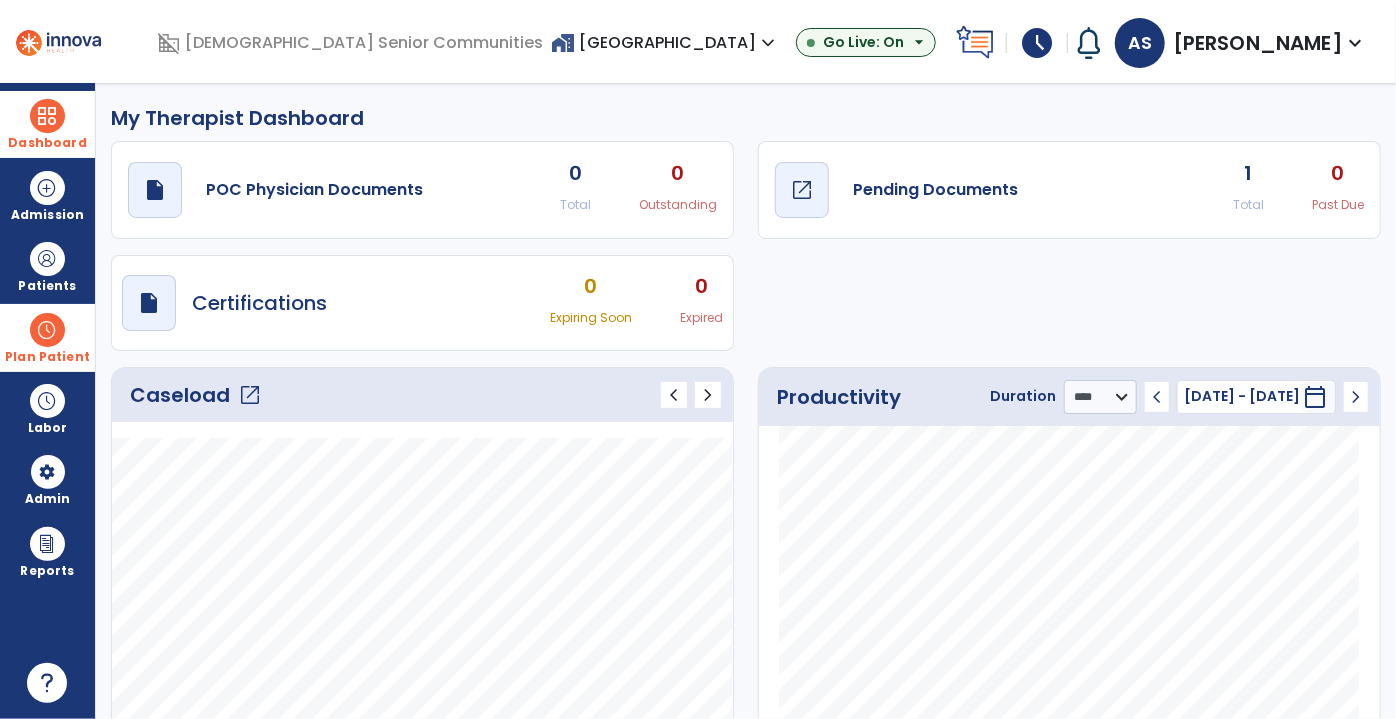 click on "Pending Documents" 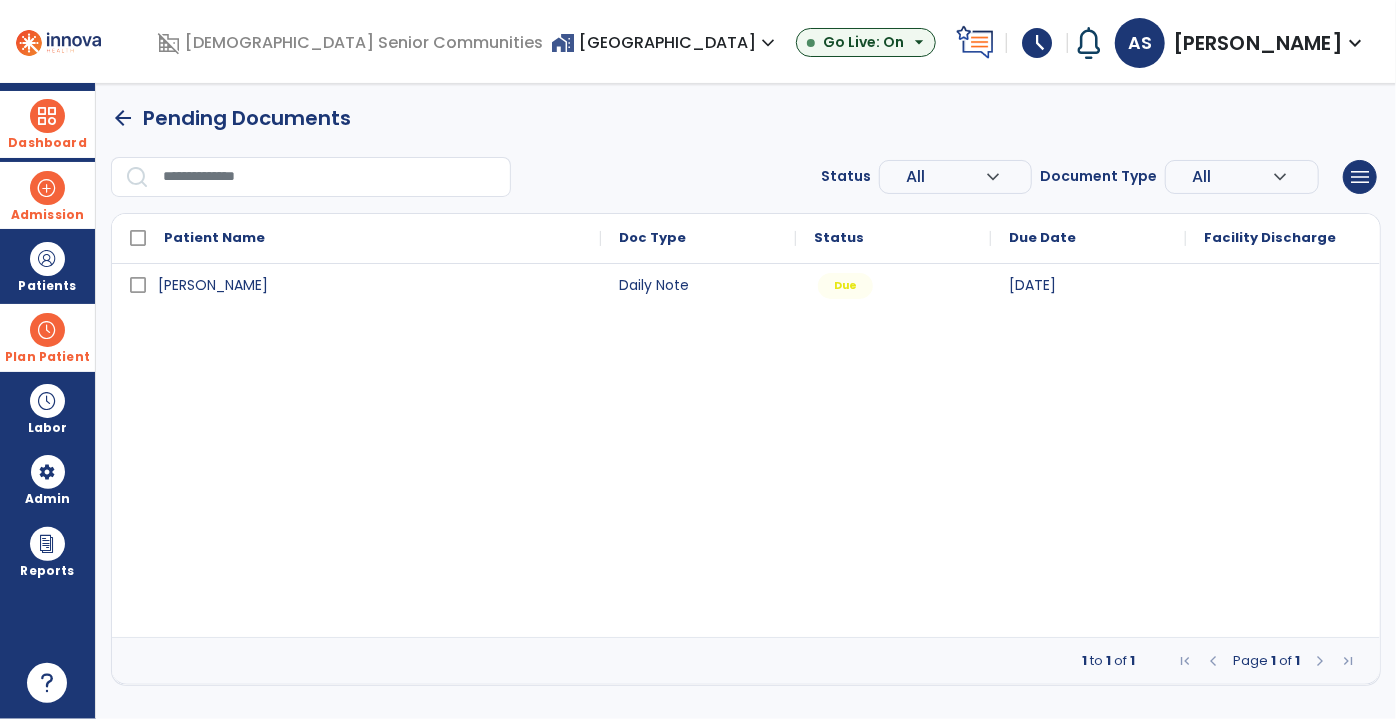 click on "Admission" at bounding box center [47, 215] 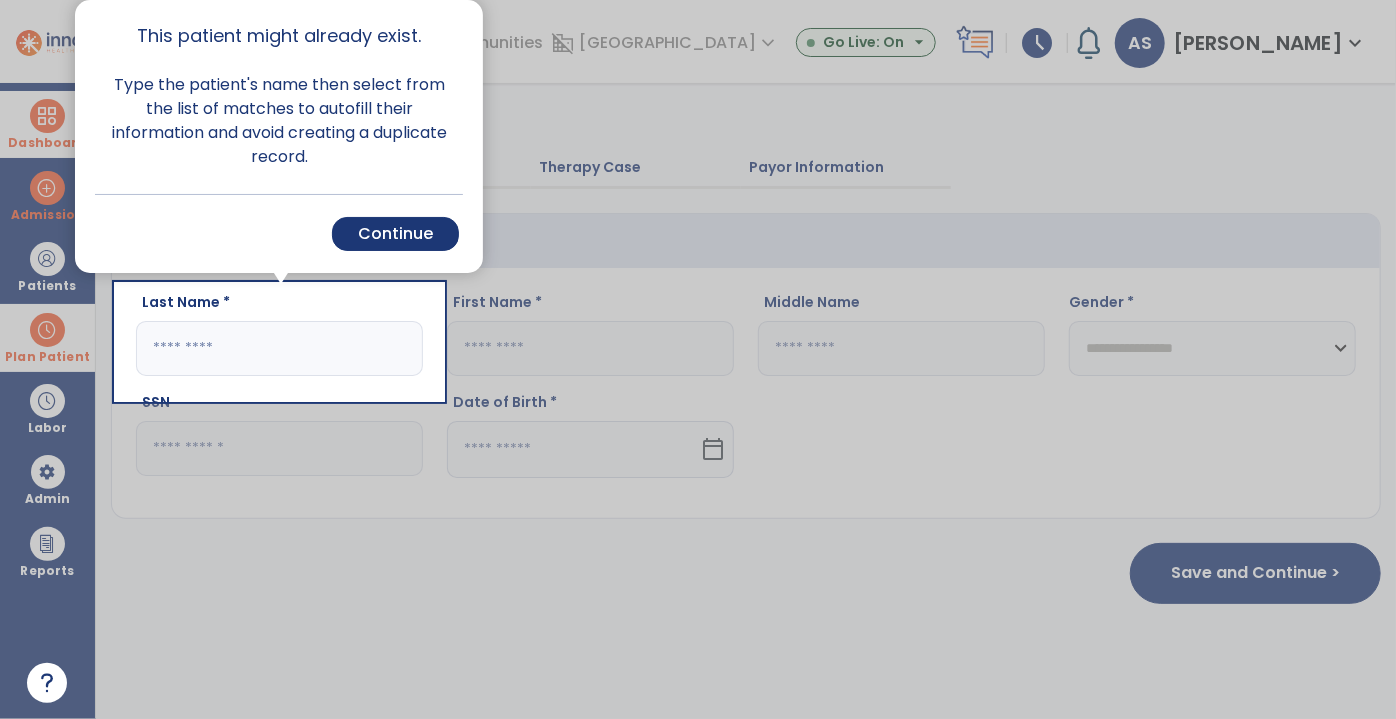 click at bounding box center (919, 359) 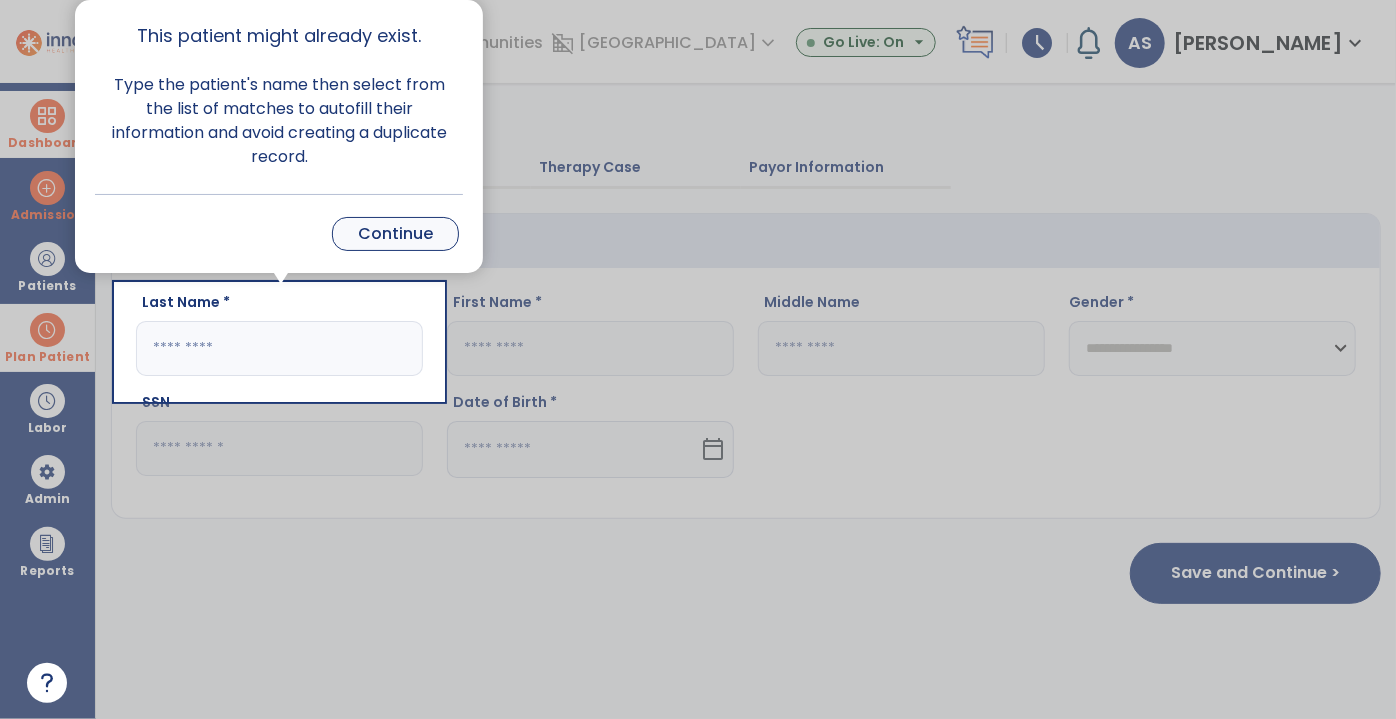 click on "Continue" at bounding box center (395, 234) 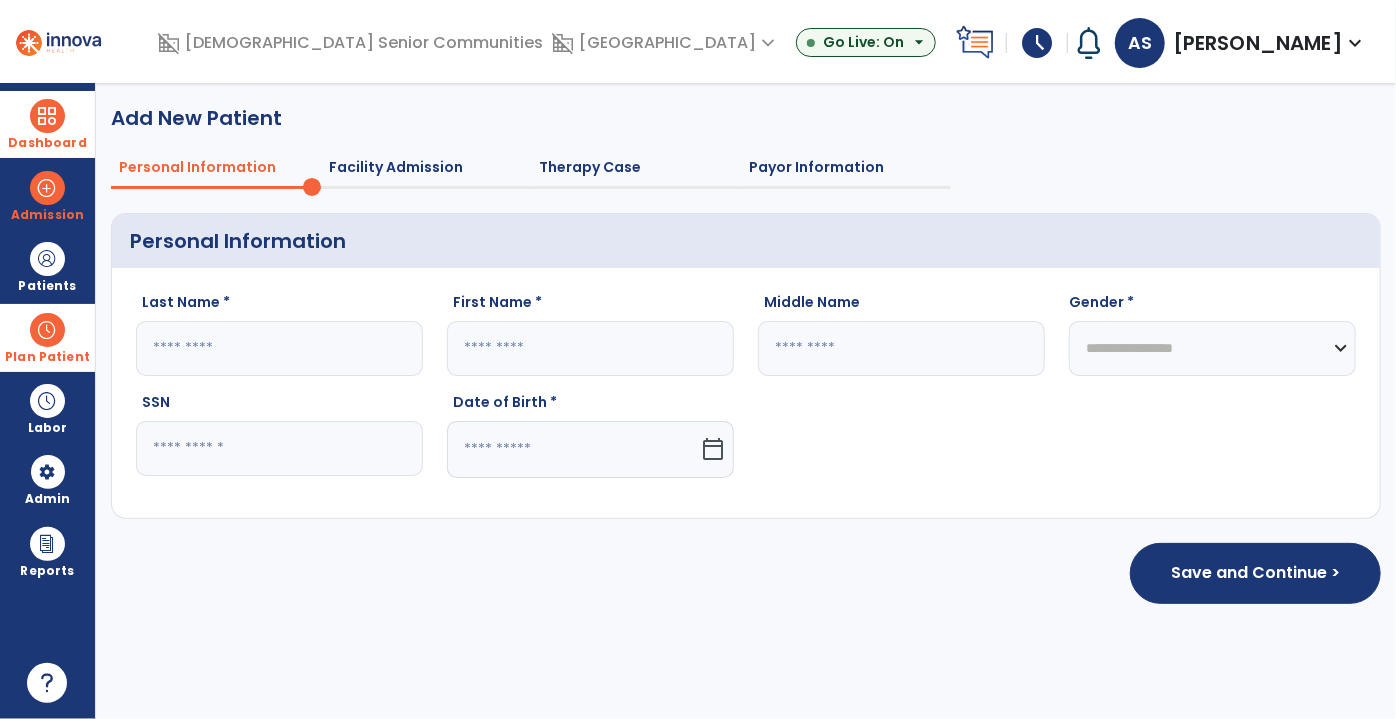 click at bounding box center (47, 330) 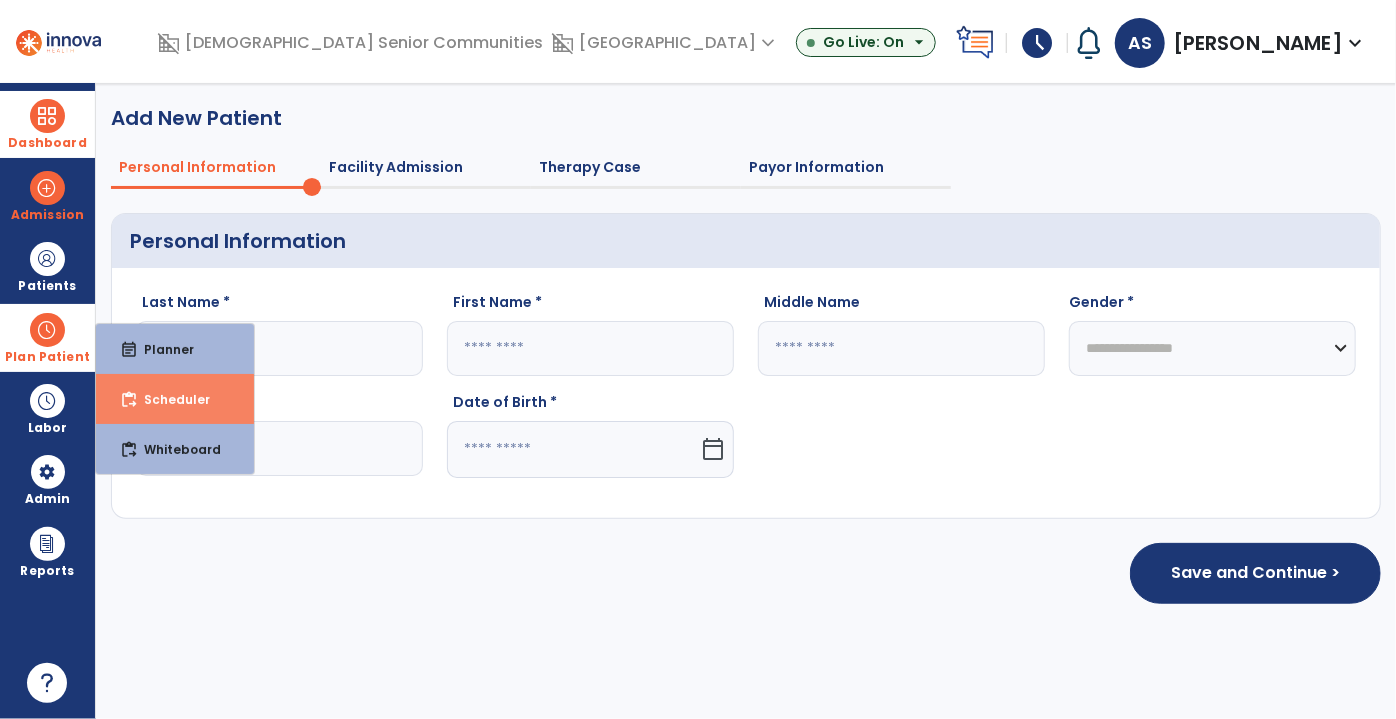 click on "Scheduler" at bounding box center (169, 399) 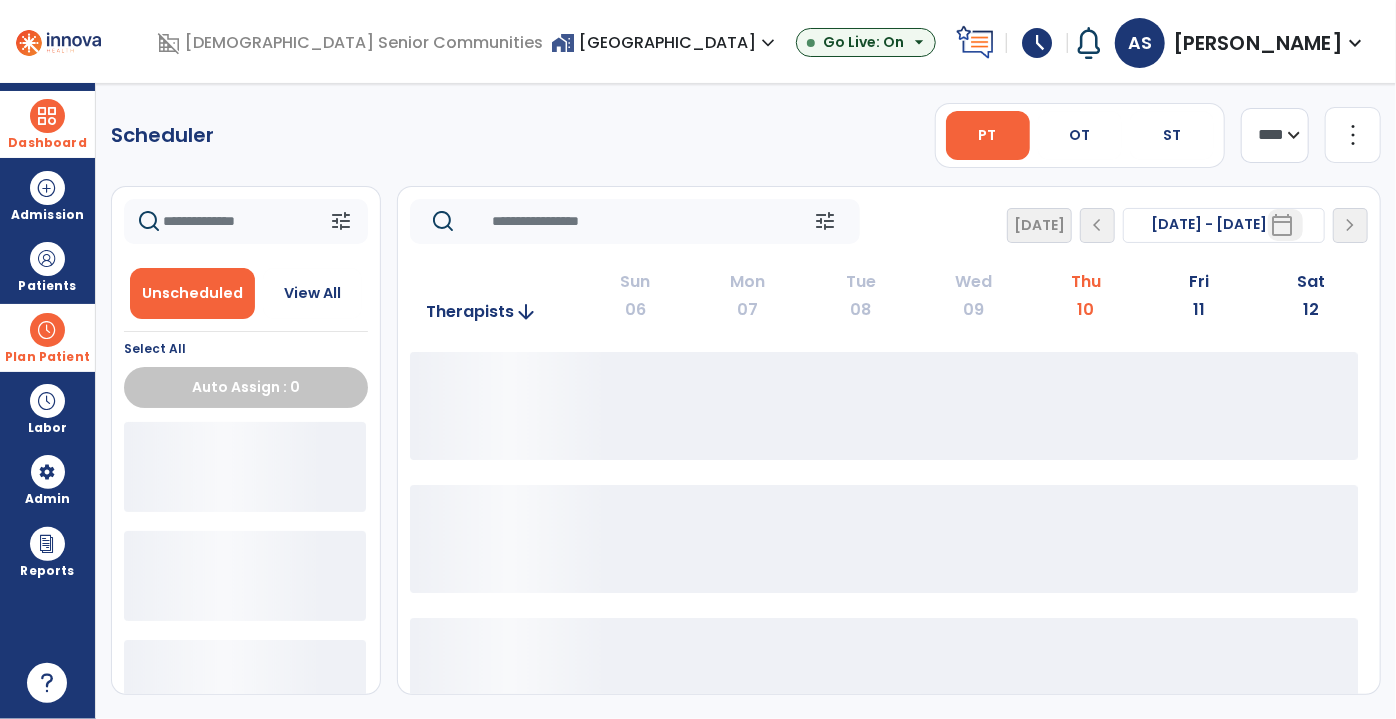 click on "**** ***" 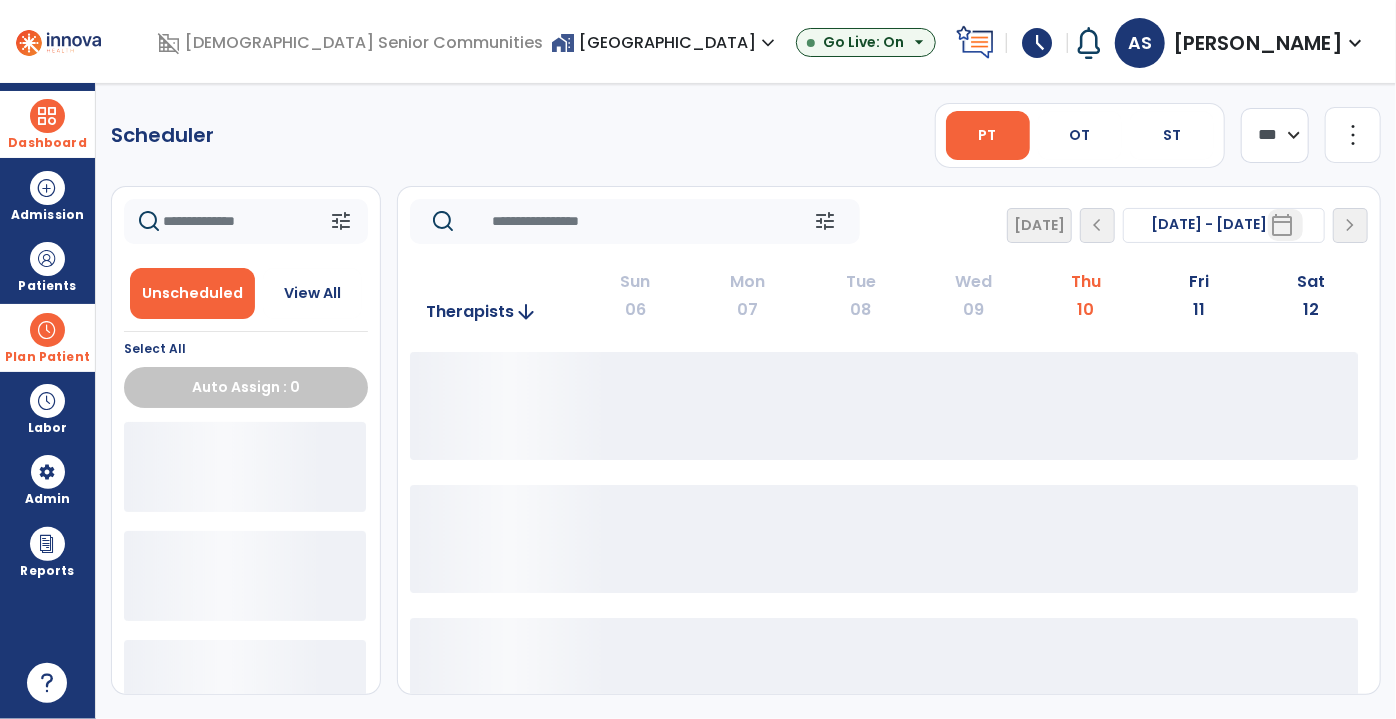 click on "**** ***" 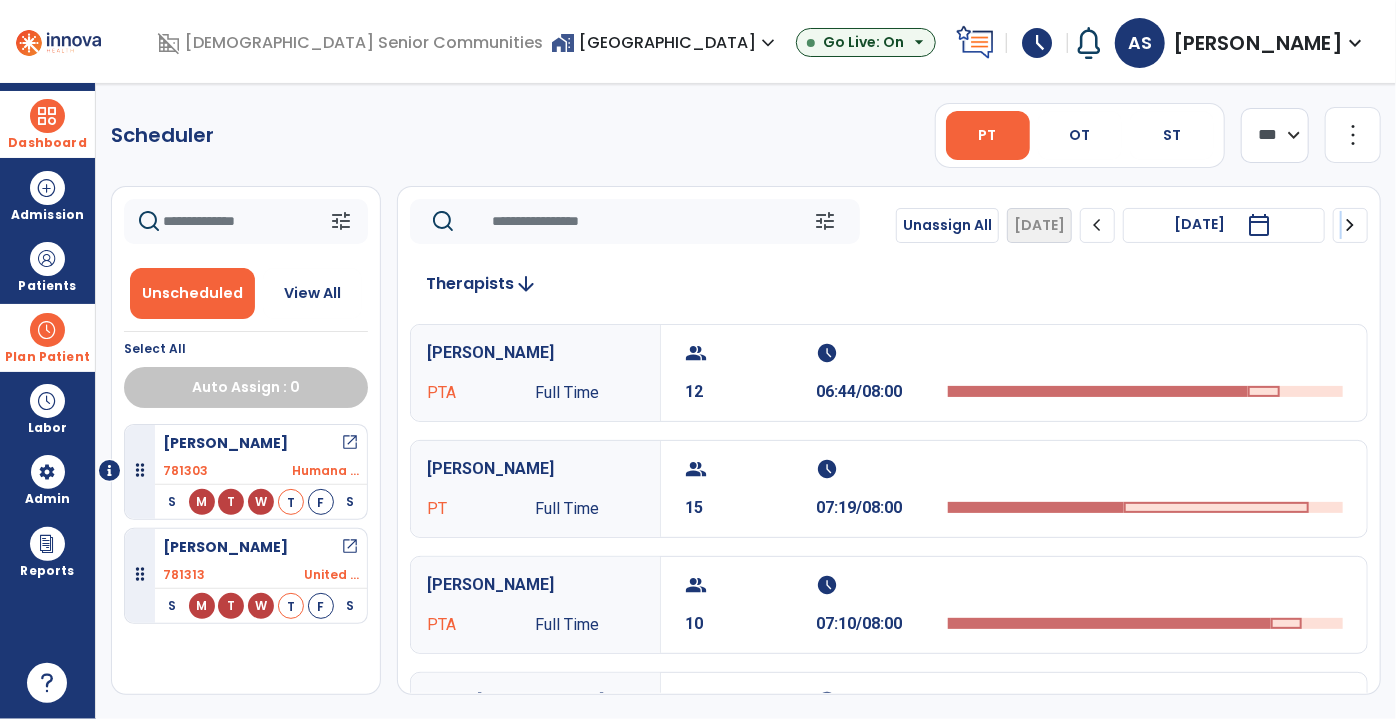click on "chevron_right" 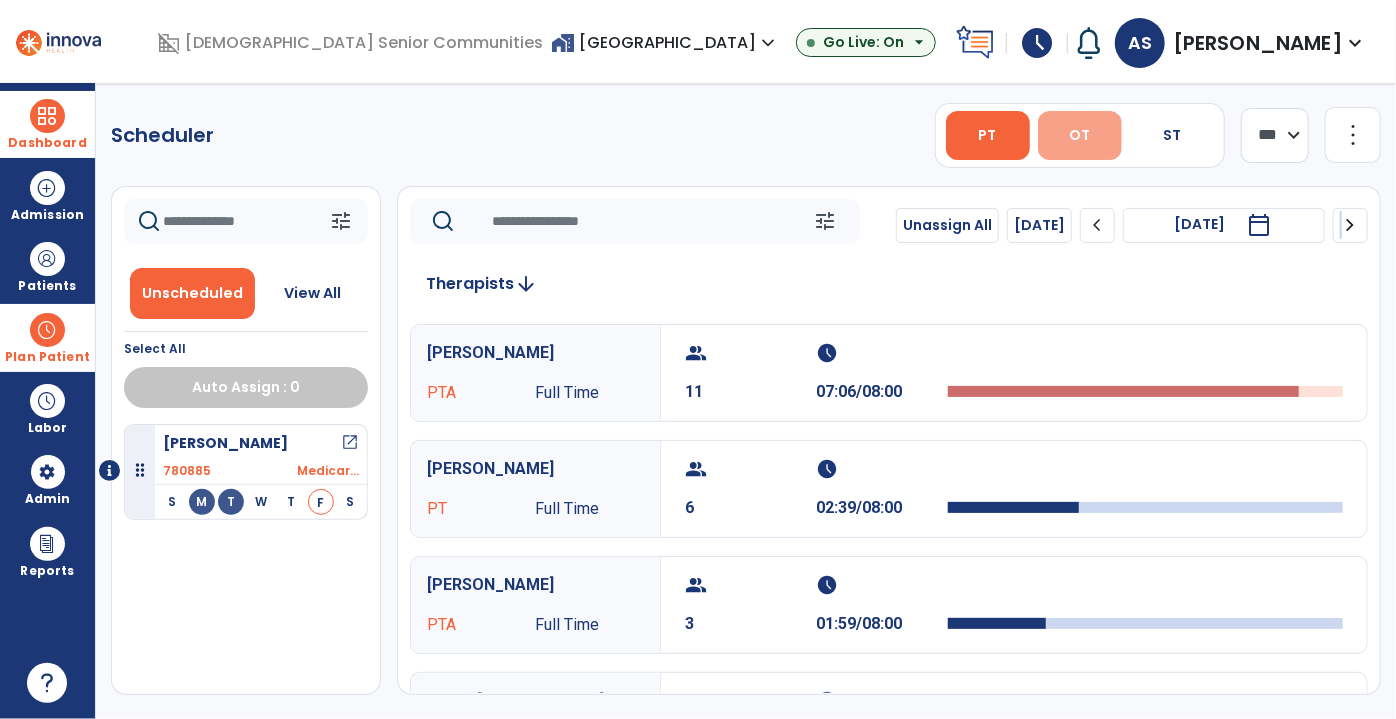 click on "OT" at bounding box center (1079, 135) 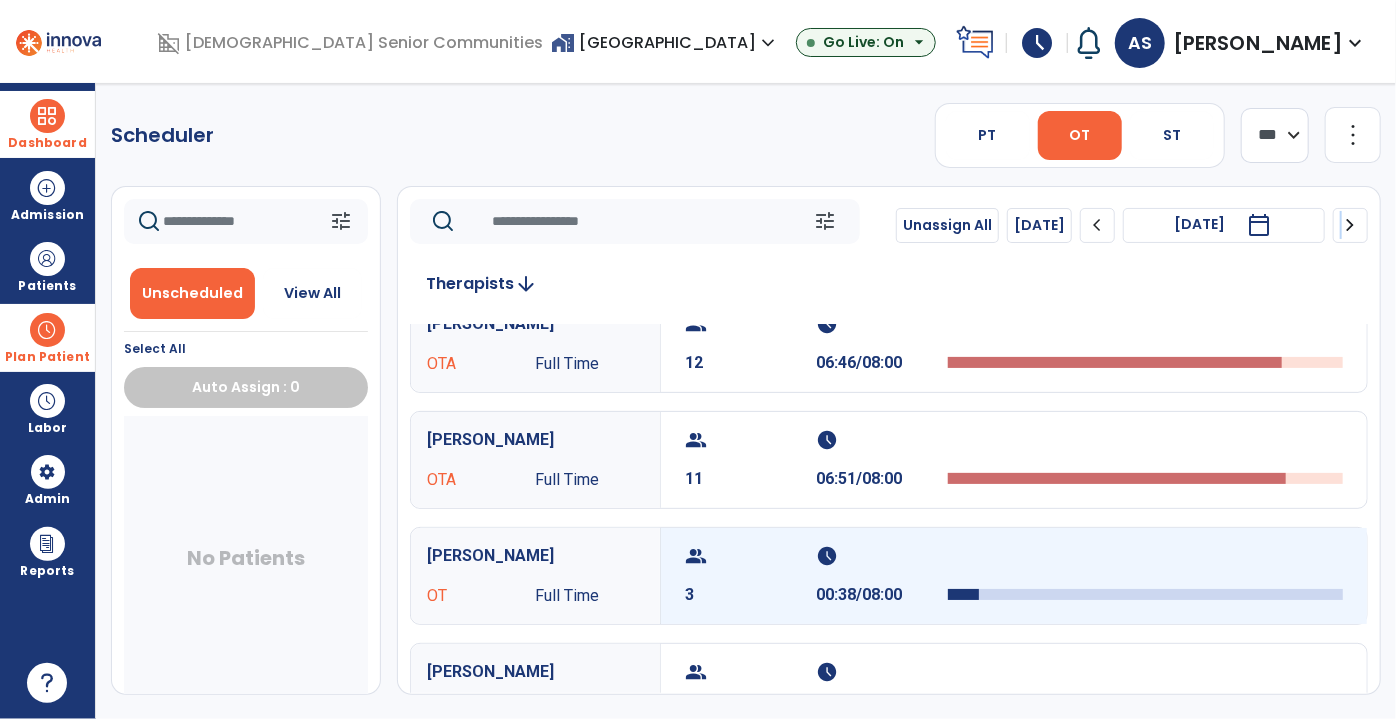 scroll, scrollTop: 0, scrollLeft: 0, axis: both 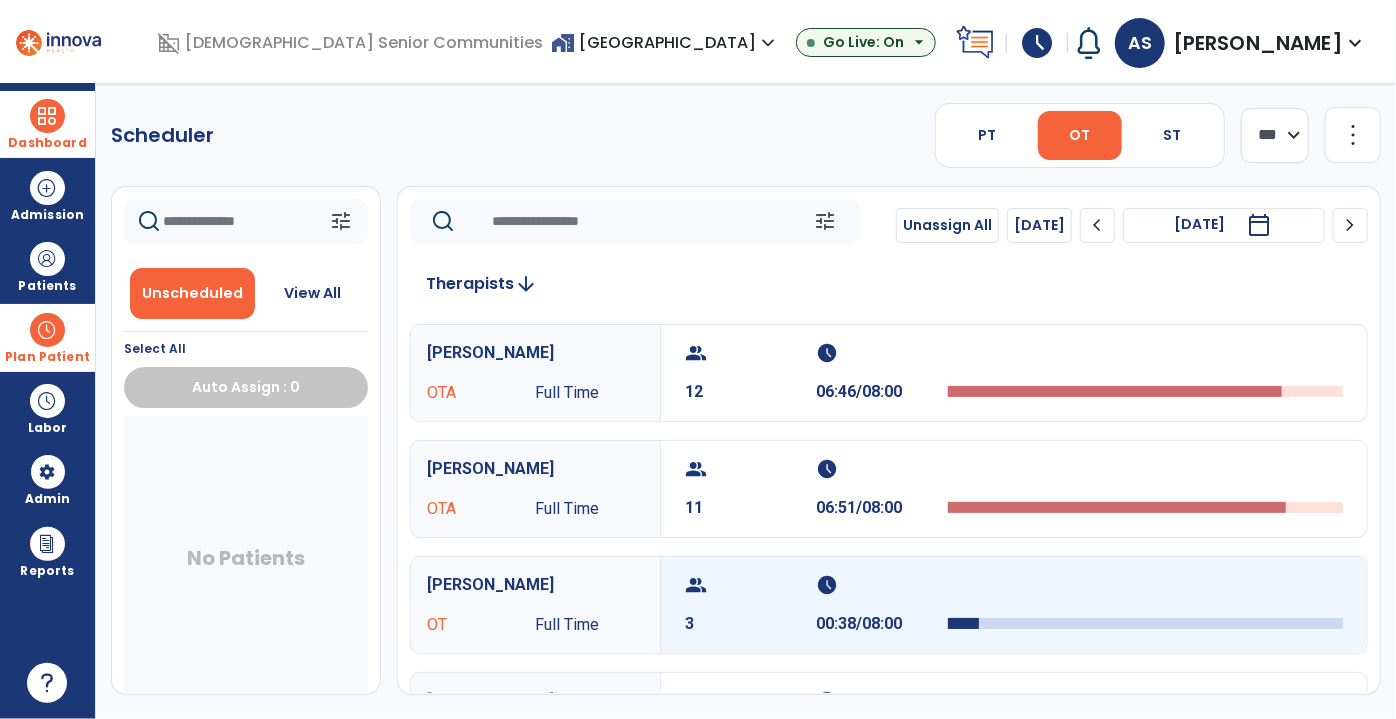 click on "group" at bounding box center (748, 585) 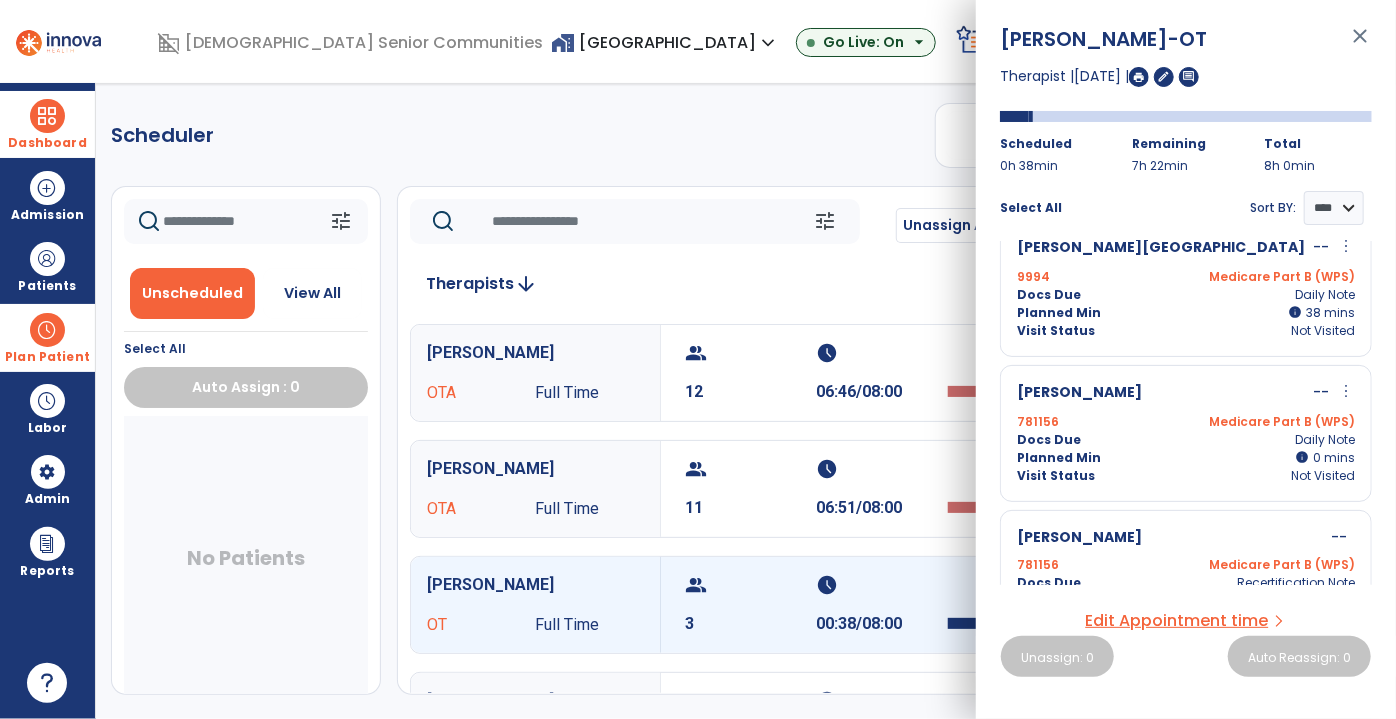 scroll, scrollTop: 0, scrollLeft: 0, axis: both 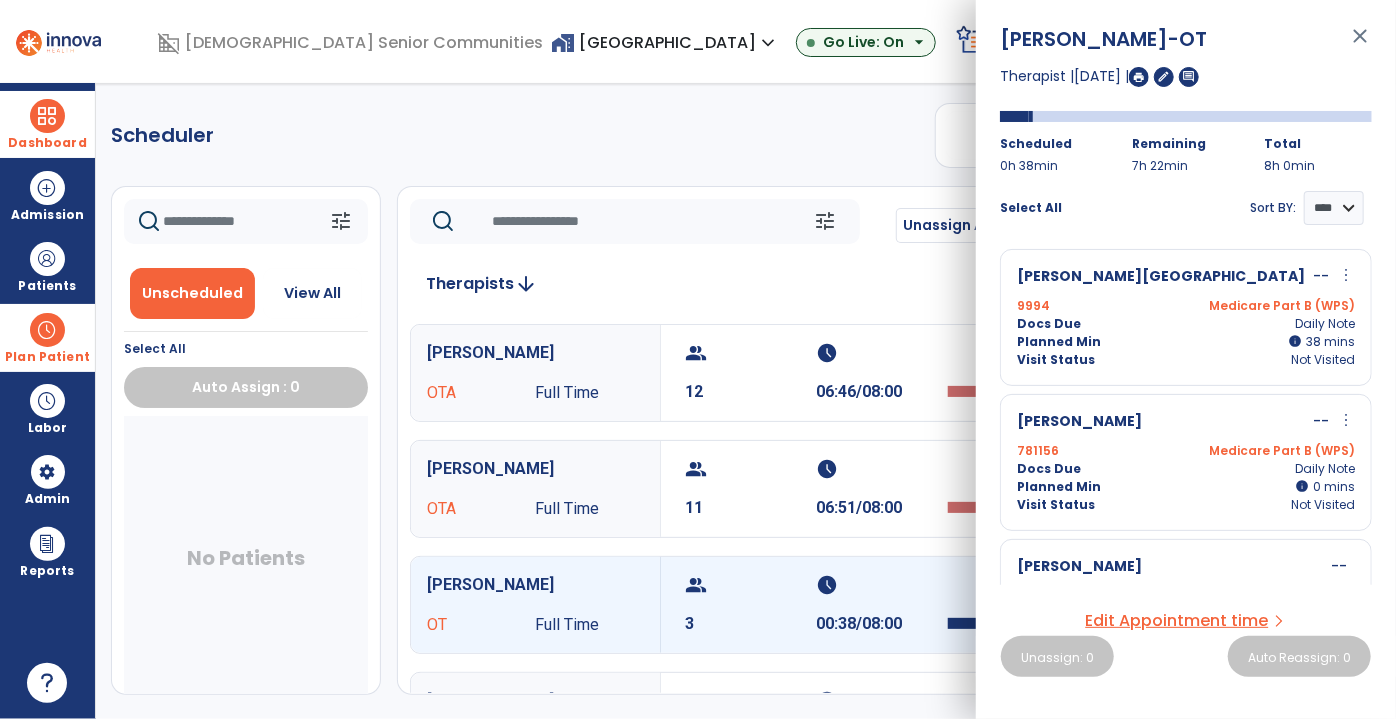 click on "close" at bounding box center (1360, 45) 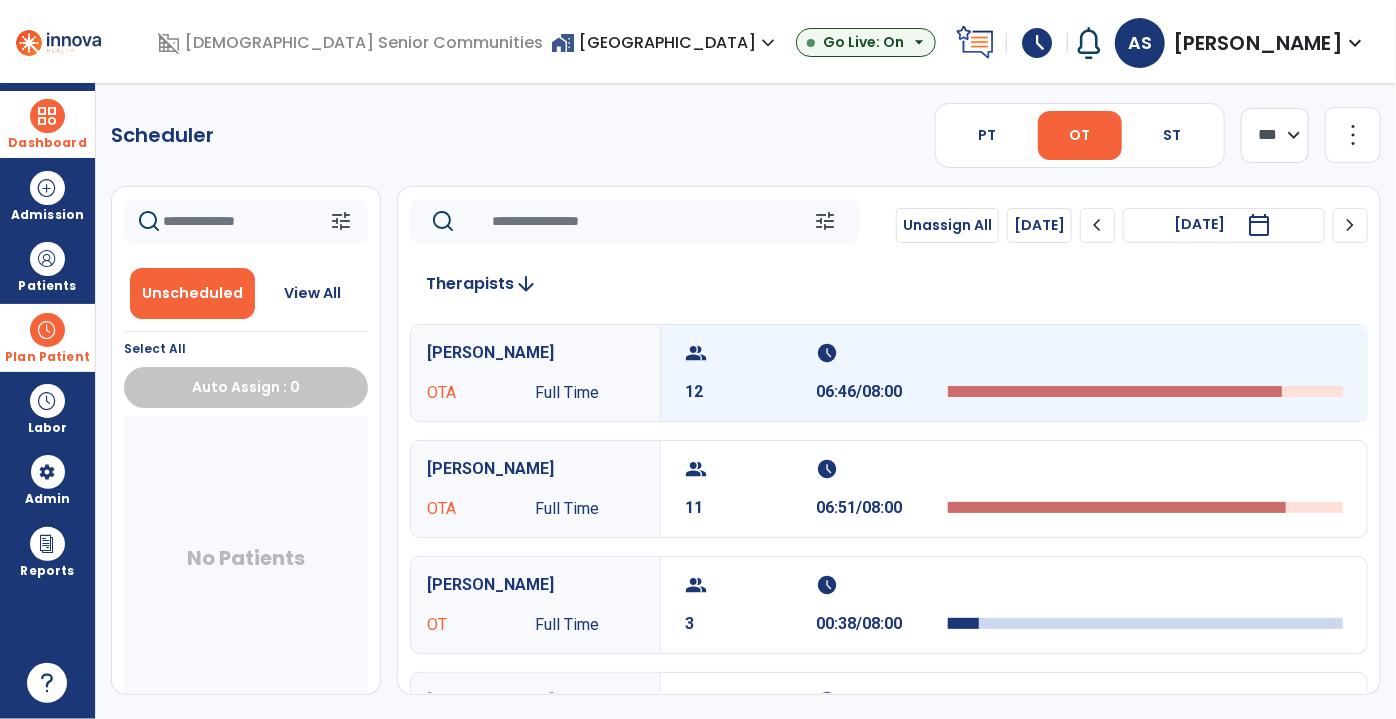click on "12" at bounding box center (751, 392) 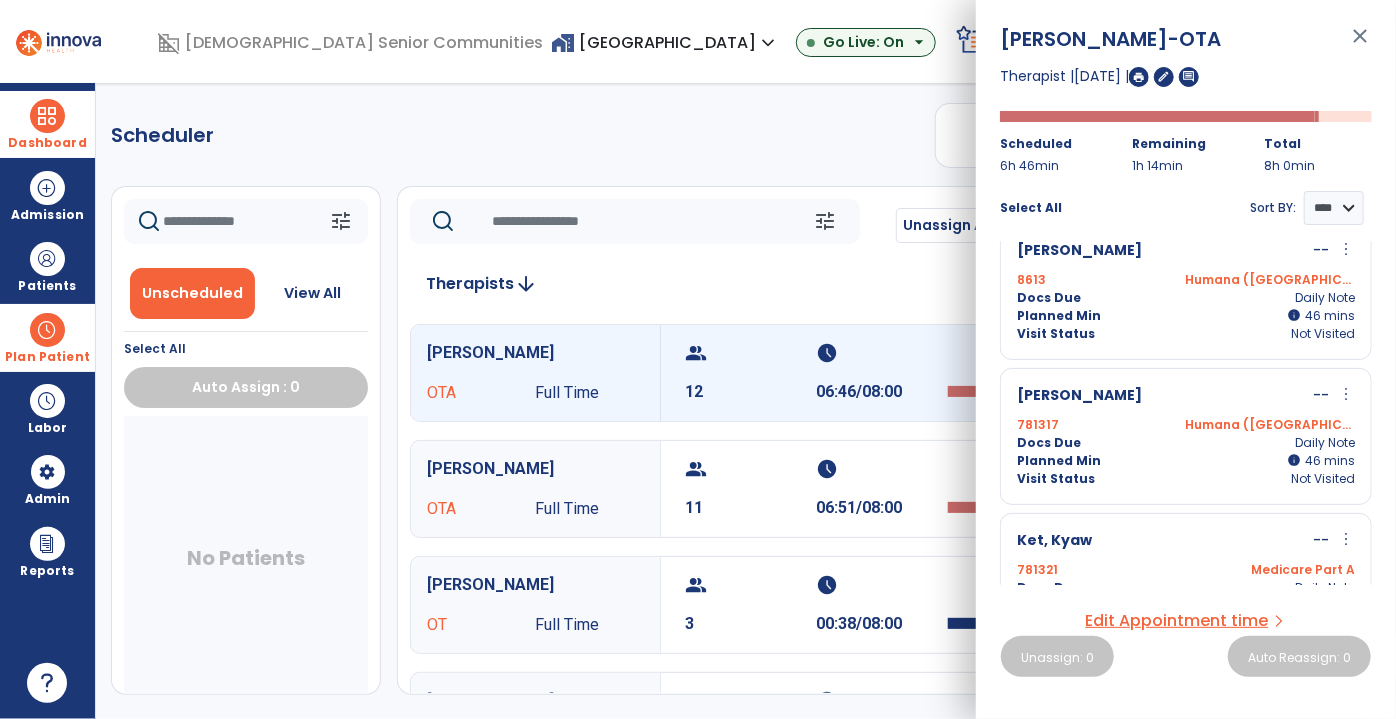 scroll, scrollTop: 0, scrollLeft: 0, axis: both 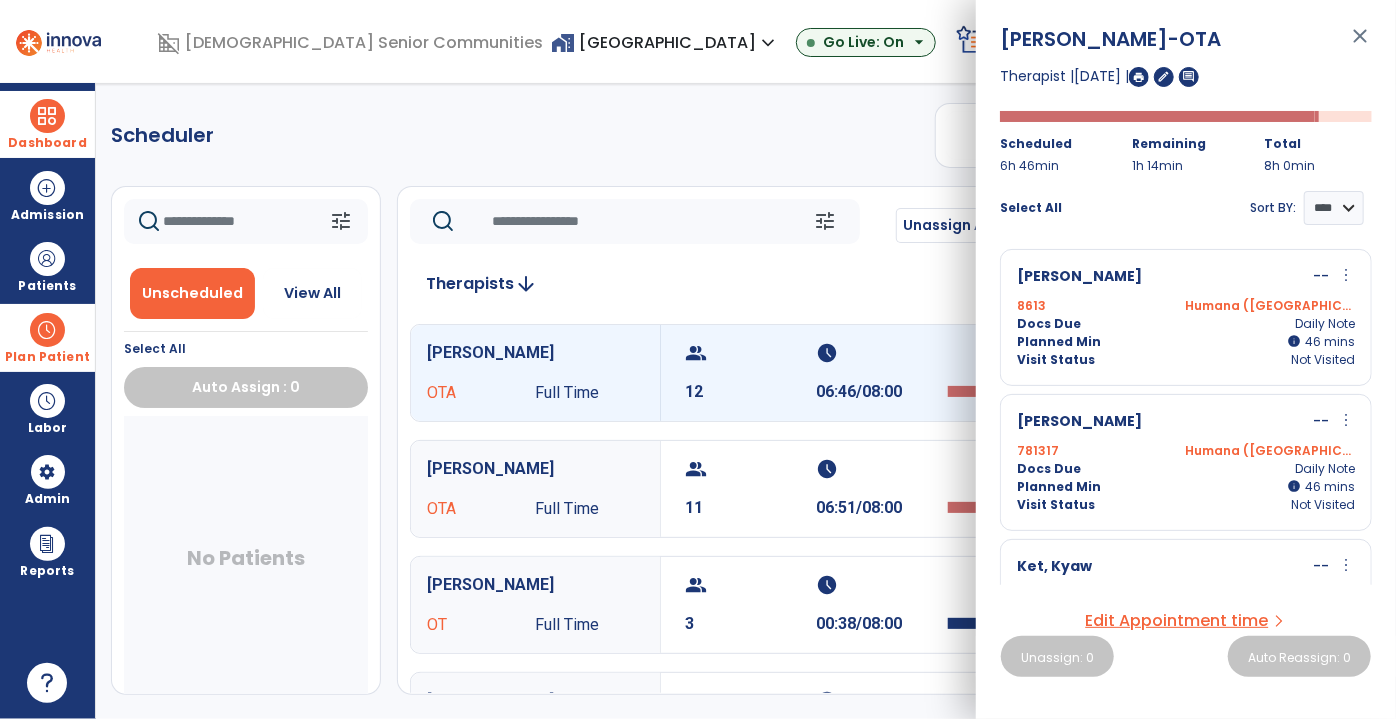 click on "close" at bounding box center [1360, 45] 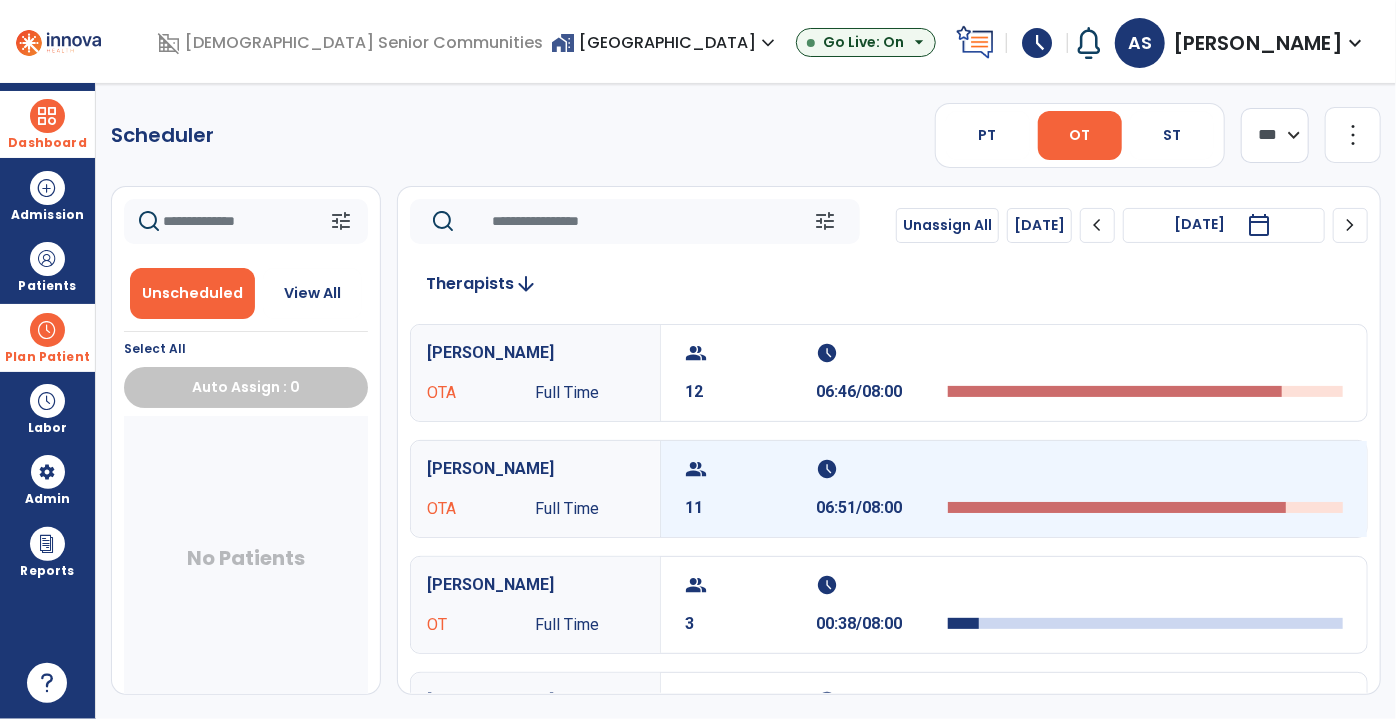click on "11" at bounding box center (751, 508) 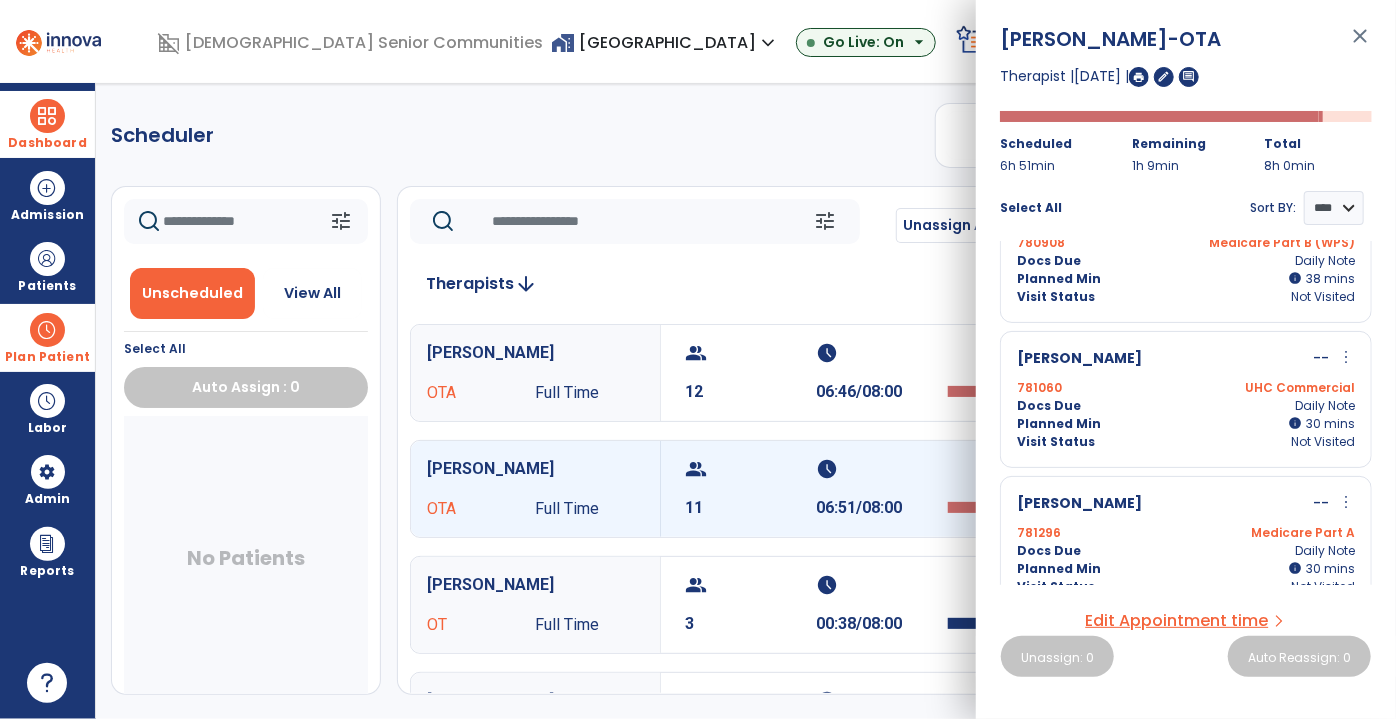 scroll, scrollTop: 1245, scrollLeft: 0, axis: vertical 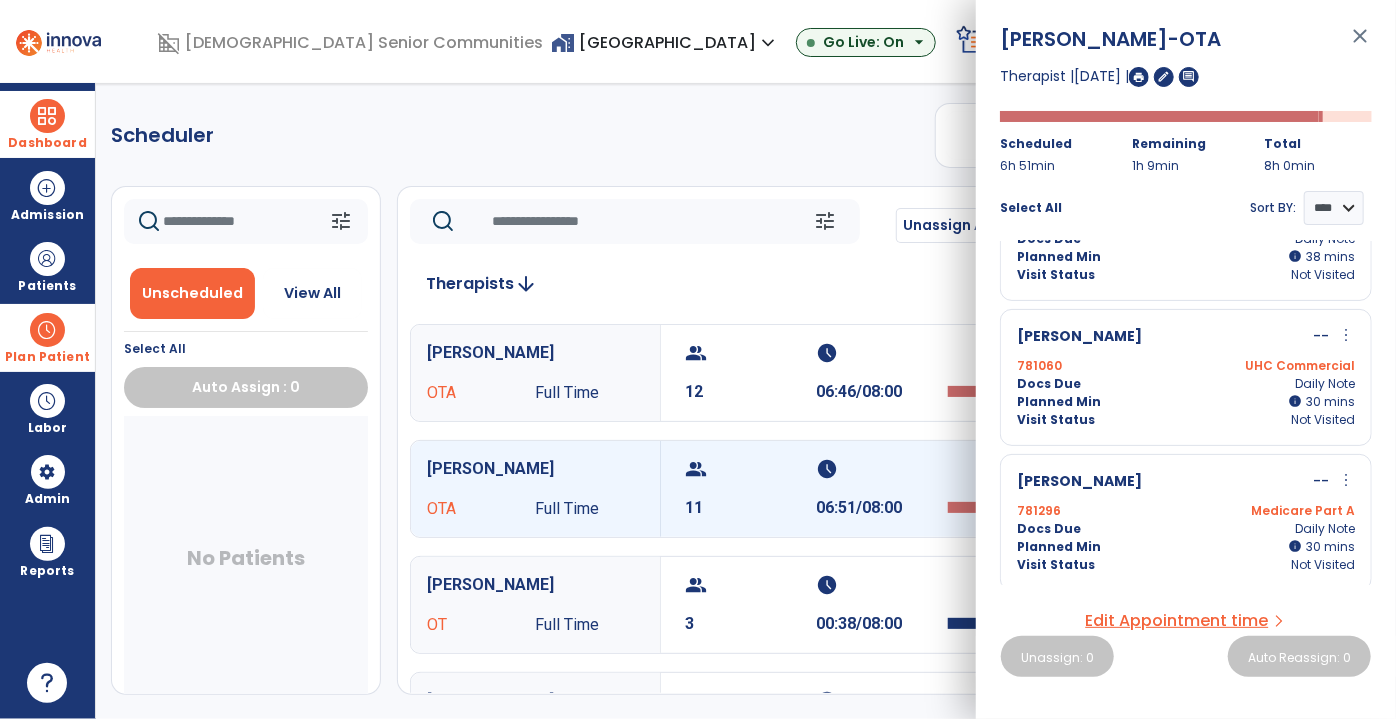 click on "close" at bounding box center [1360, 45] 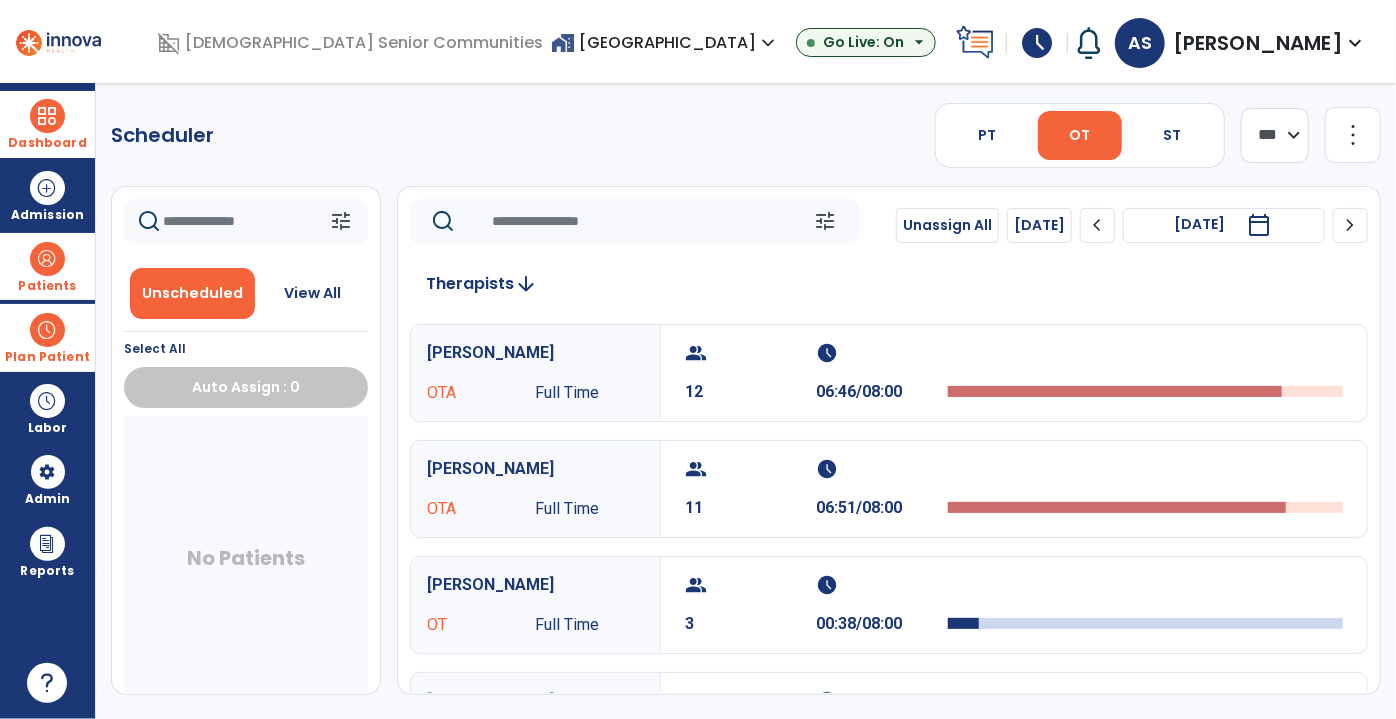 click at bounding box center (47, 259) 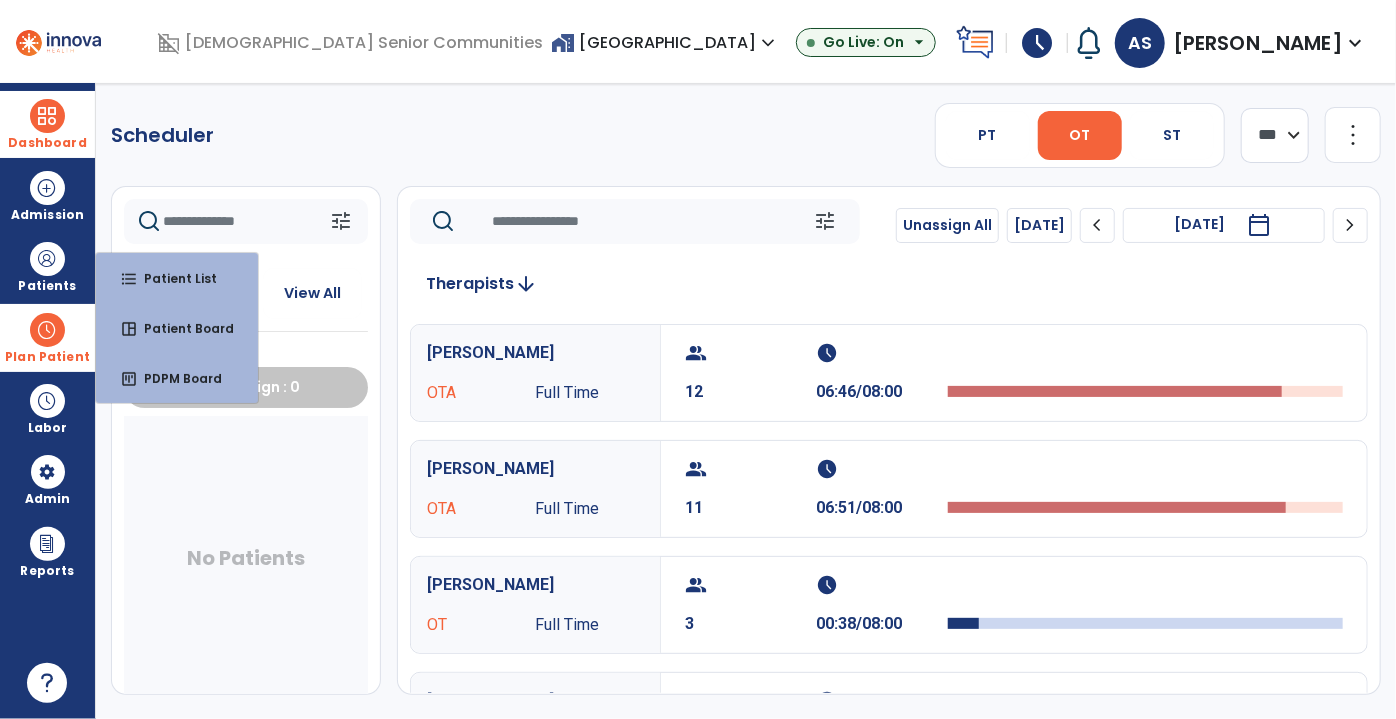 click on "Plan Patient" at bounding box center (47, 337) 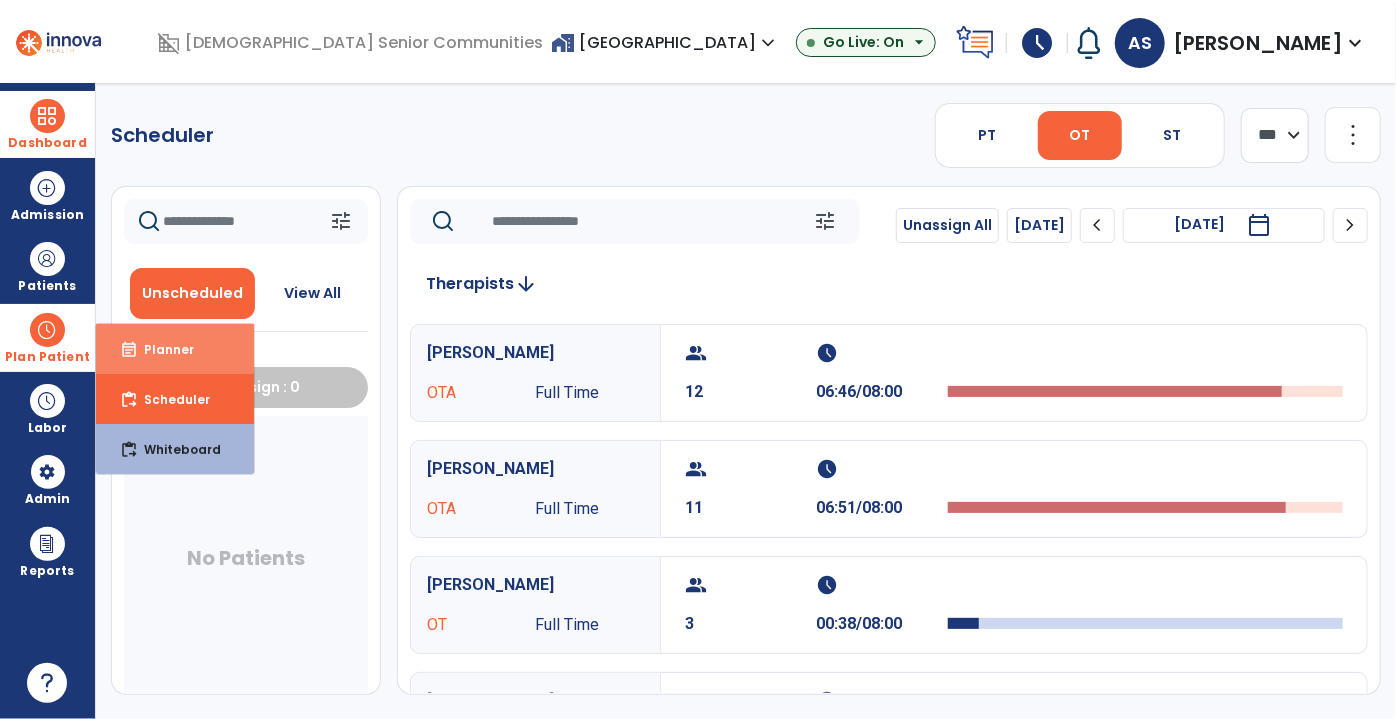 click on "Planner" at bounding box center (161, 349) 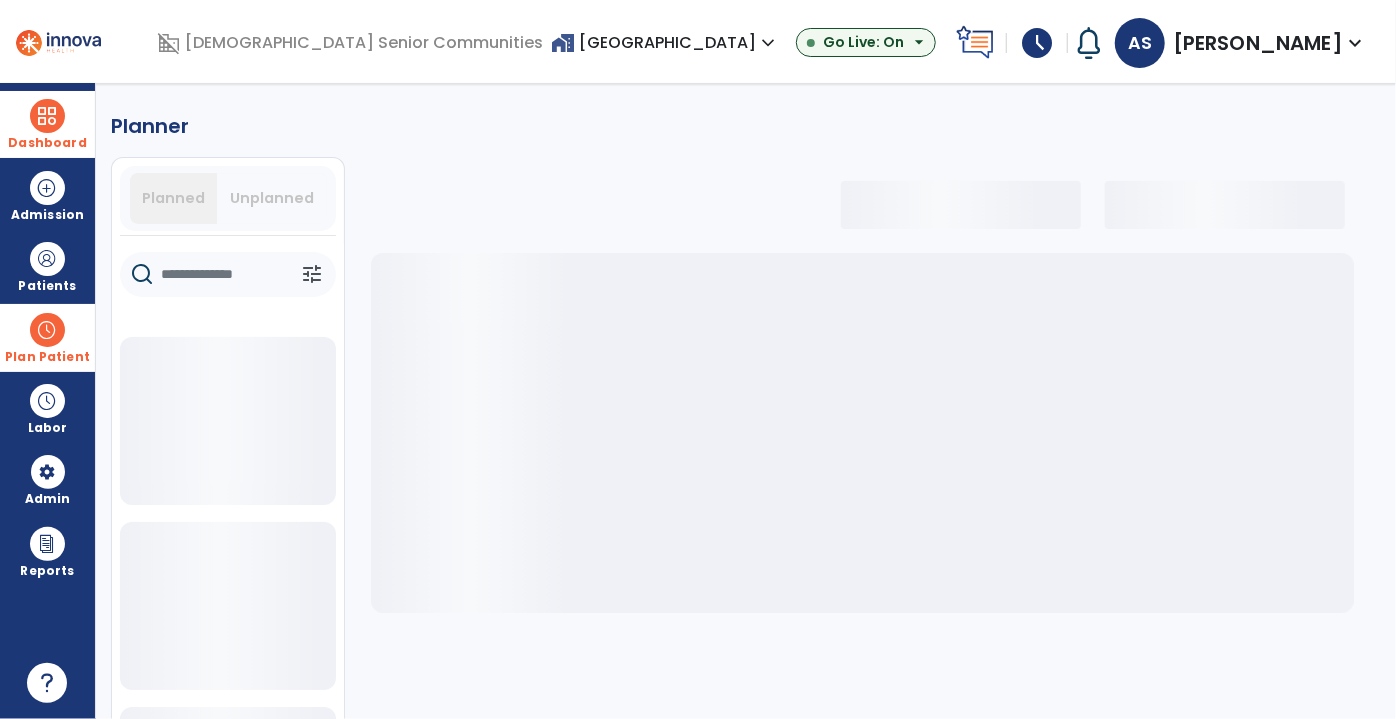 click 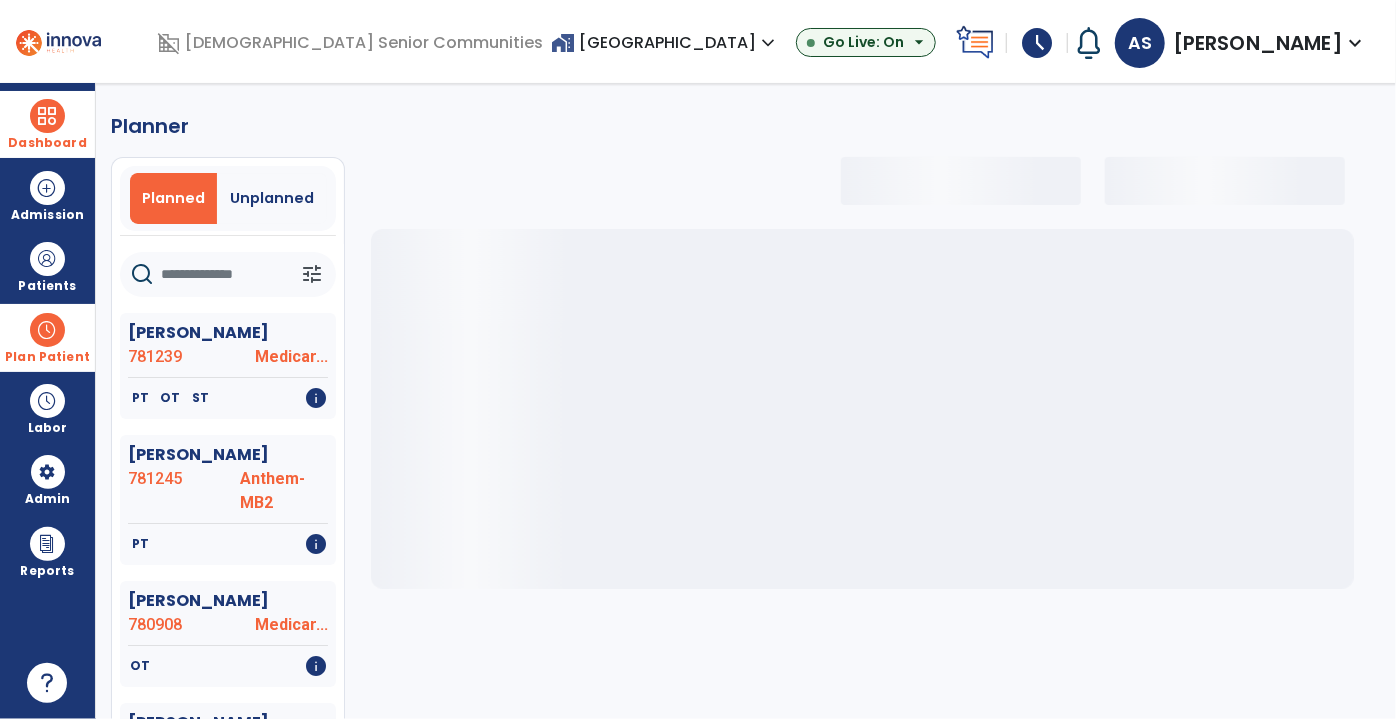 type on "*" 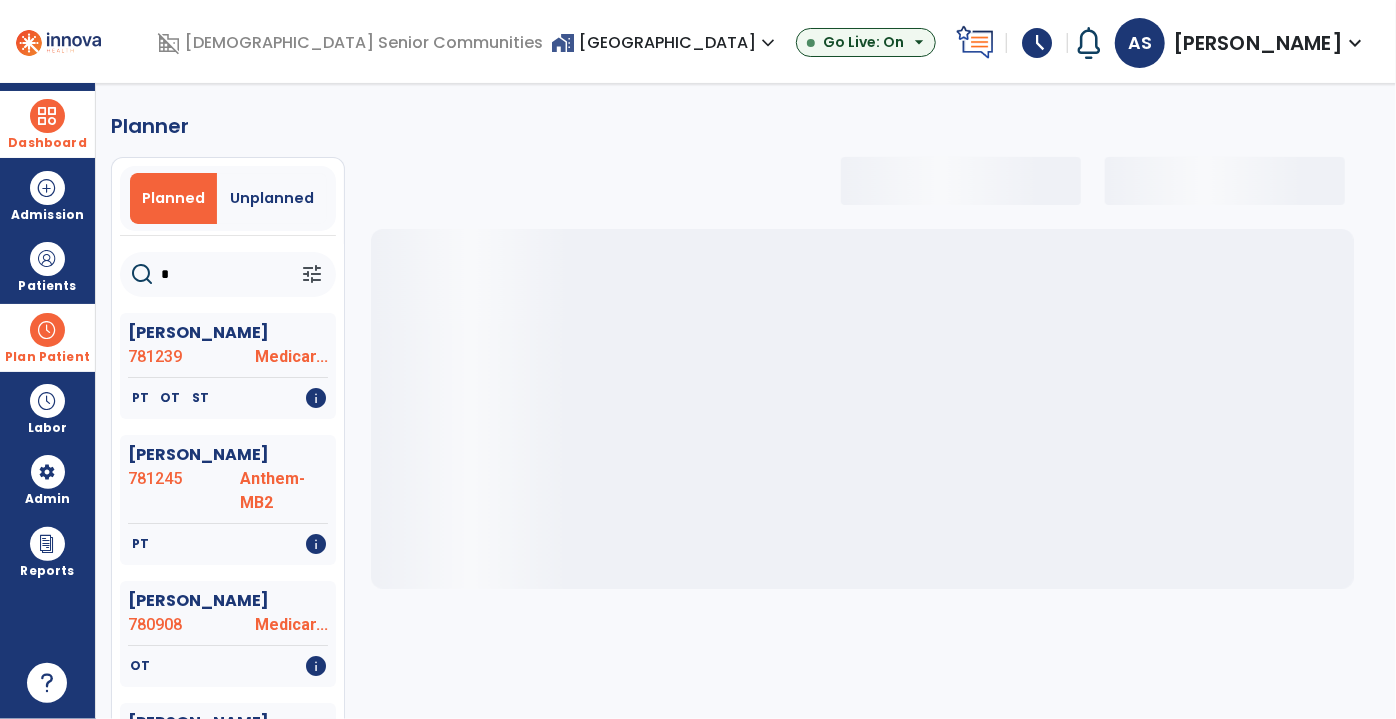 select on "***" 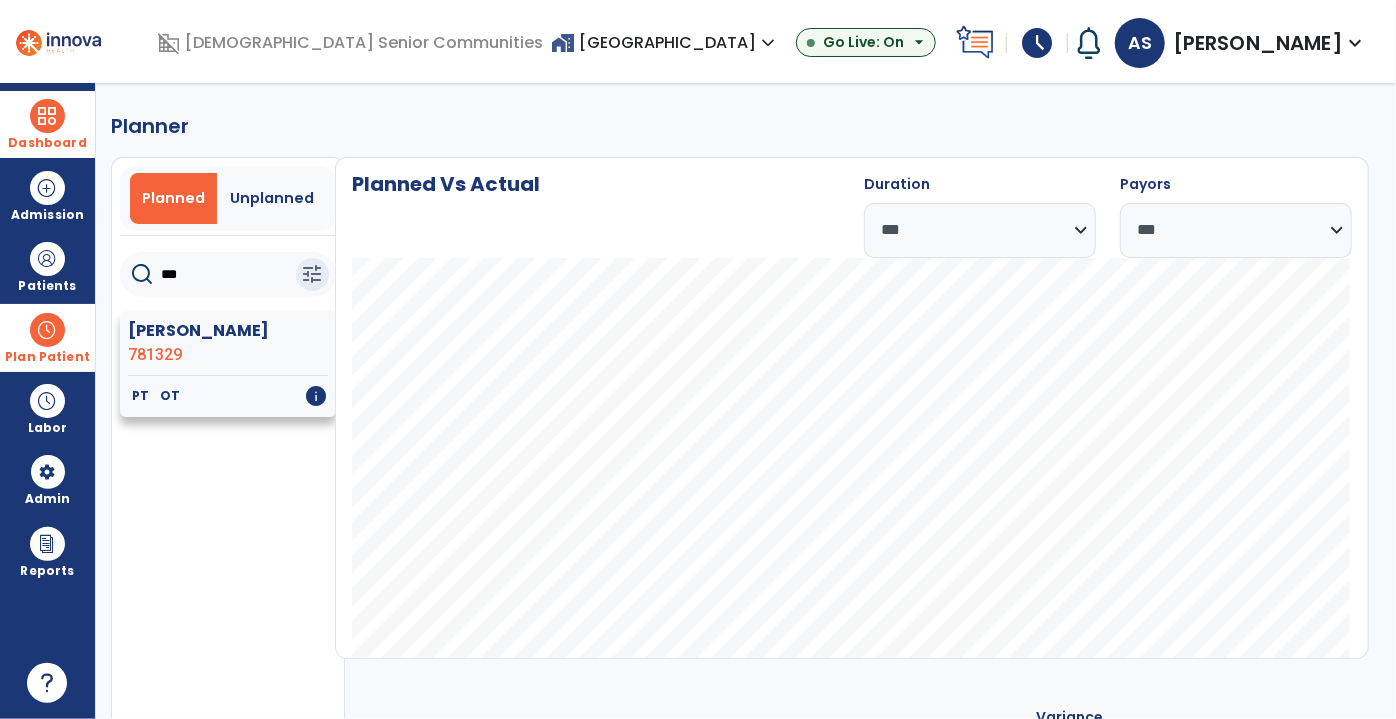 type on "***" 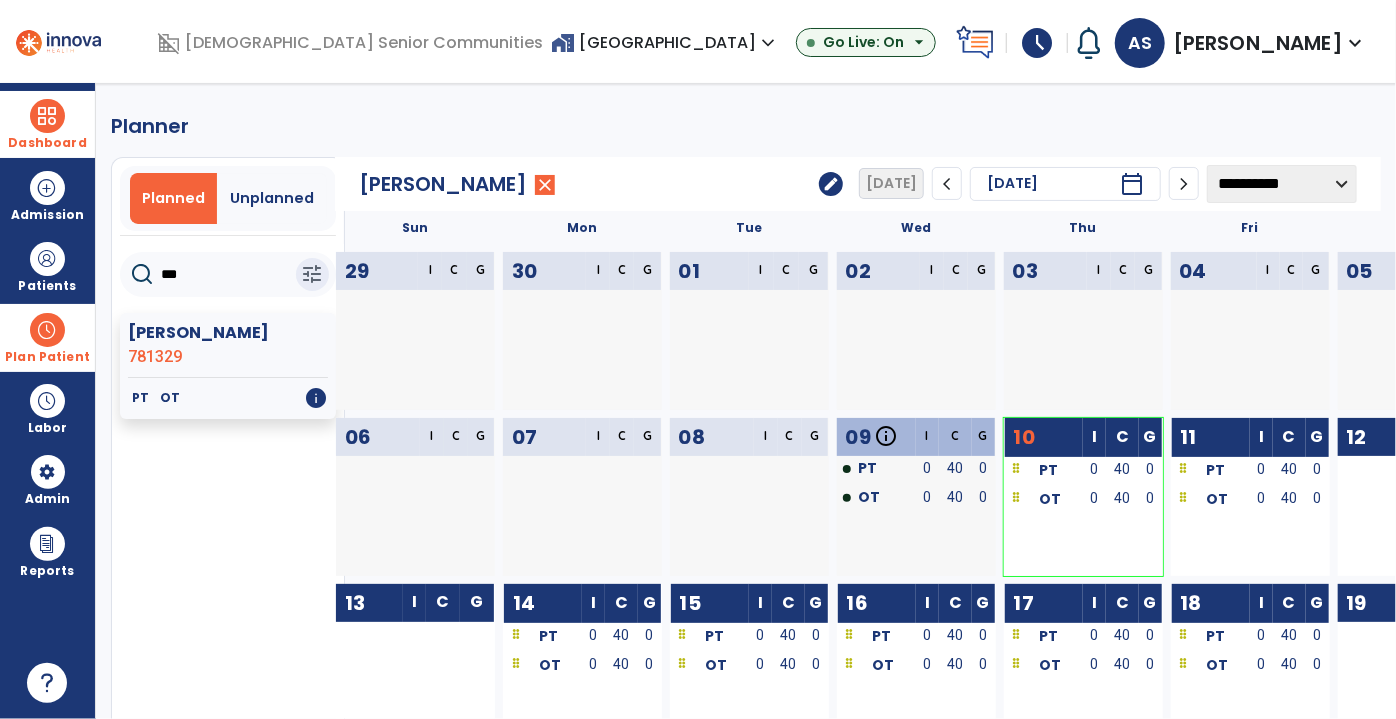 click on "edit" 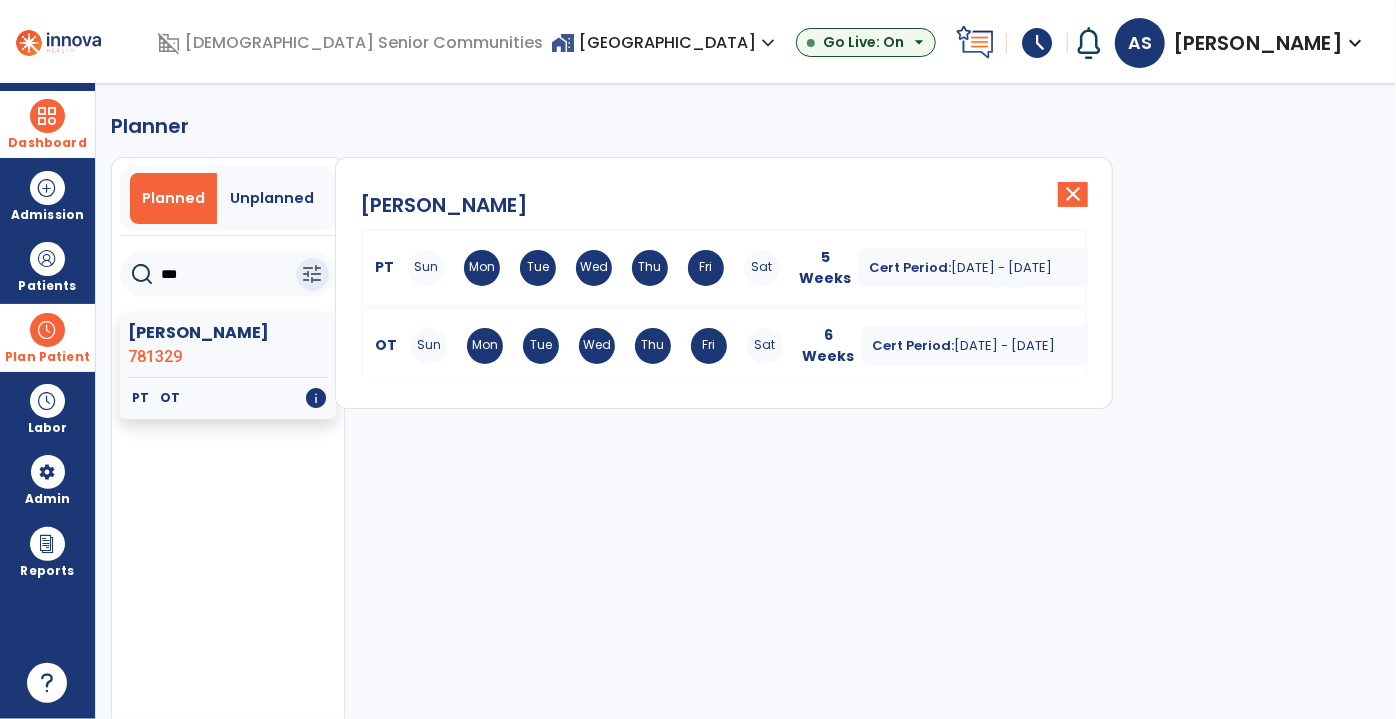 click on "6 Weeks" at bounding box center [829, 346] 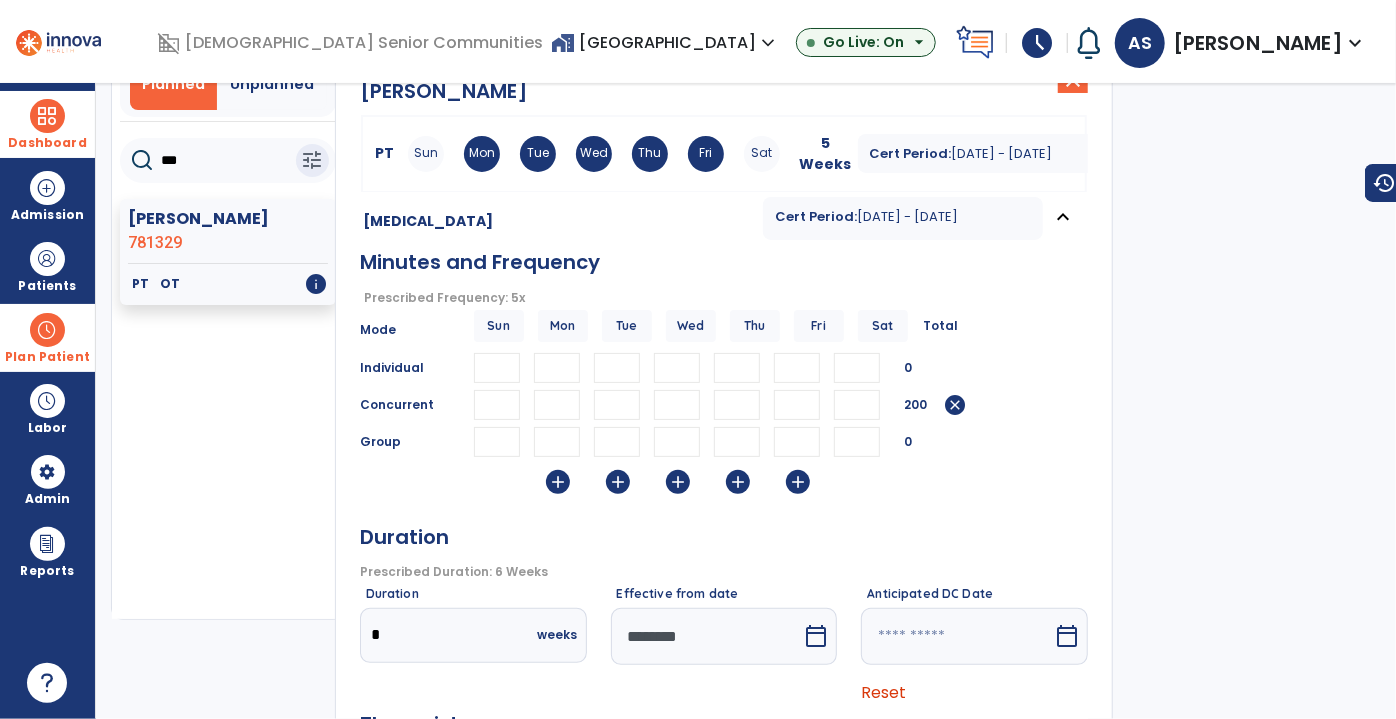 scroll, scrollTop: 0, scrollLeft: 0, axis: both 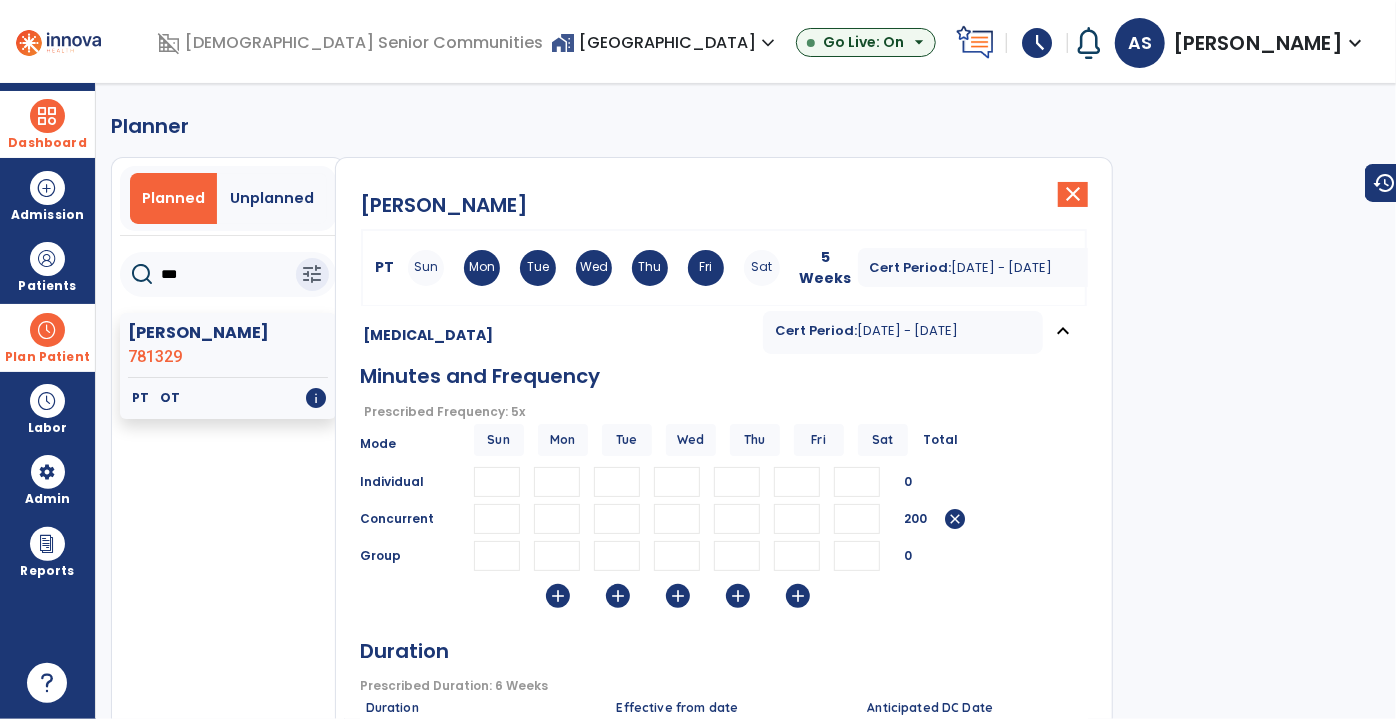 click at bounding box center (47, 116) 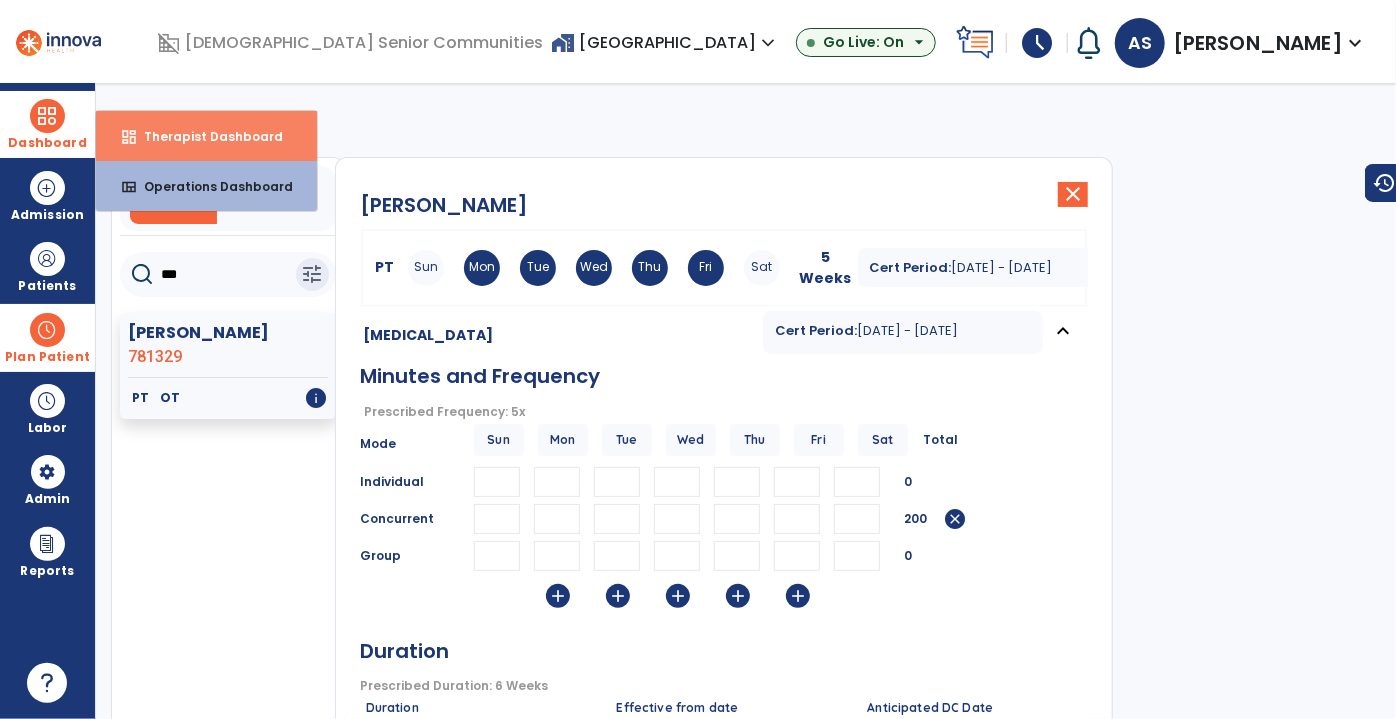 click on "Therapist Dashboard" at bounding box center (205, 136) 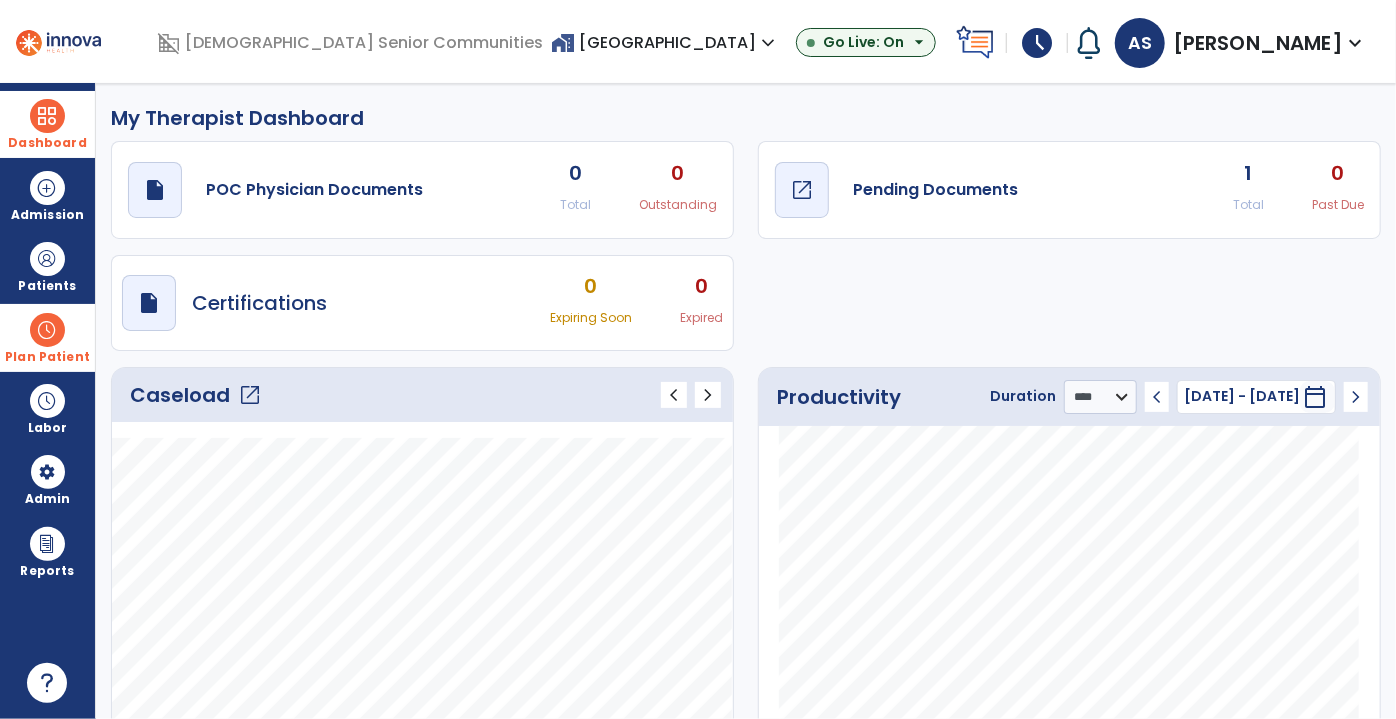 click on "draft   open_in_new  Pending Documents" 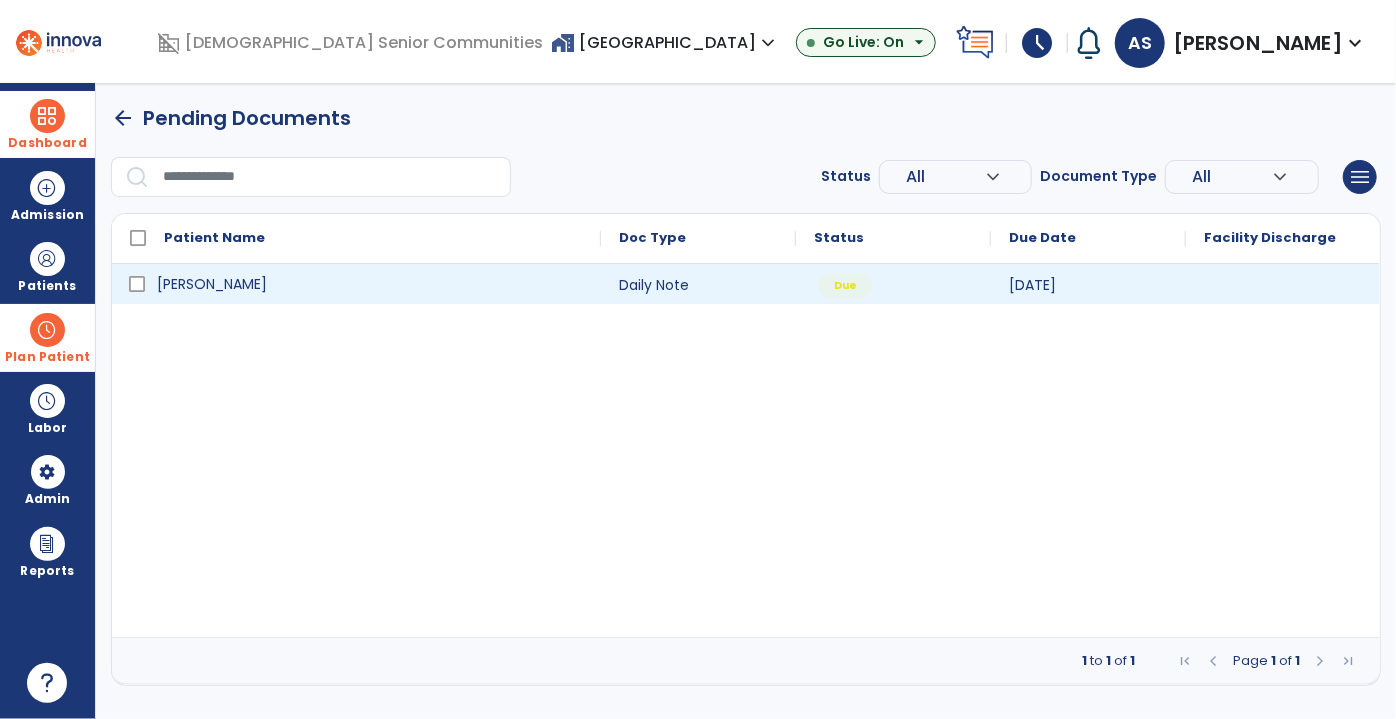 click on "[PERSON_NAME]" at bounding box center (370, 284) 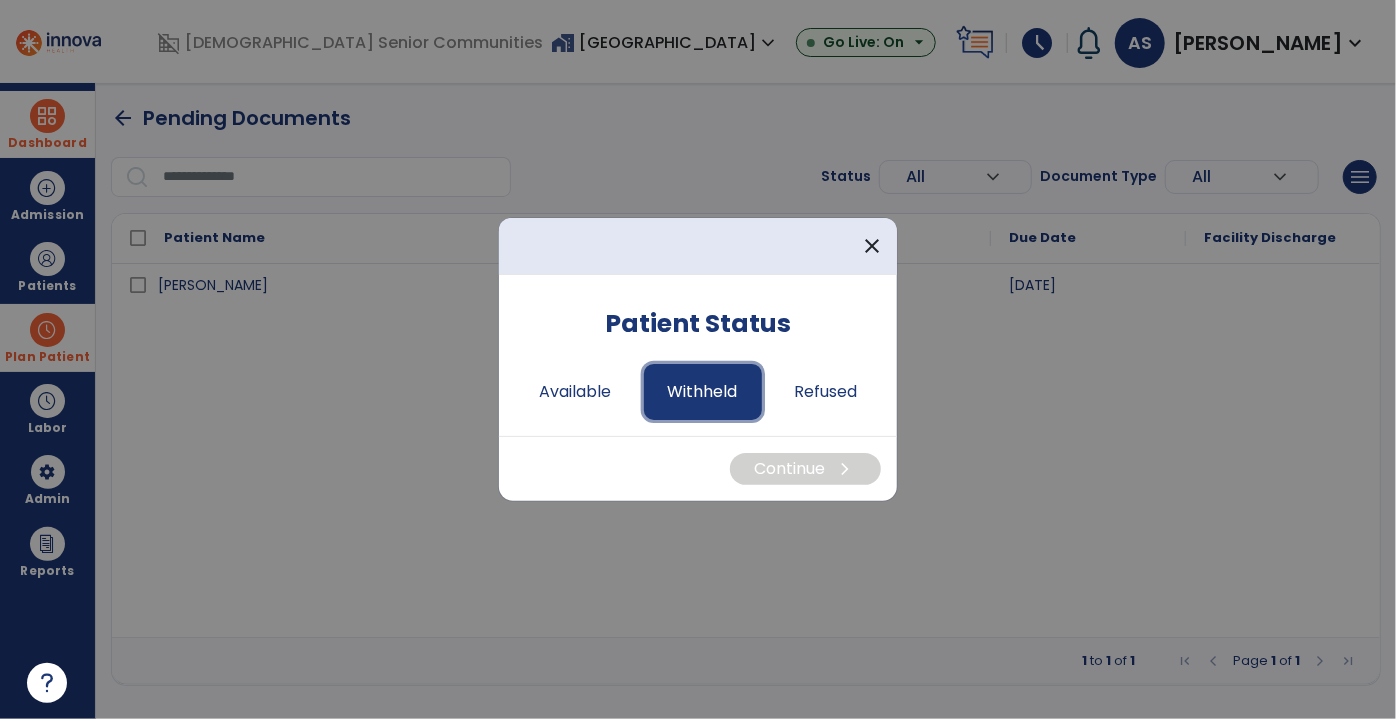 click on "Withheld" at bounding box center [703, 392] 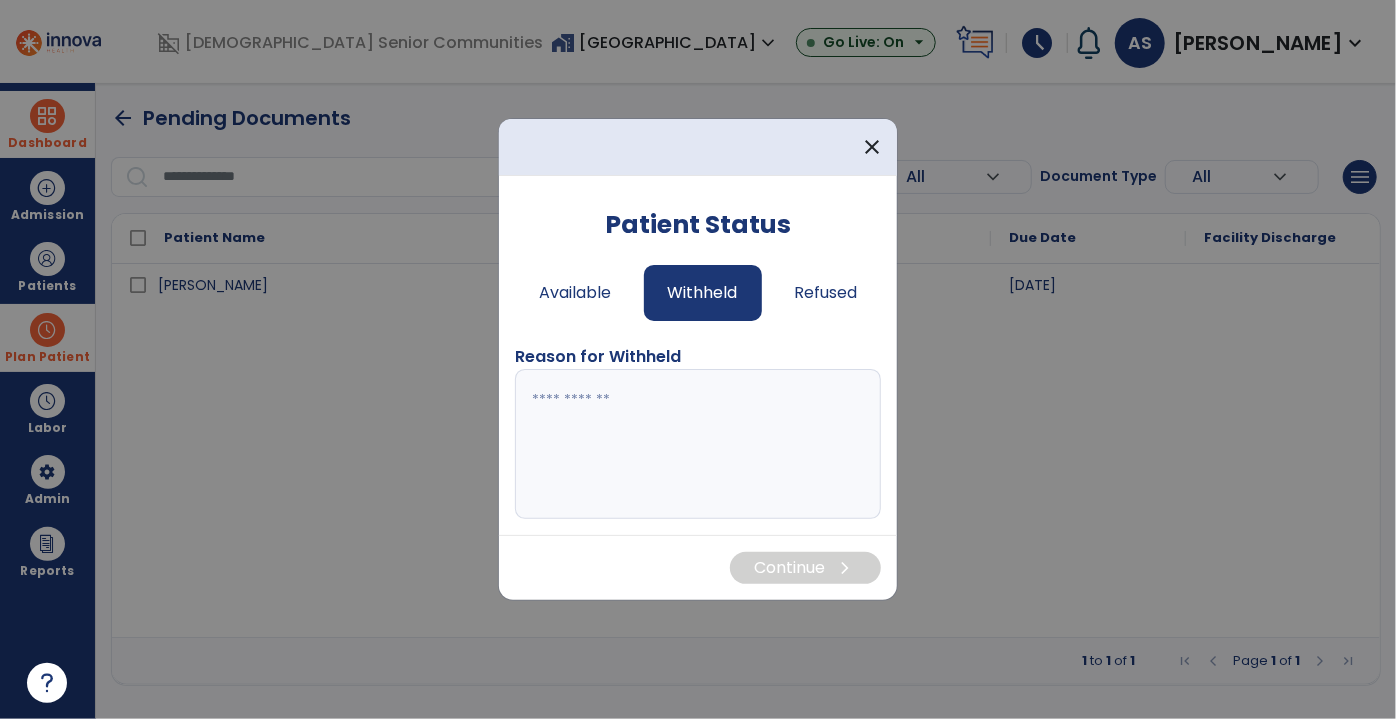 click at bounding box center (698, 444) 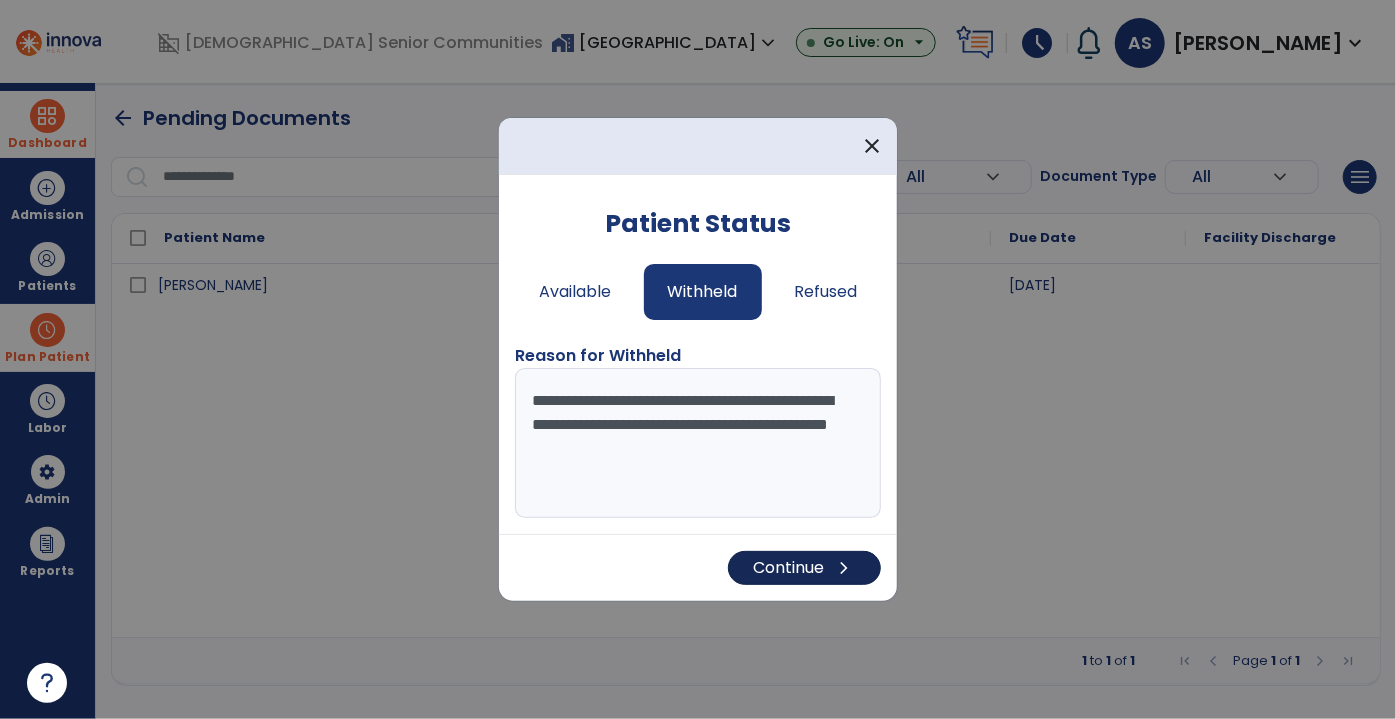 type on "**********" 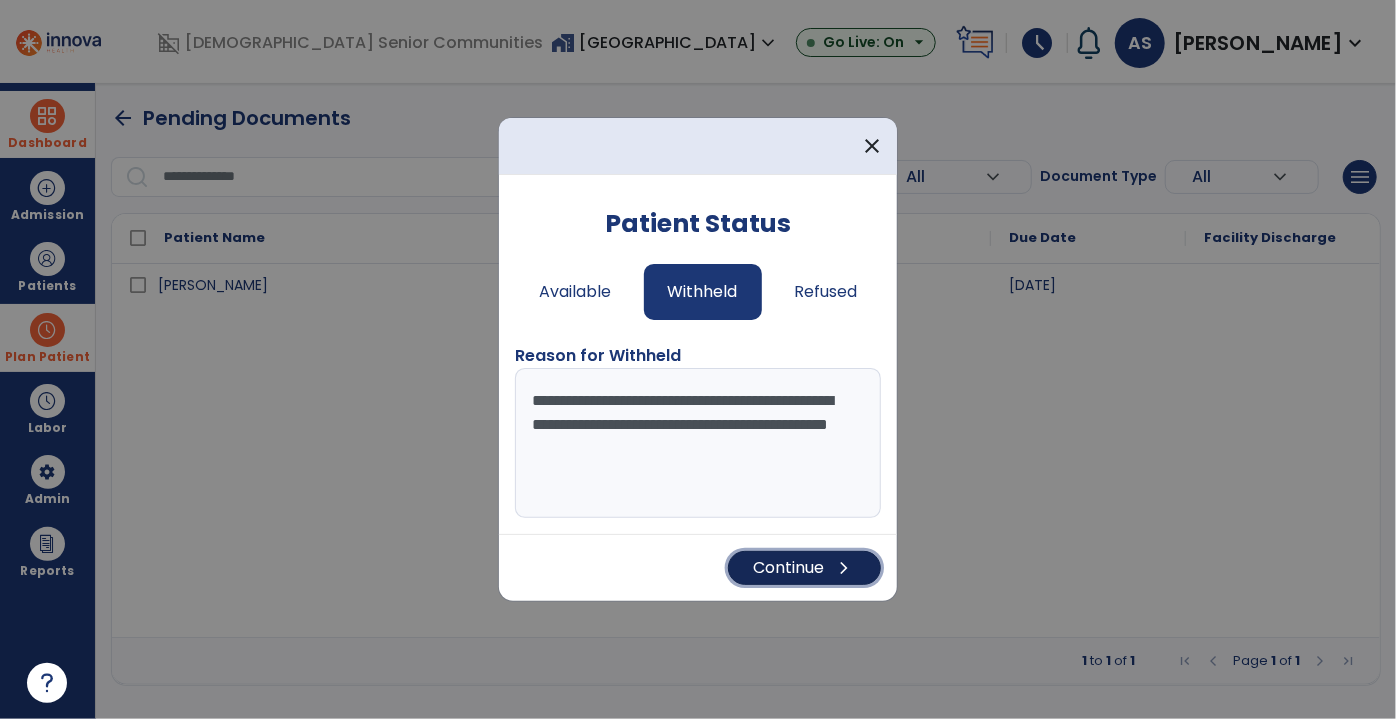 click on "Continue   chevron_right" at bounding box center (804, 568) 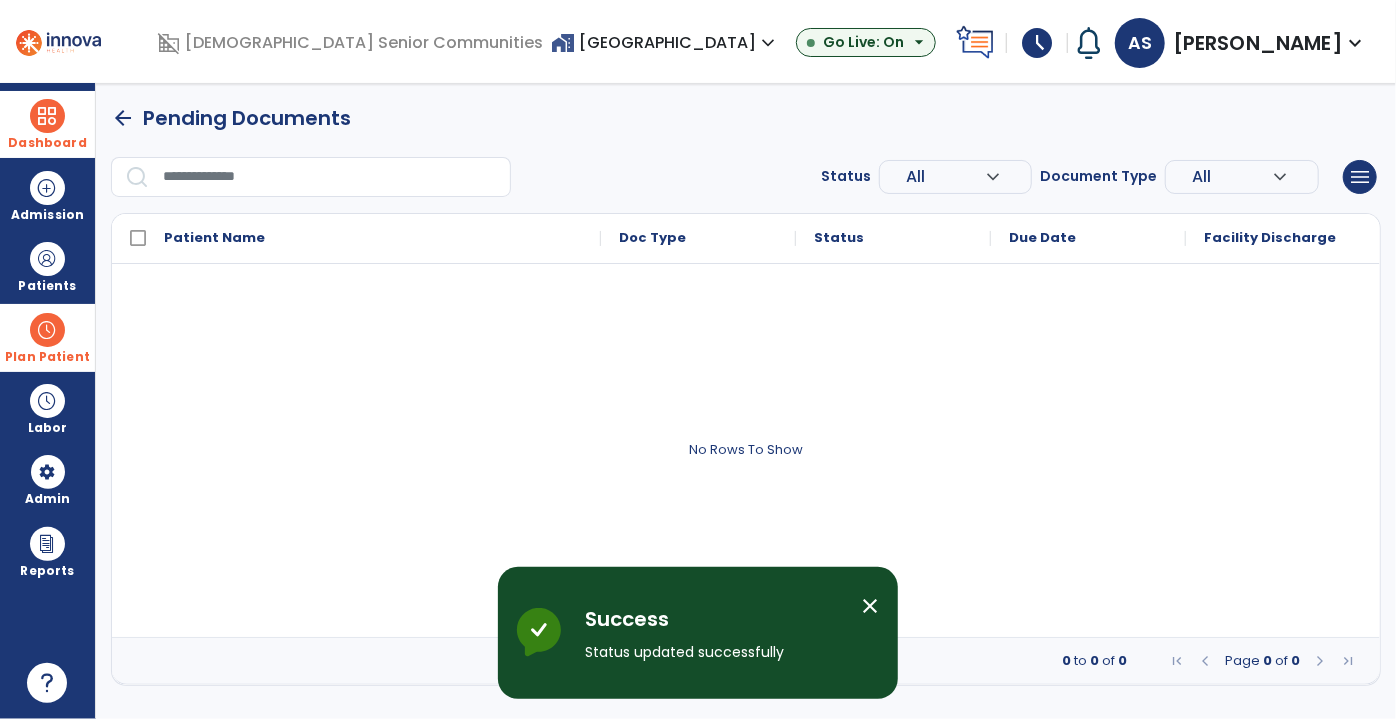 click on "close" at bounding box center [870, 606] 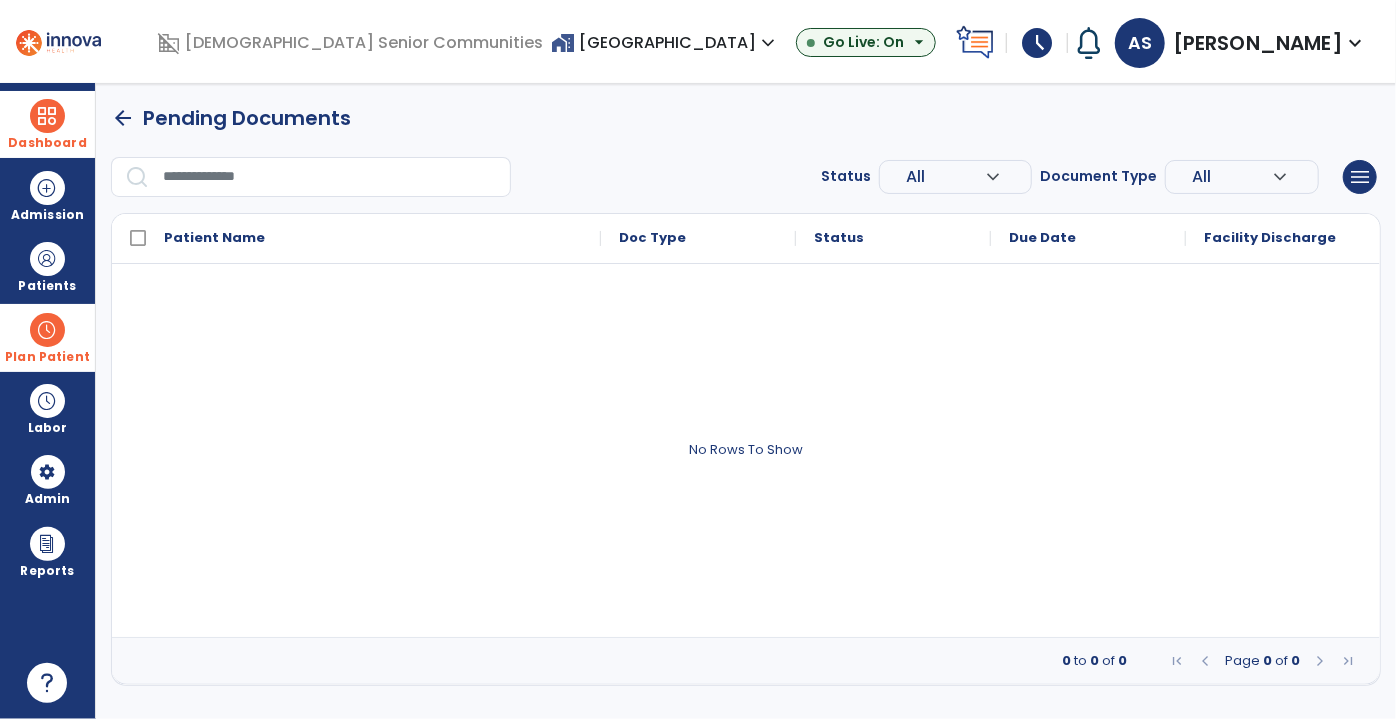 click at bounding box center [47, 330] 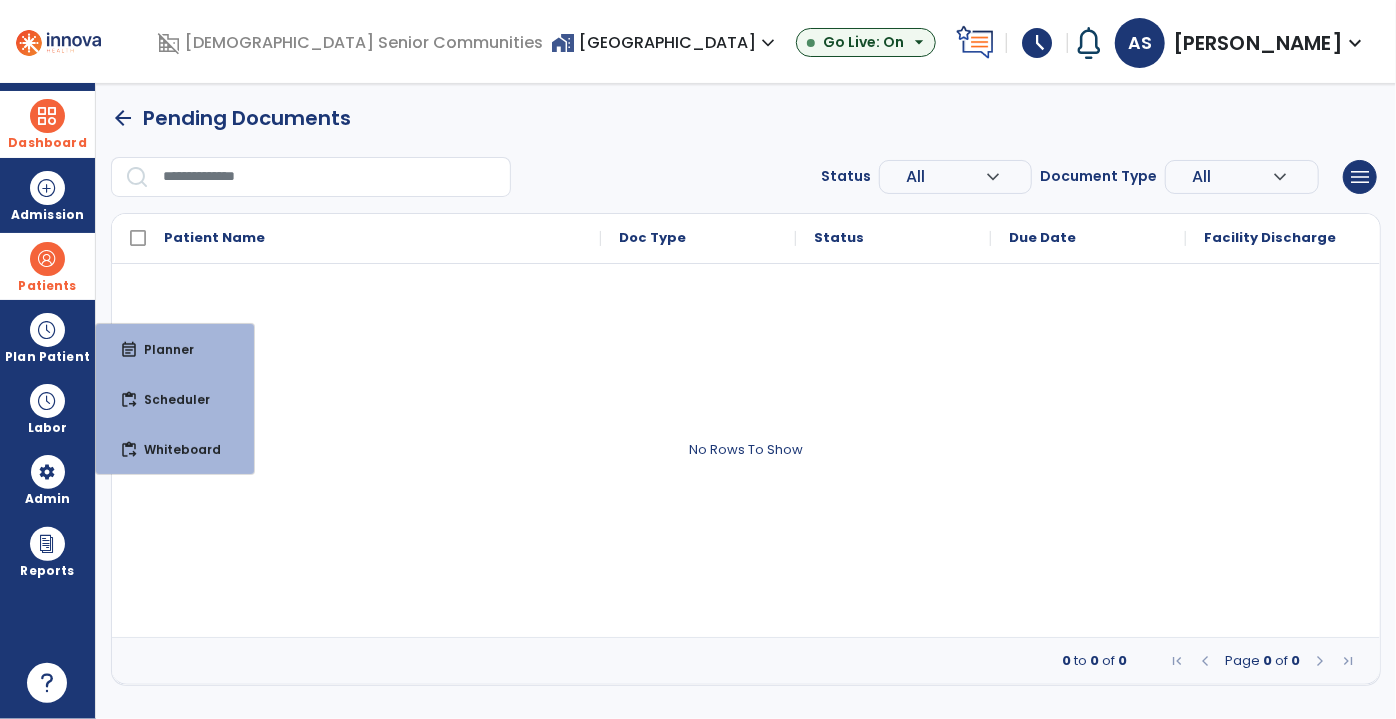 click on "Patients" at bounding box center (47, 266) 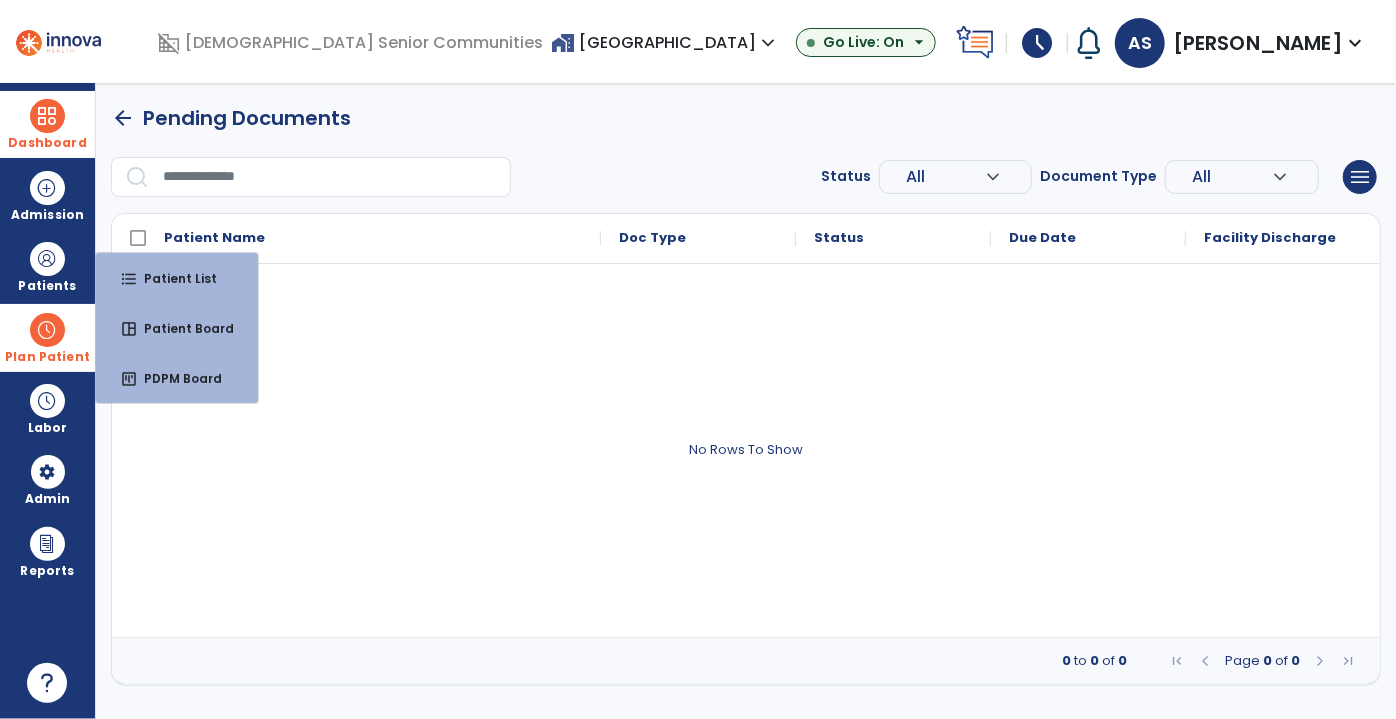 click on "Plan Patient" at bounding box center [47, 266] 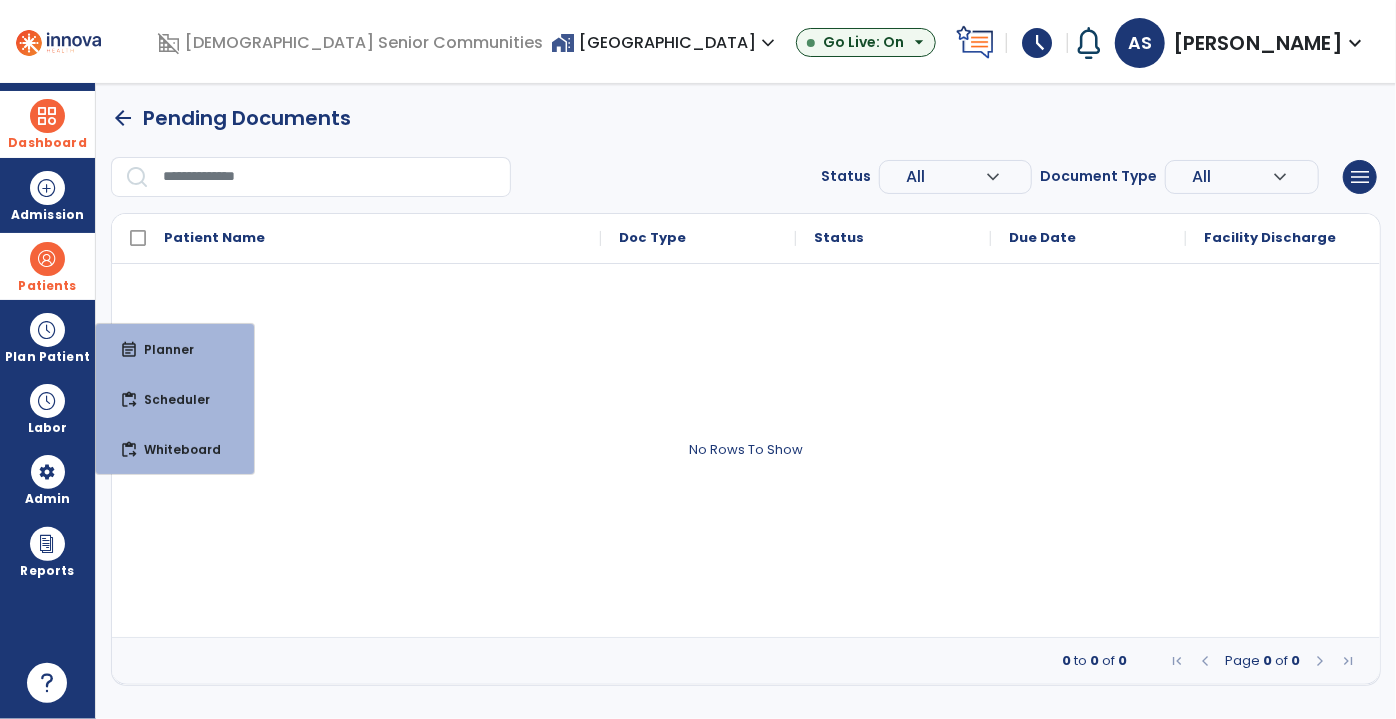 click at bounding box center [47, 259] 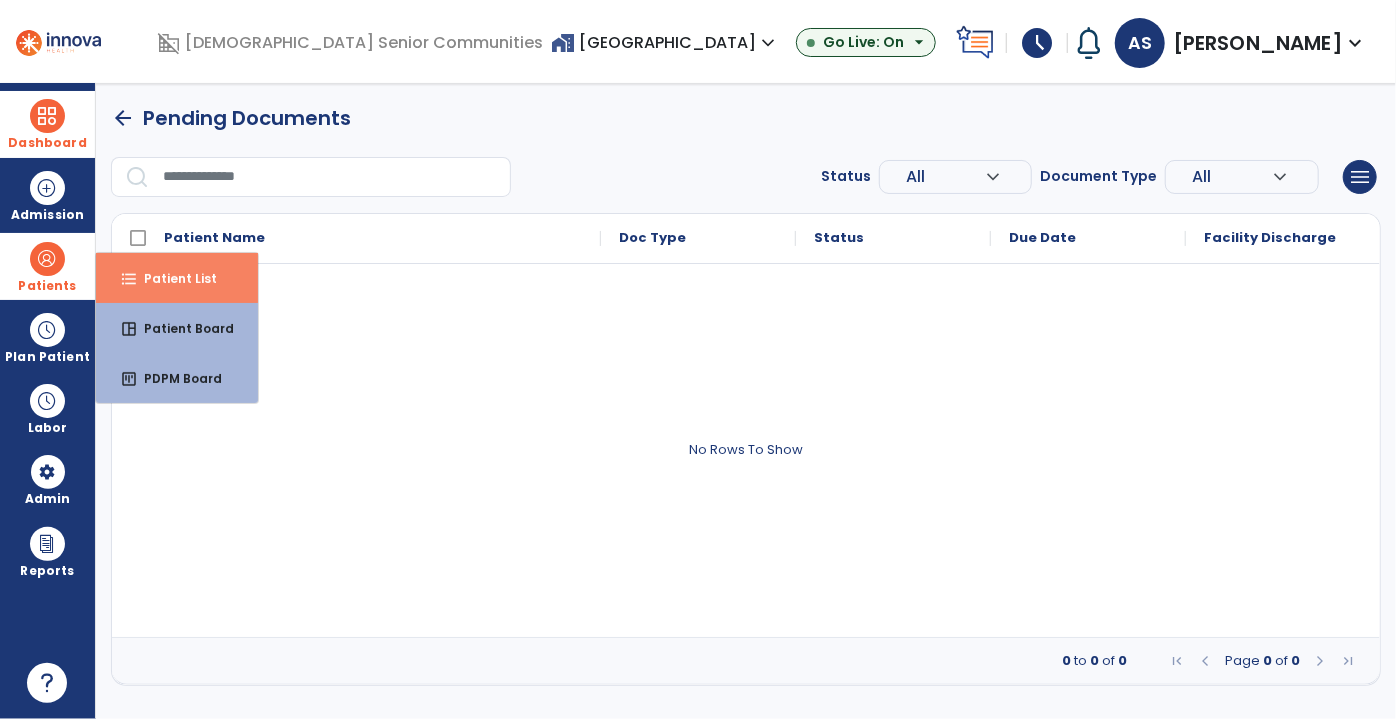 click on "format_list_bulleted  Patient List" at bounding box center [177, 278] 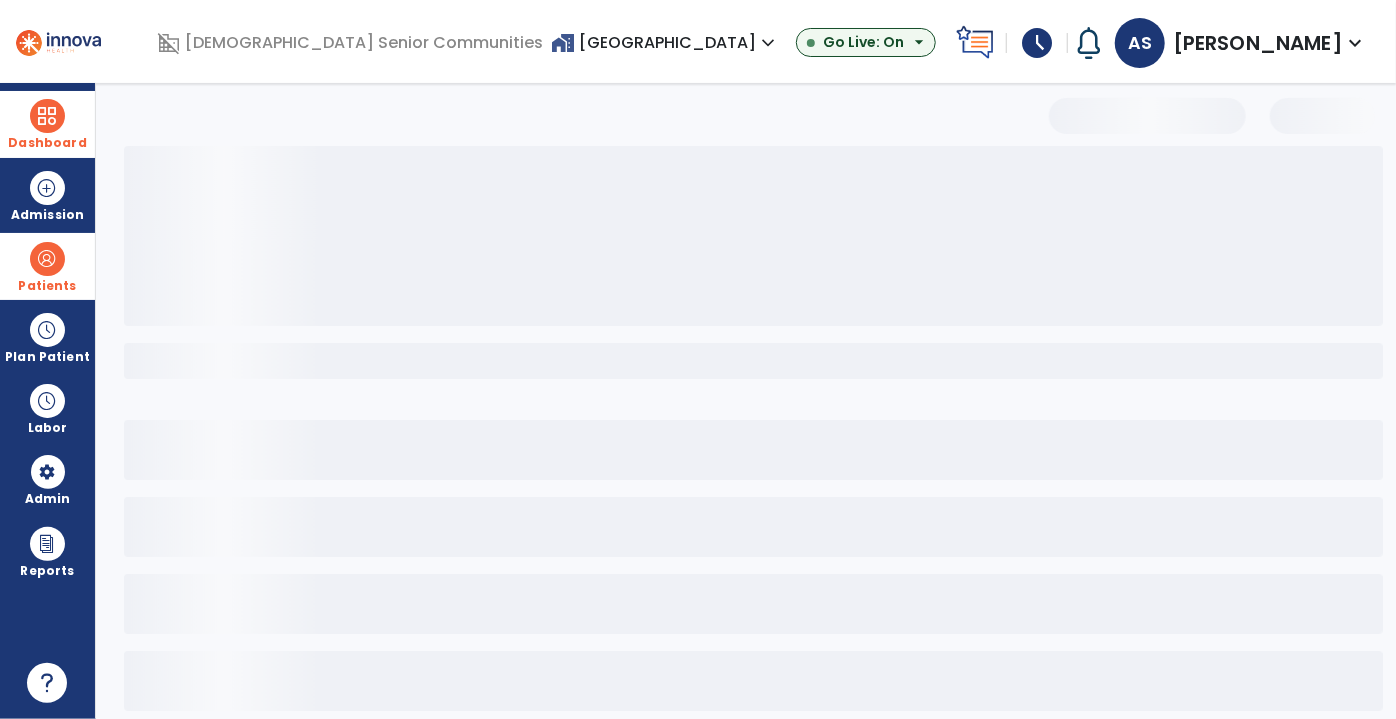 select on "***" 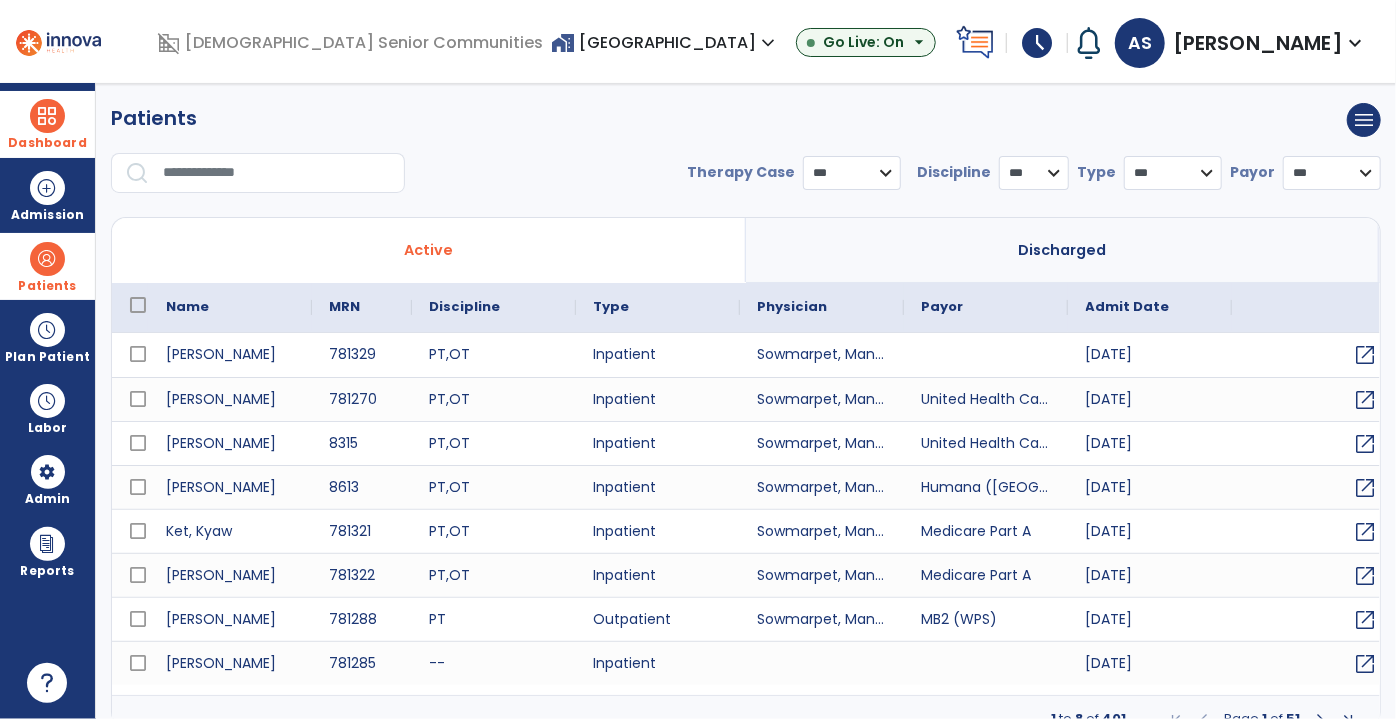click at bounding box center [277, 173] 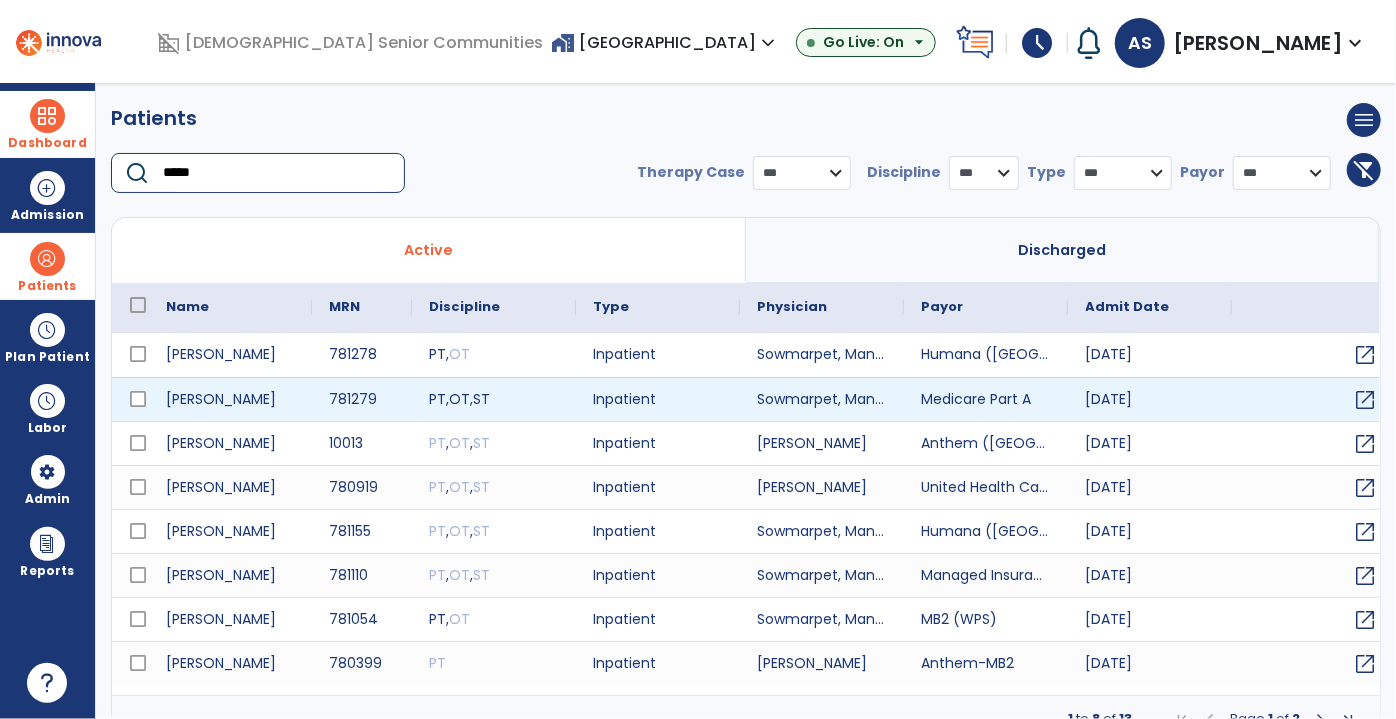 type on "*****" 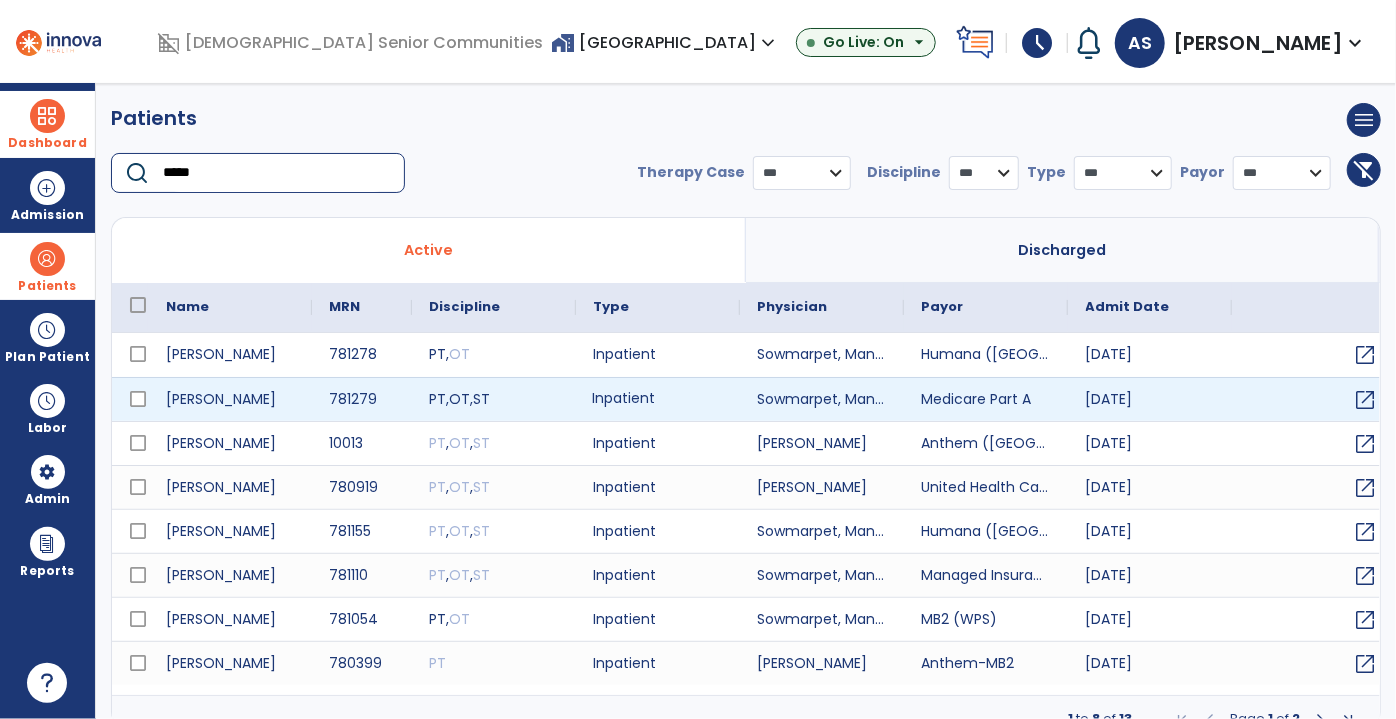 click on "Inpatient" at bounding box center [658, 399] 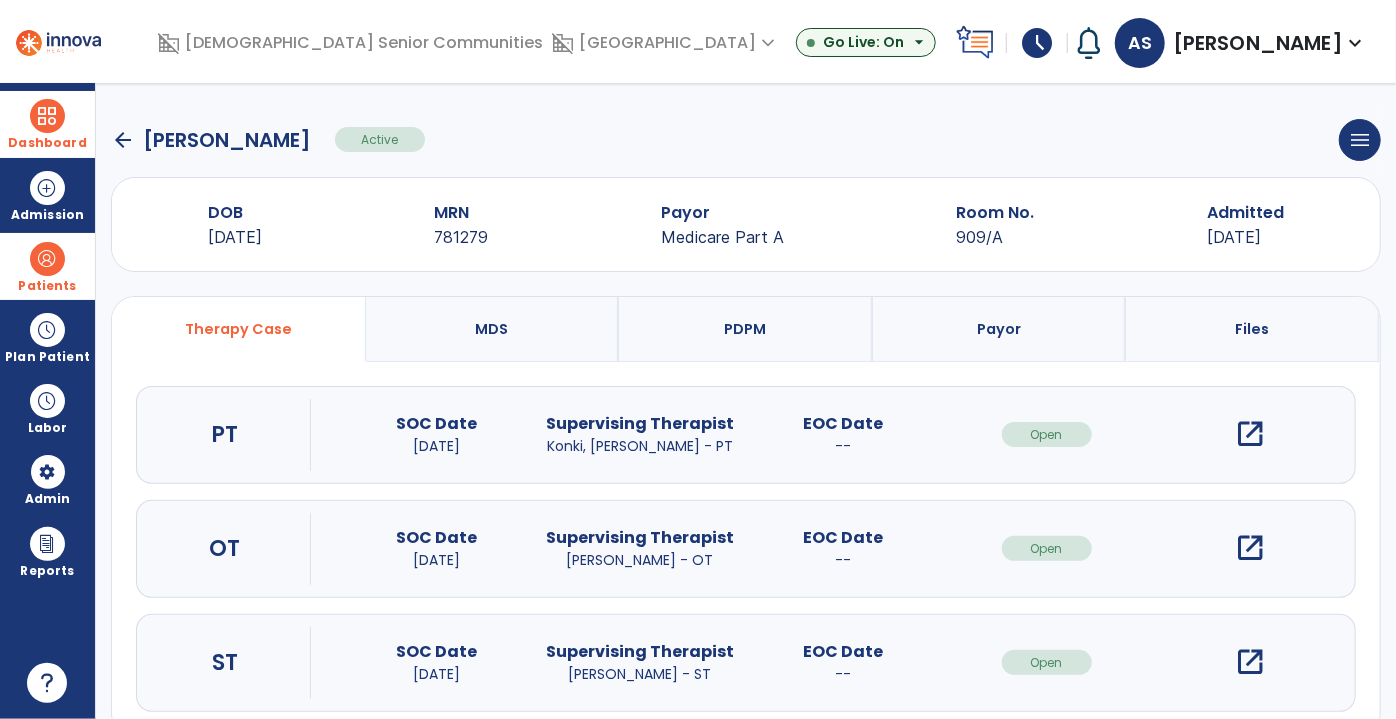 click on "open_in_new" at bounding box center [1250, 548] 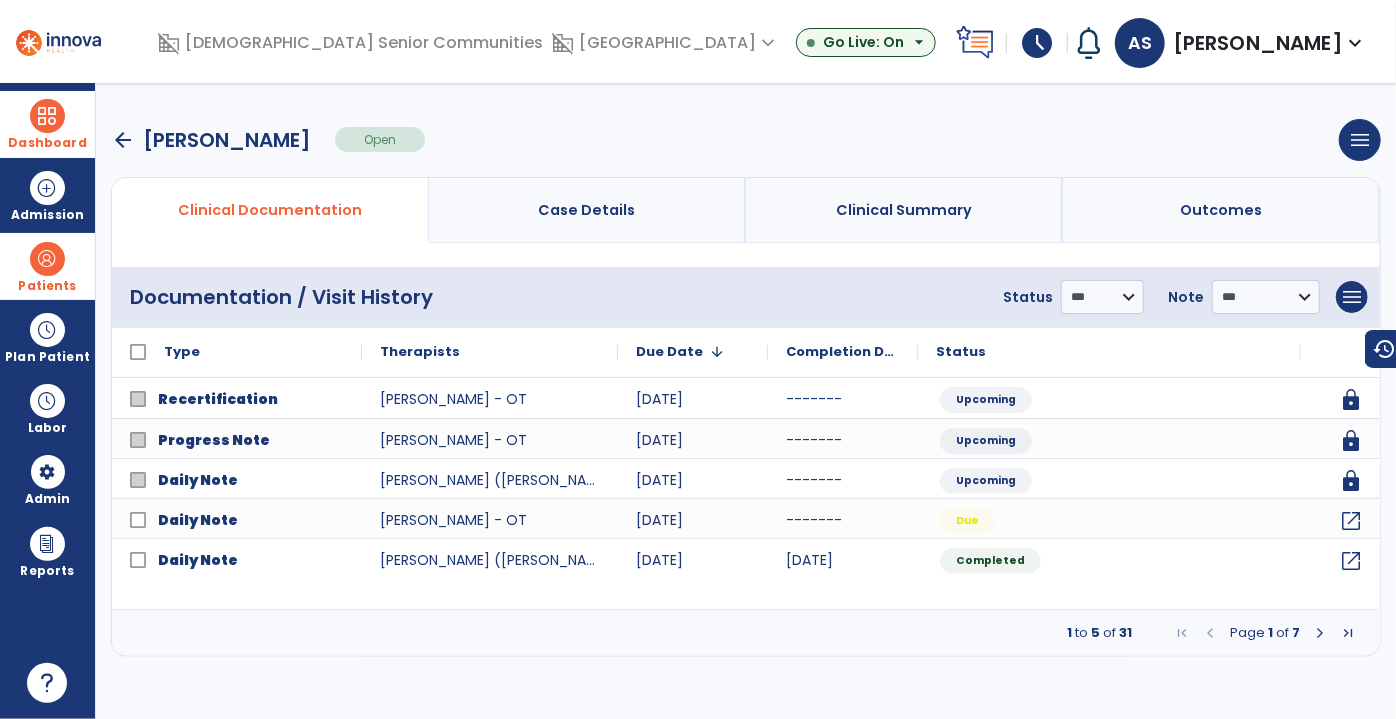 click on "arrow_back" at bounding box center [123, 140] 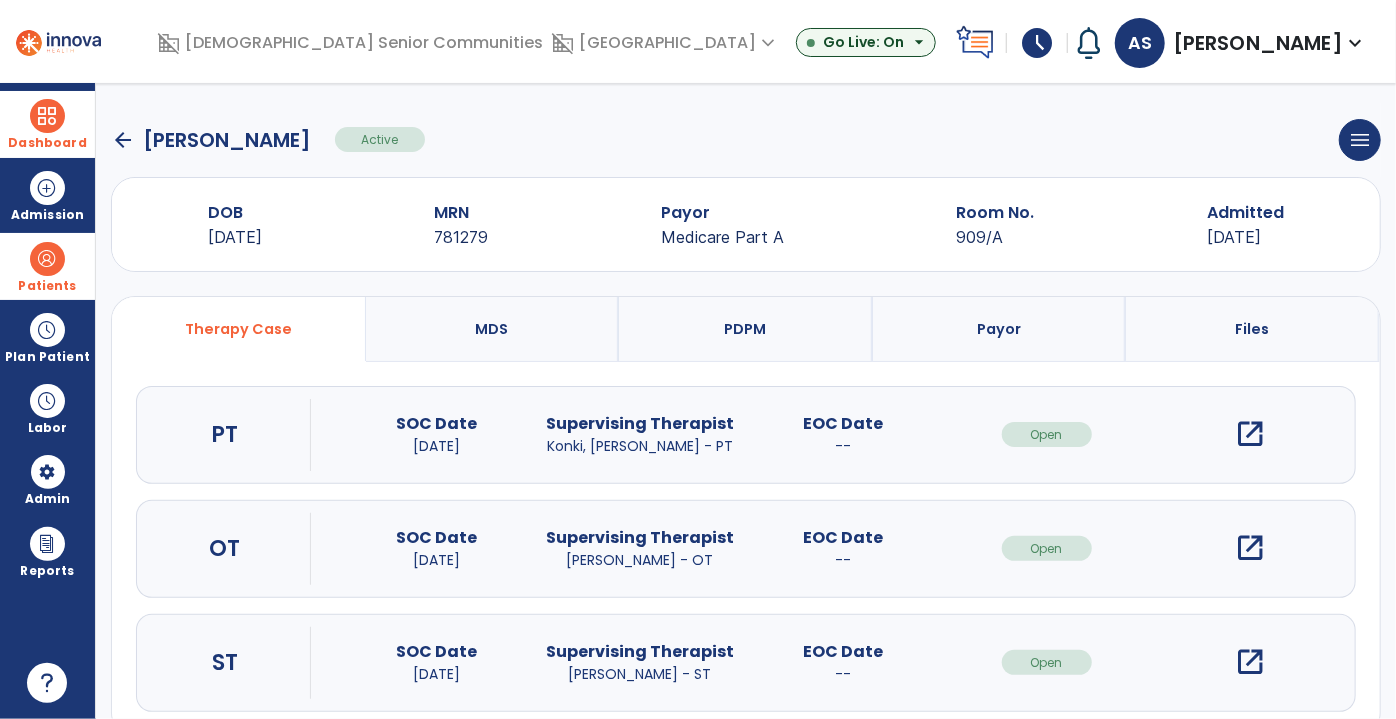 click on "open_in_new" at bounding box center (1250, 548) 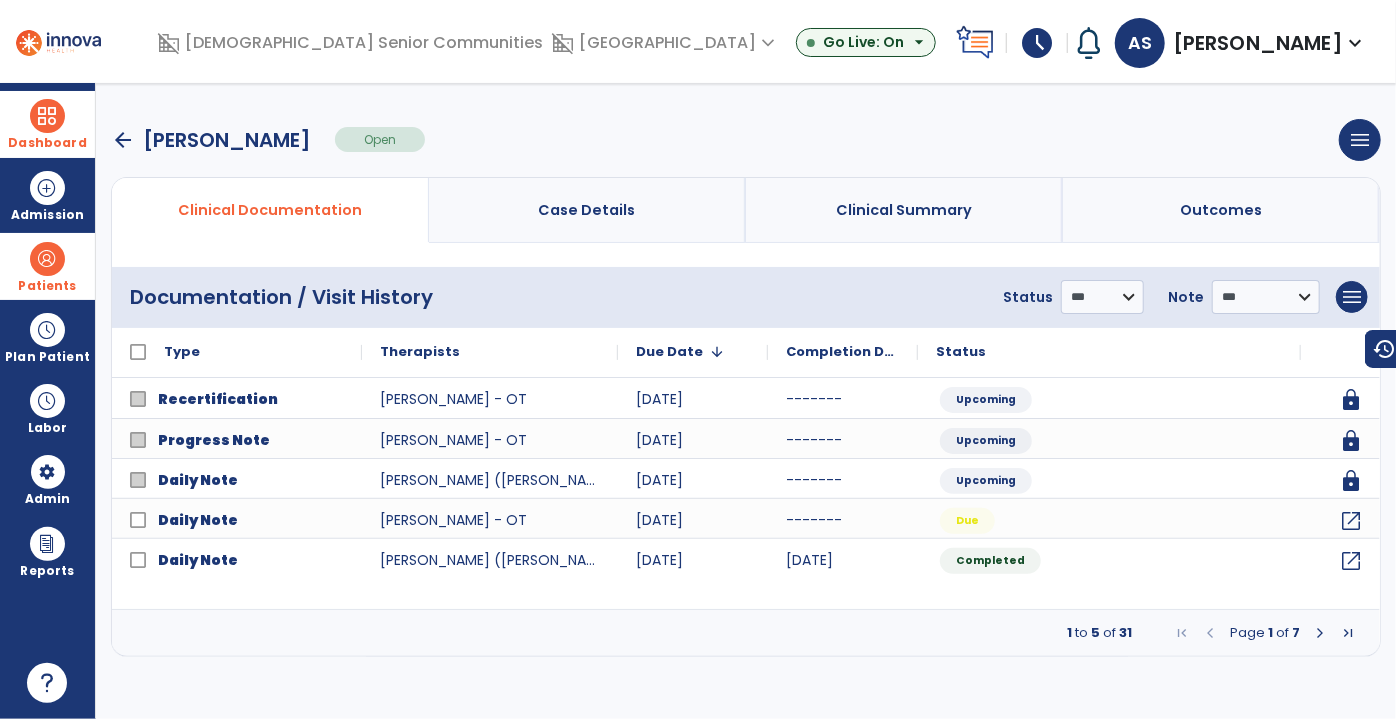 click at bounding box center (1320, 633) 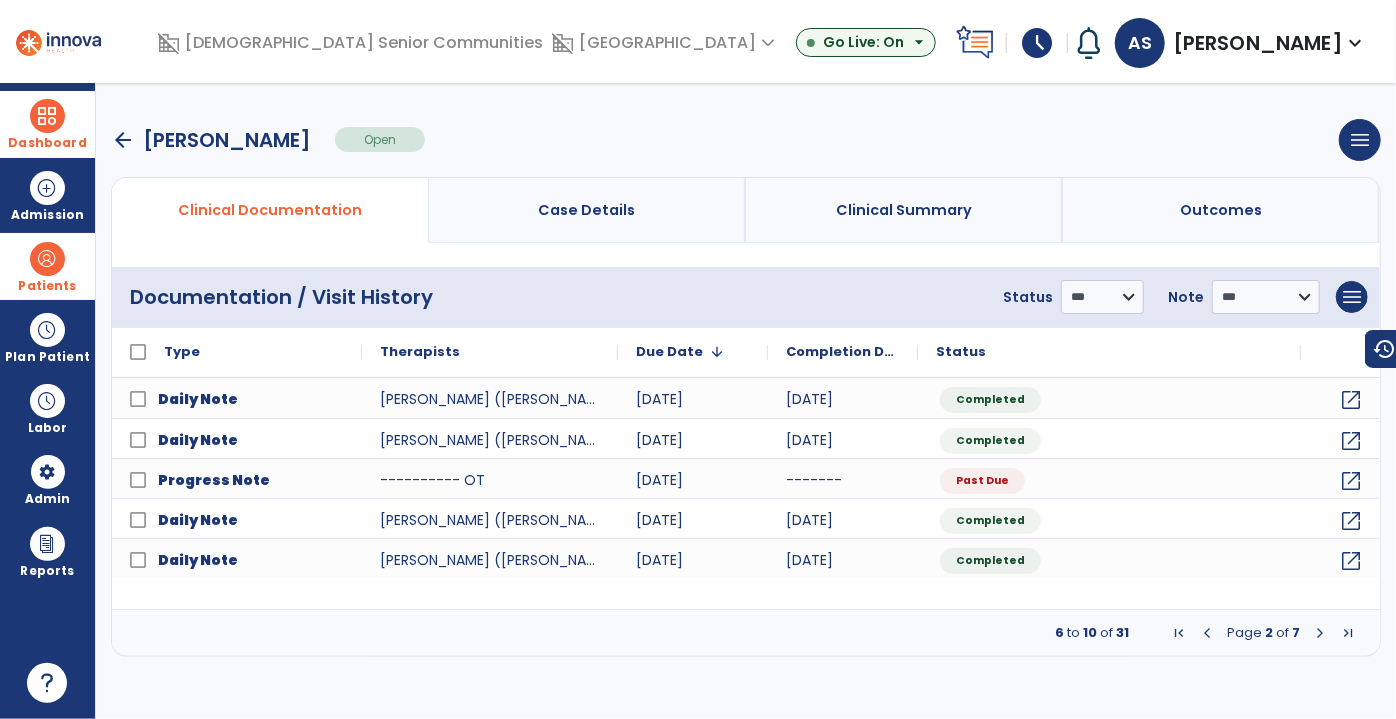 click at bounding box center (1320, 633) 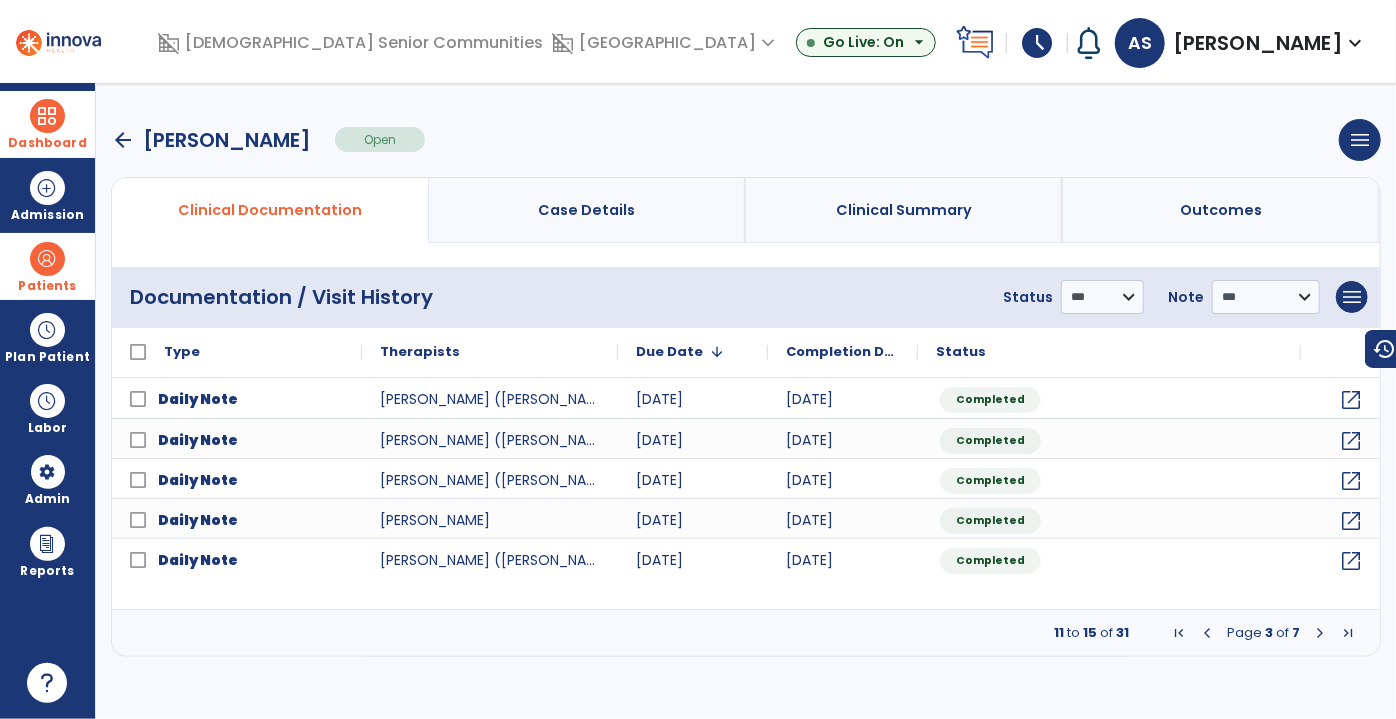 click at bounding box center [1207, 633] 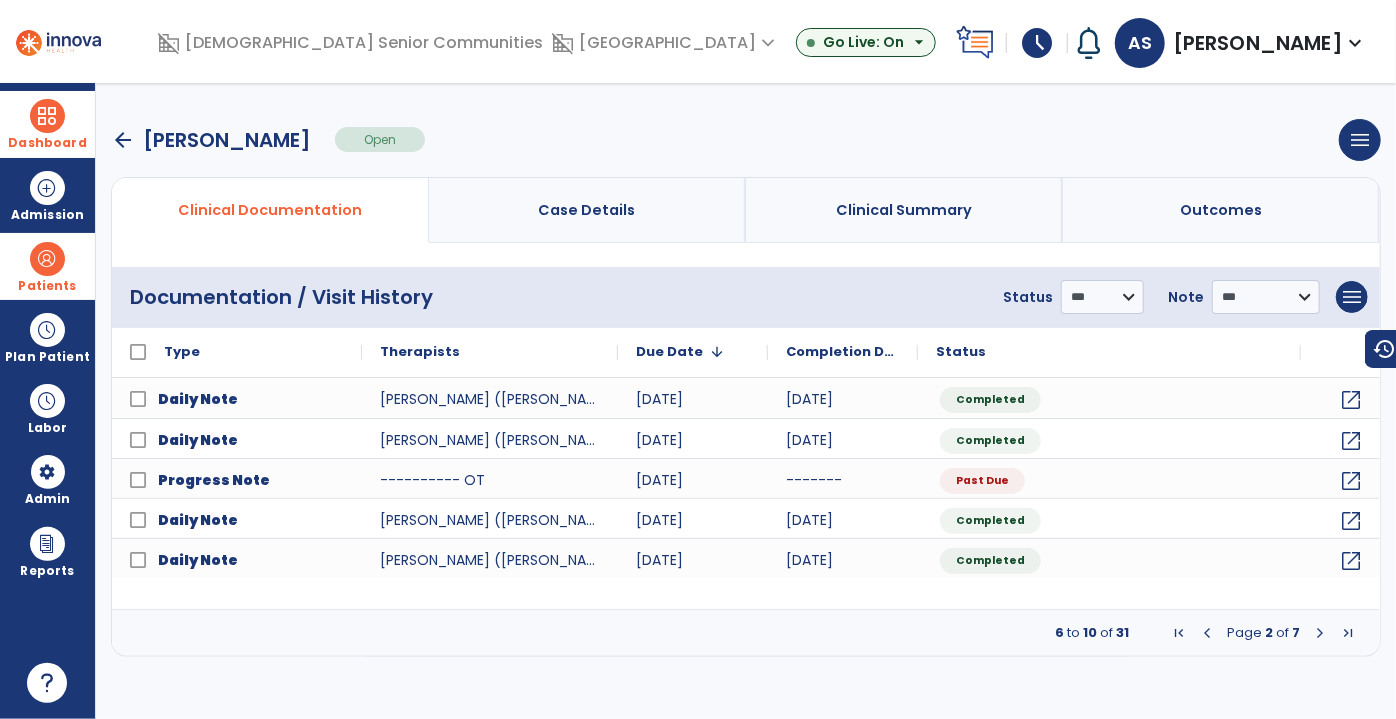 click on "arrow_back" at bounding box center [123, 140] 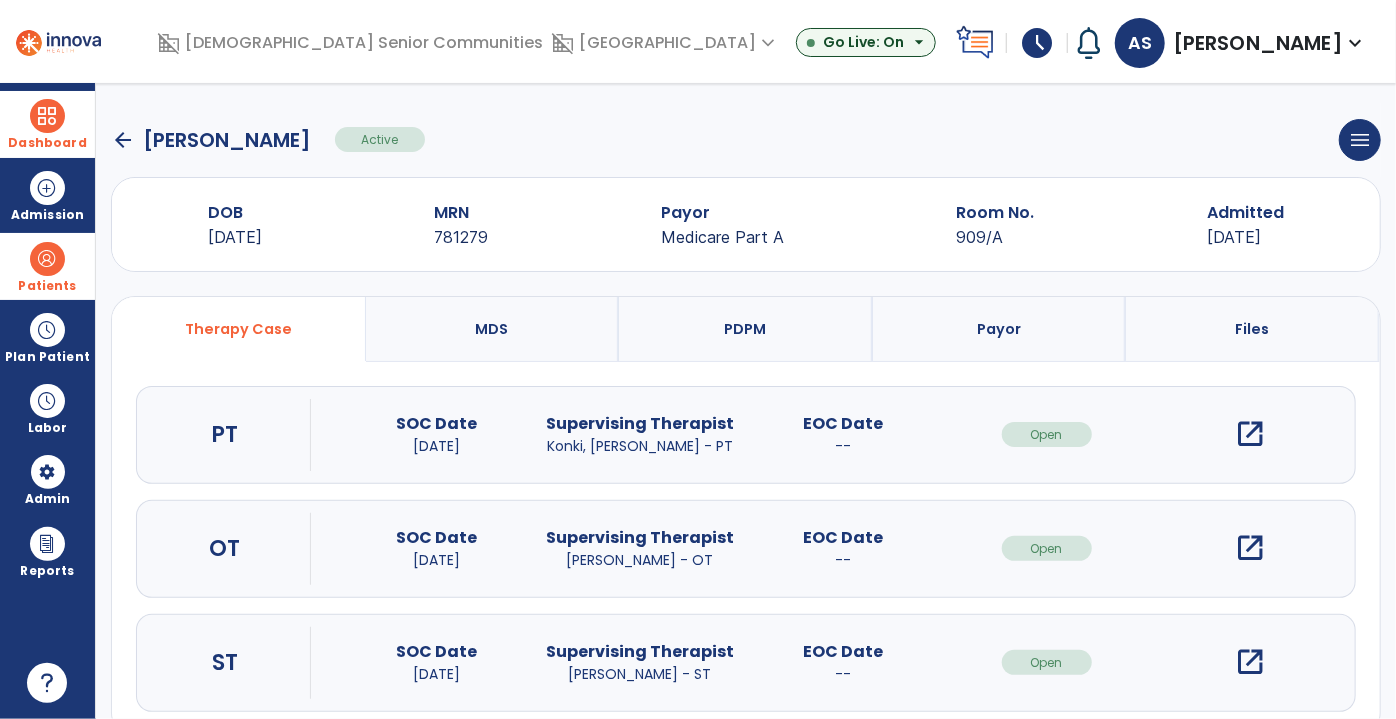 click on "arrow_back" 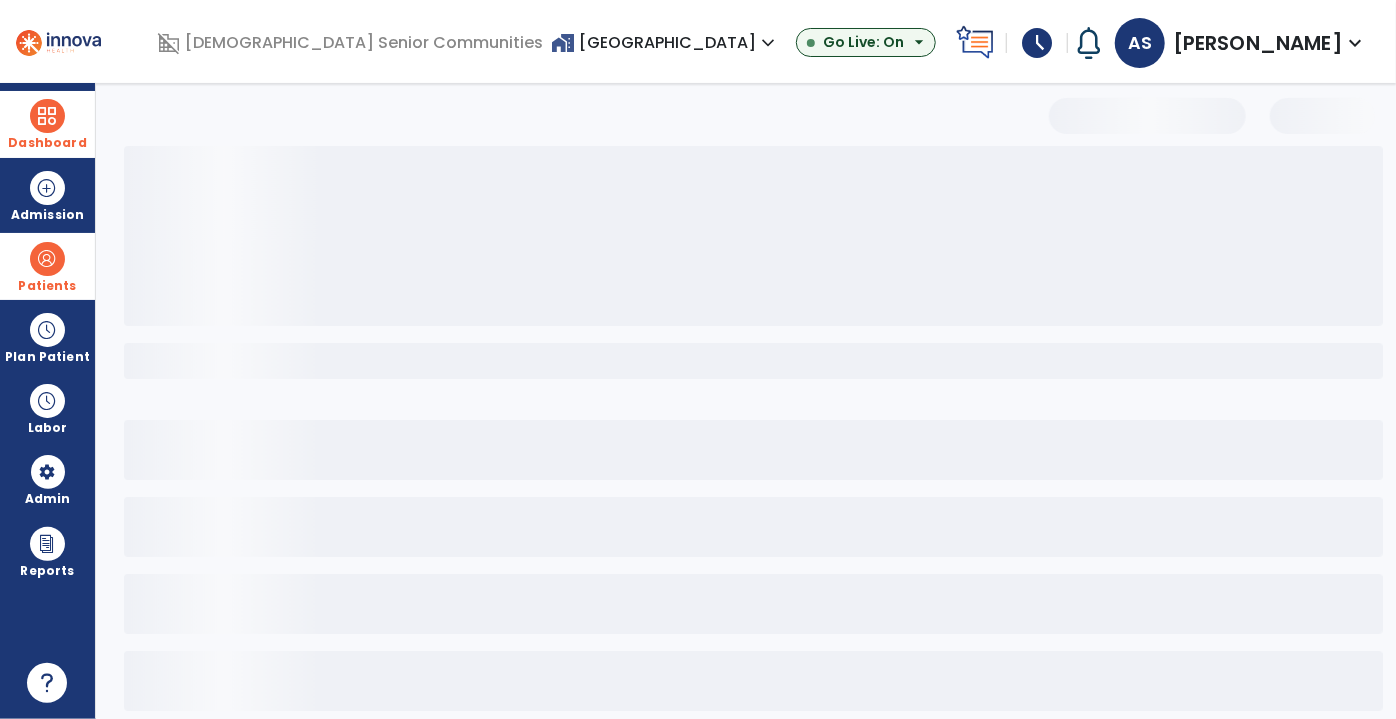 select on "***" 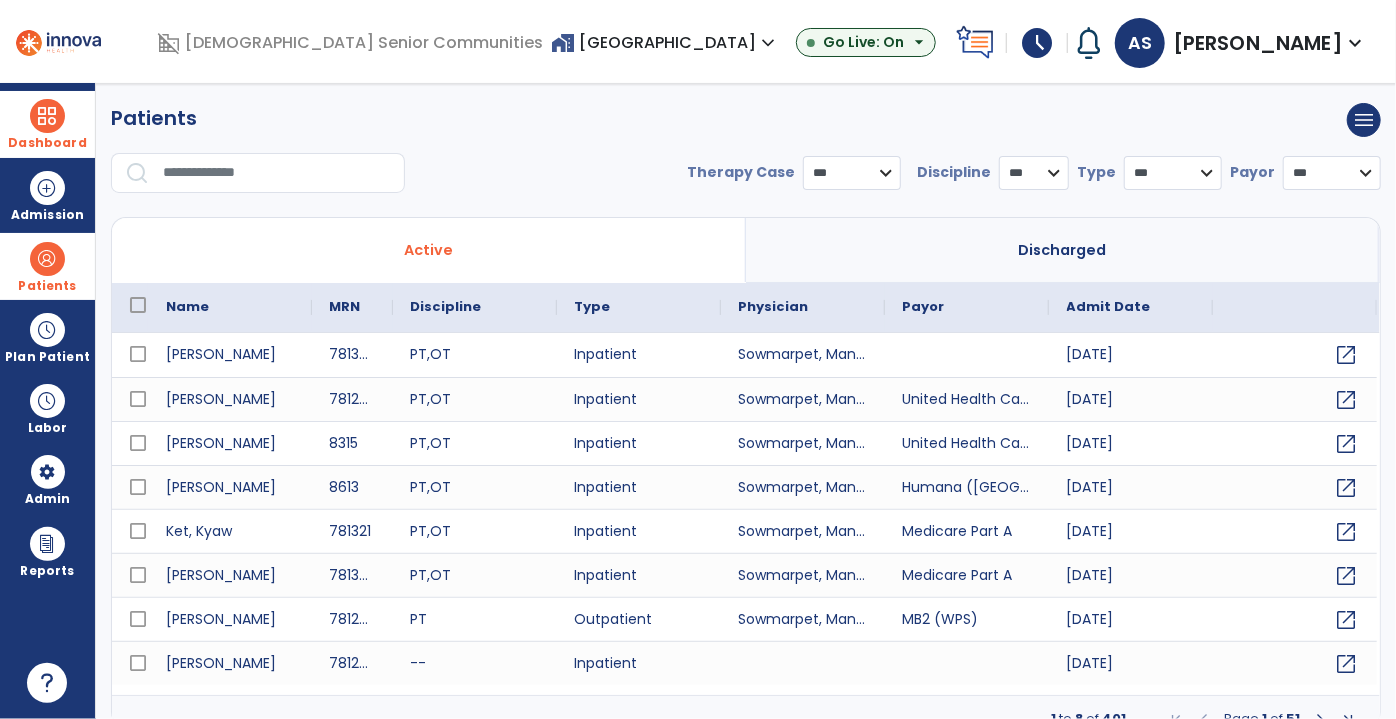click at bounding box center [47, 259] 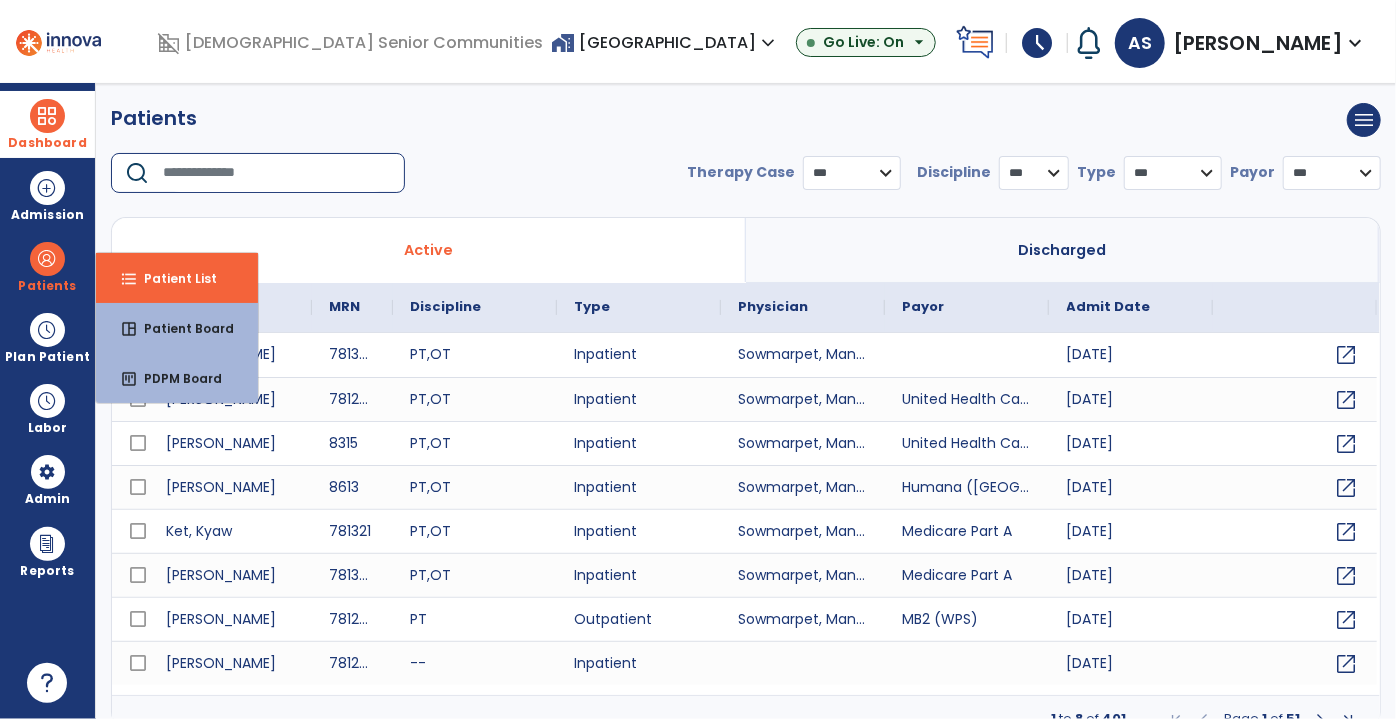click at bounding box center (277, 173) 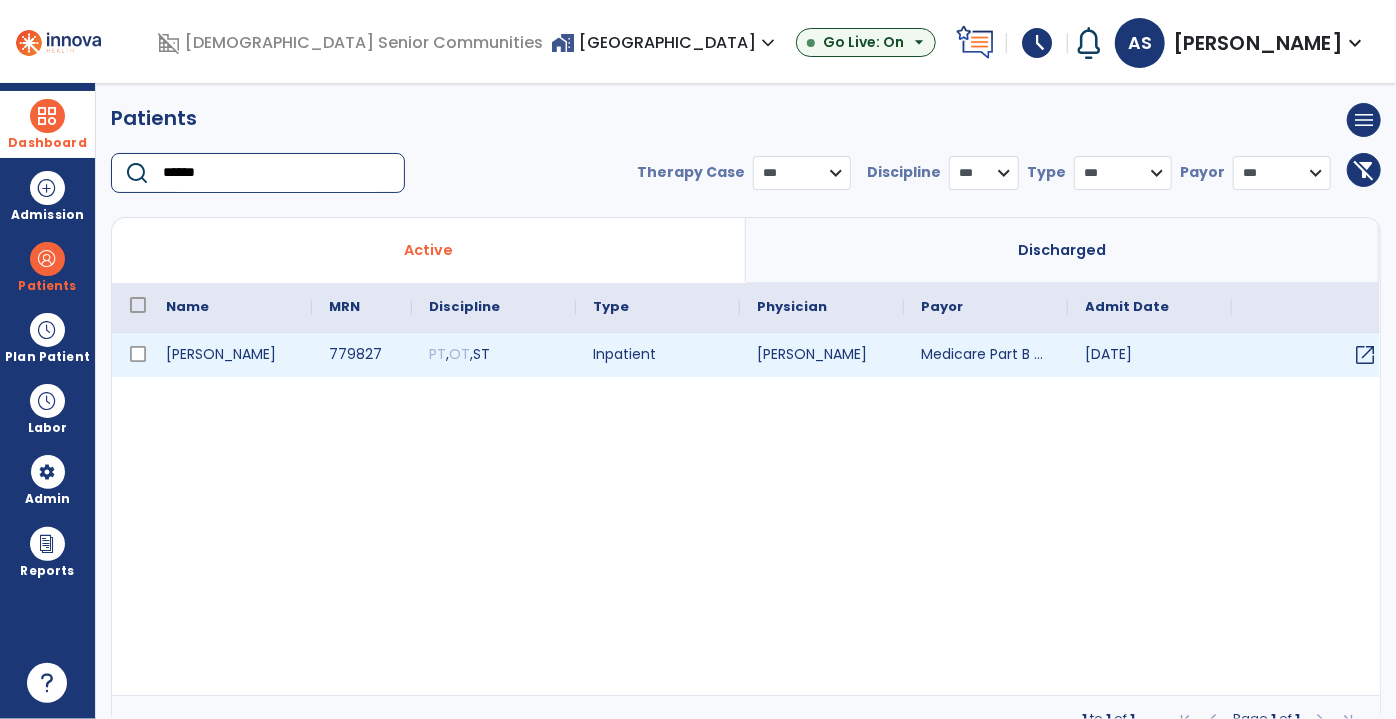 type on "******" 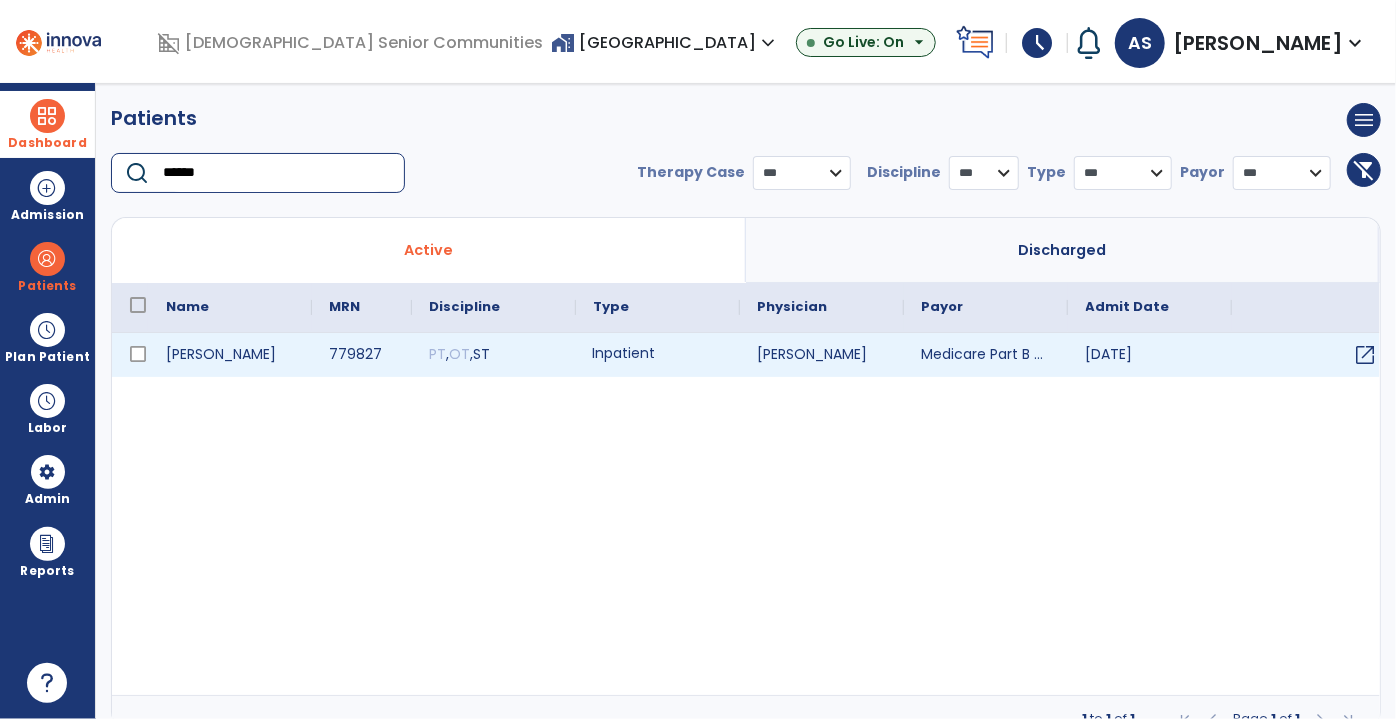 click on "Inpatient" at bounding box center [658, 355] 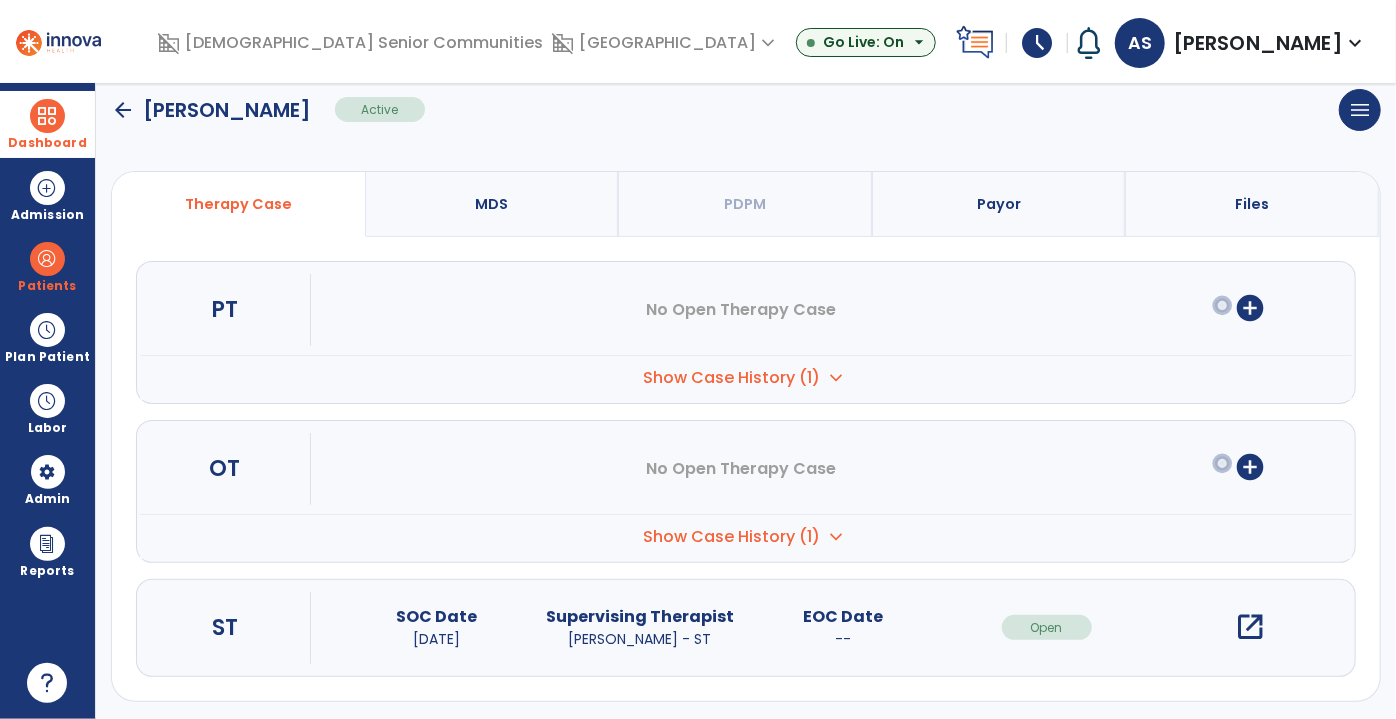 scroll, scrollTop: 127, scrollLeft: 0, axis: vertical 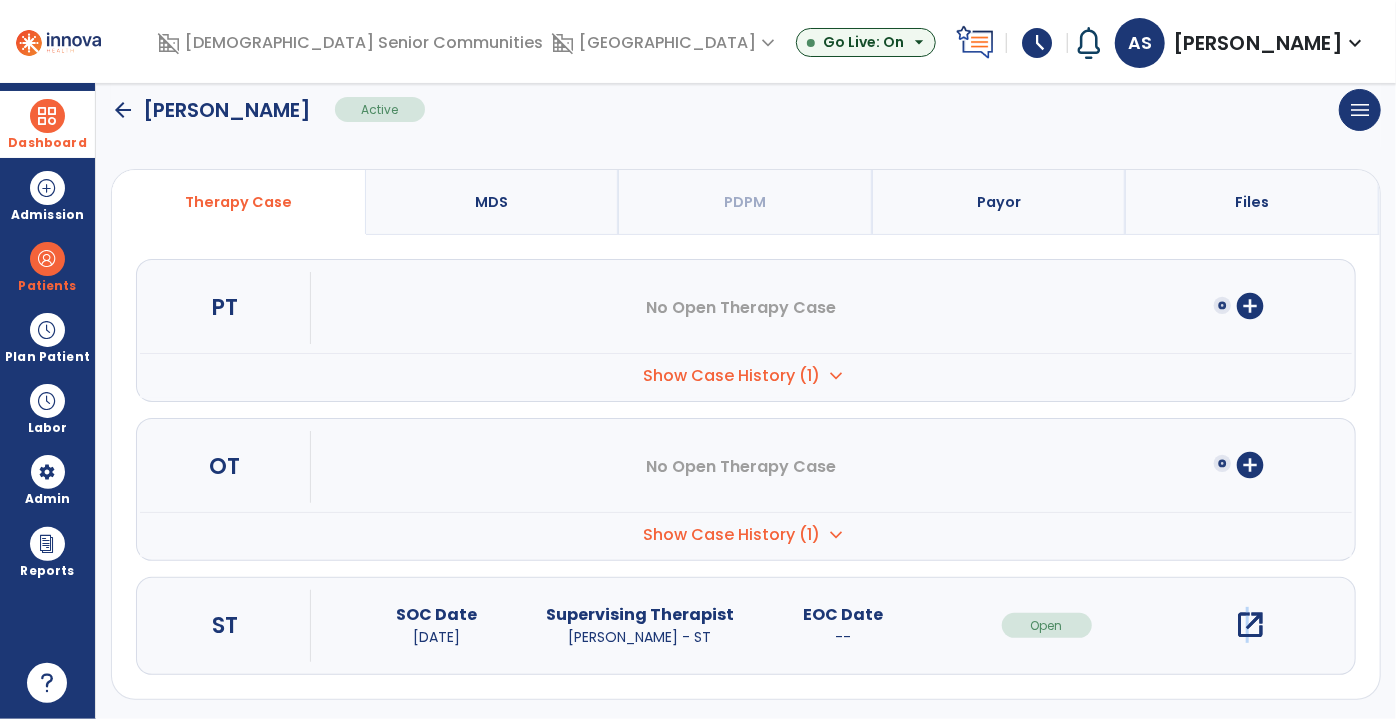 click on "open_in_new" at bounding box center [1250, 625] 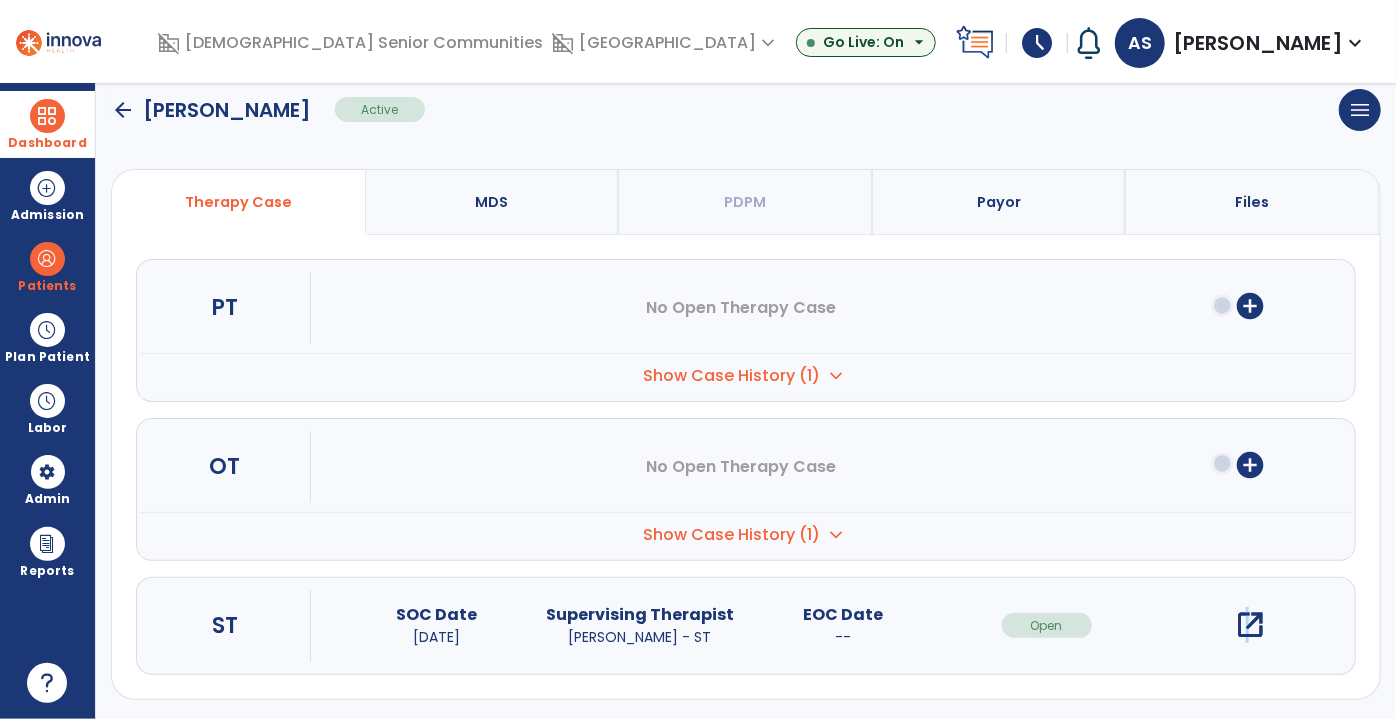 scroll, scrollTop: 0, scrollLeft: 0, axis: both 